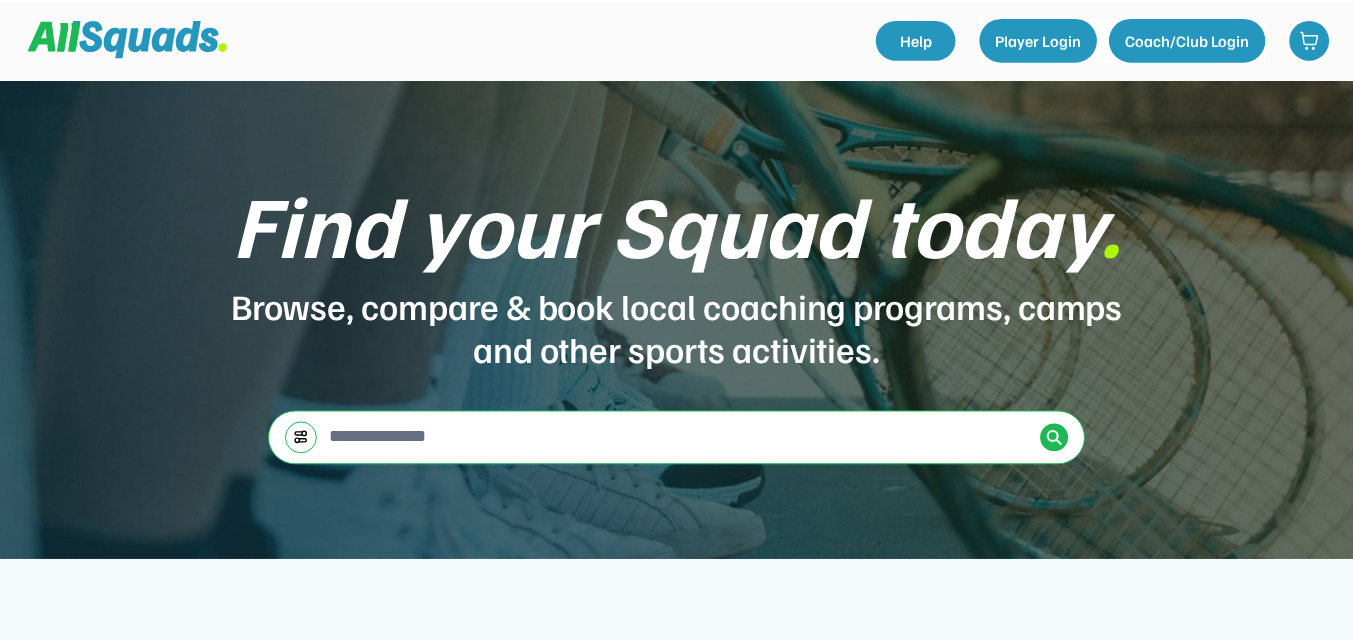 scroll, scrollTop: 0, scrollLeft: 0, axis: both 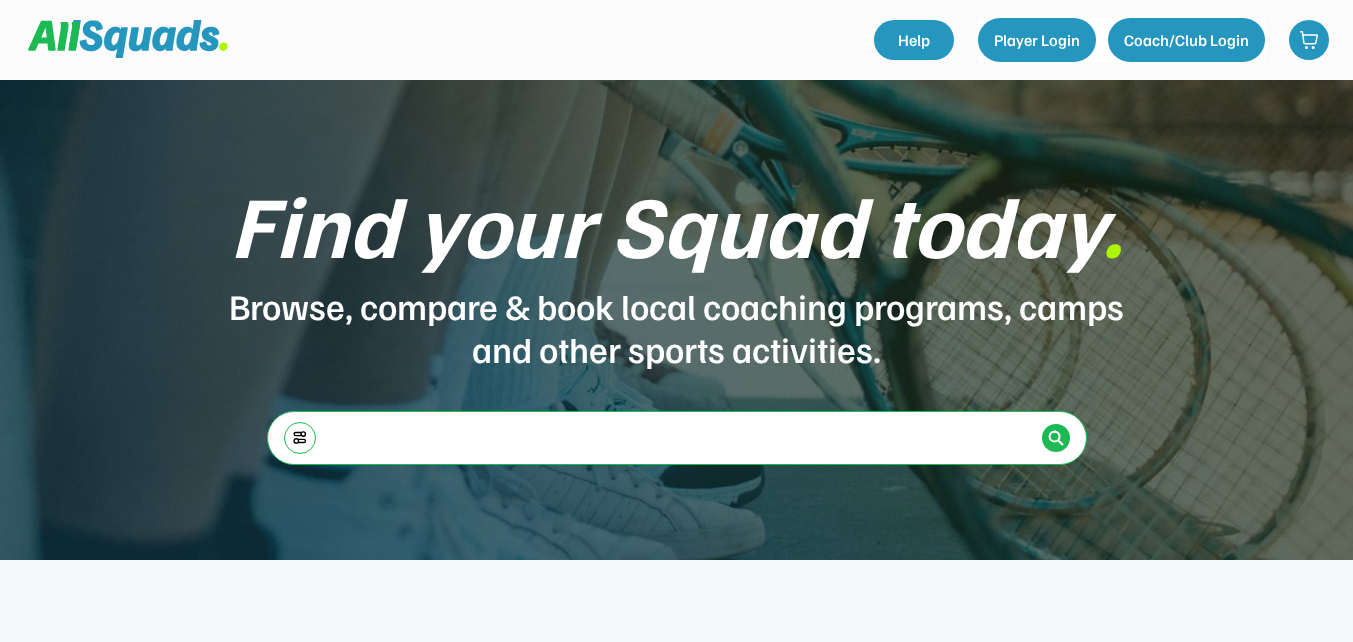 click at bounding box center [679, 437] 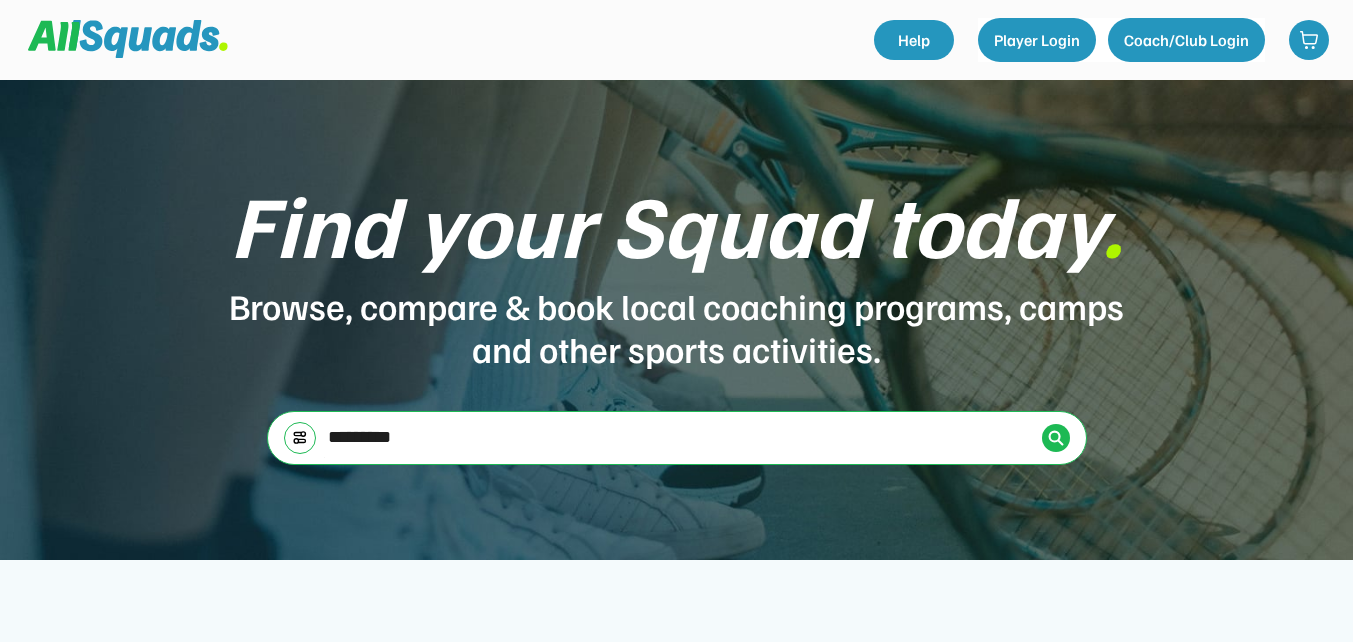 type on "*********" 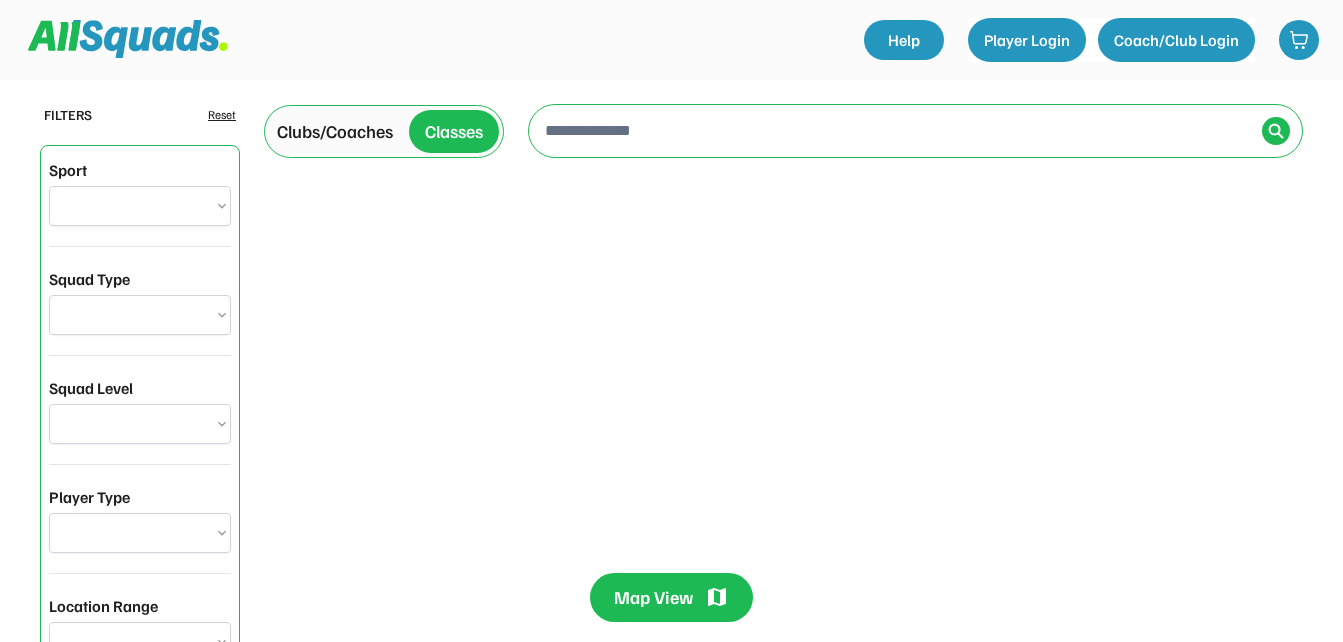 scroll, scrollTop: 0, scrollLeft: 0, axis: both 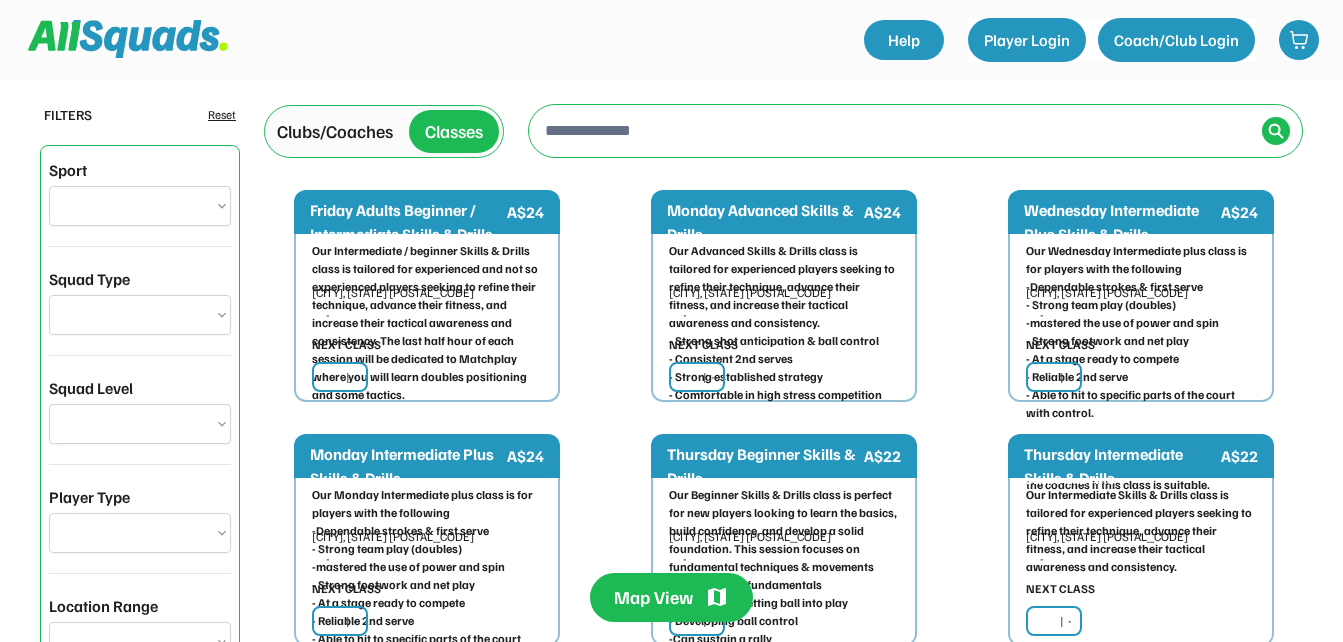 select on "**********" 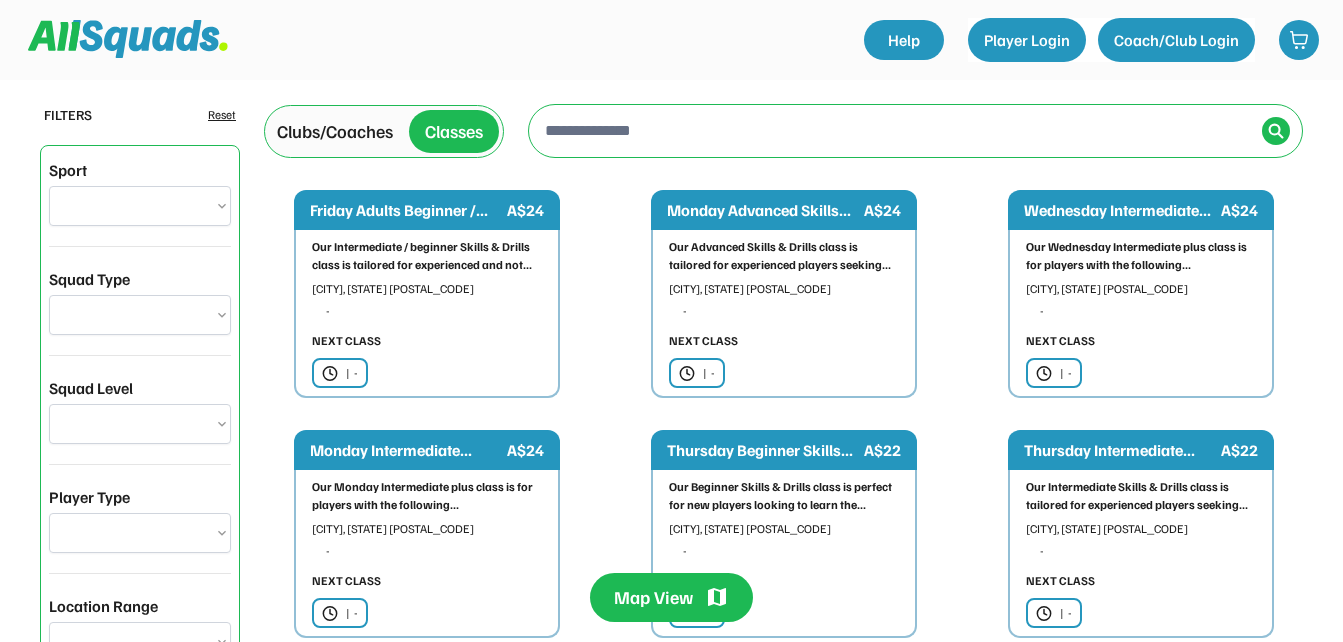 type on "**********" 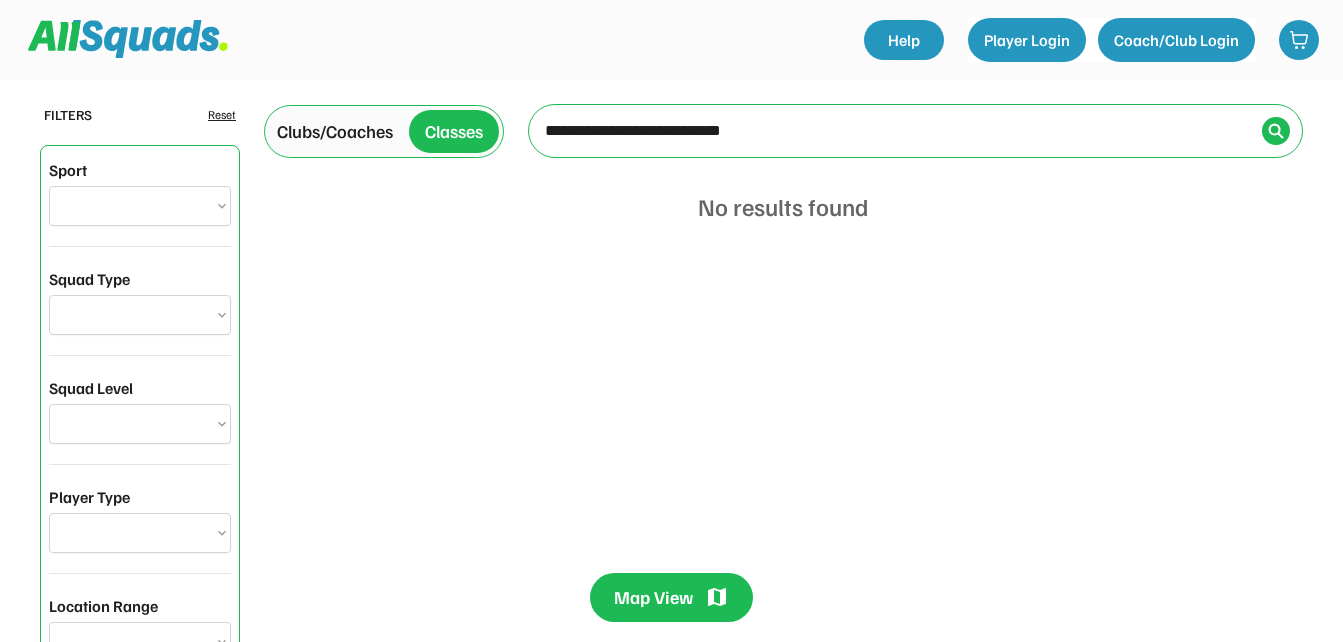 click on "← Move left → Move right ↑ Move up ↓ Move down + Zoom in - Zoom out Home Jump left by 75% End Jump right by 75% Page Up Jump up by 75% Page Down Jump down by 75% To navigate, press the arrow keys. Map Terrain Satellite Labels Map Data Map data ©2025 Google Map data ©2025 Google 5 km  Click to toggle between metric and imperial units Terms" at bounding box center (897, 131) 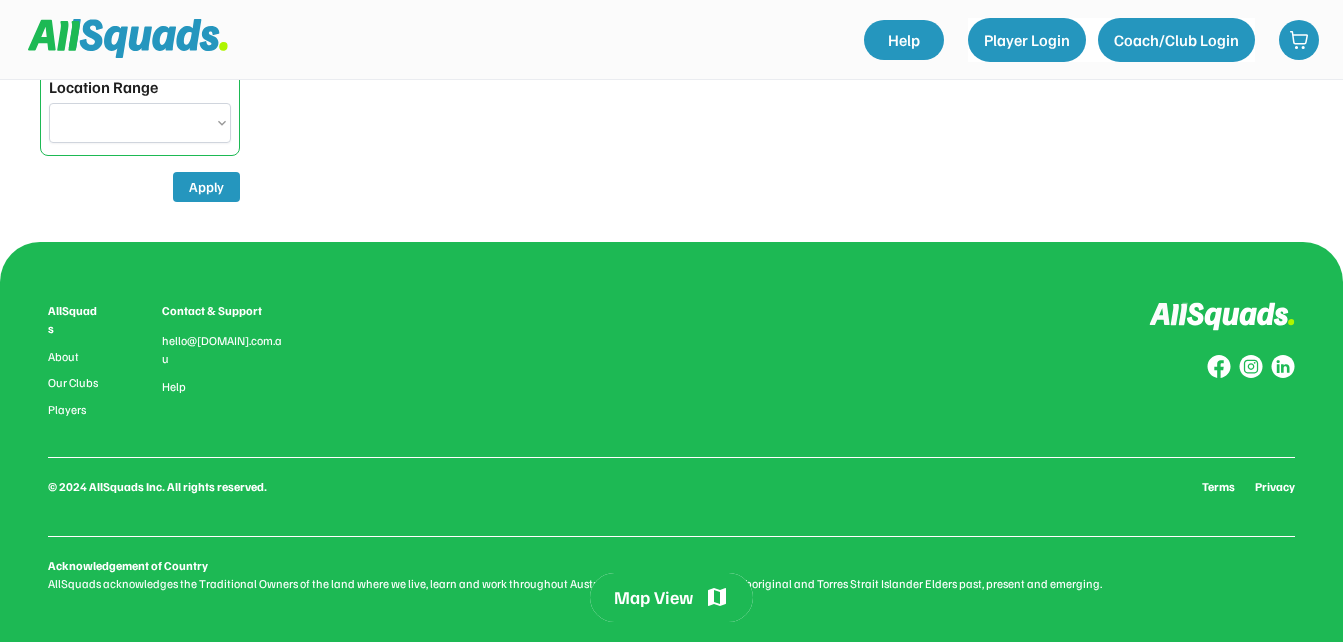 scroll, scrollTop: 0, scrollLeft: 0, axis: both 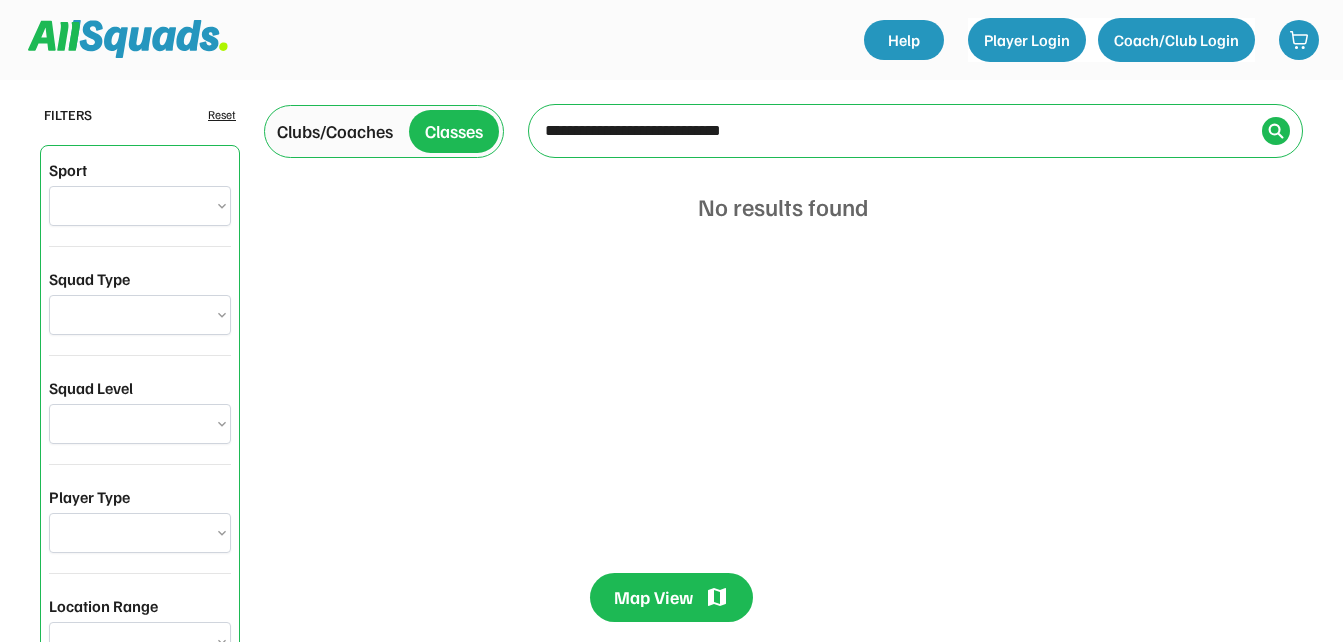 click on "Map View" at bounding box center (653, 597) 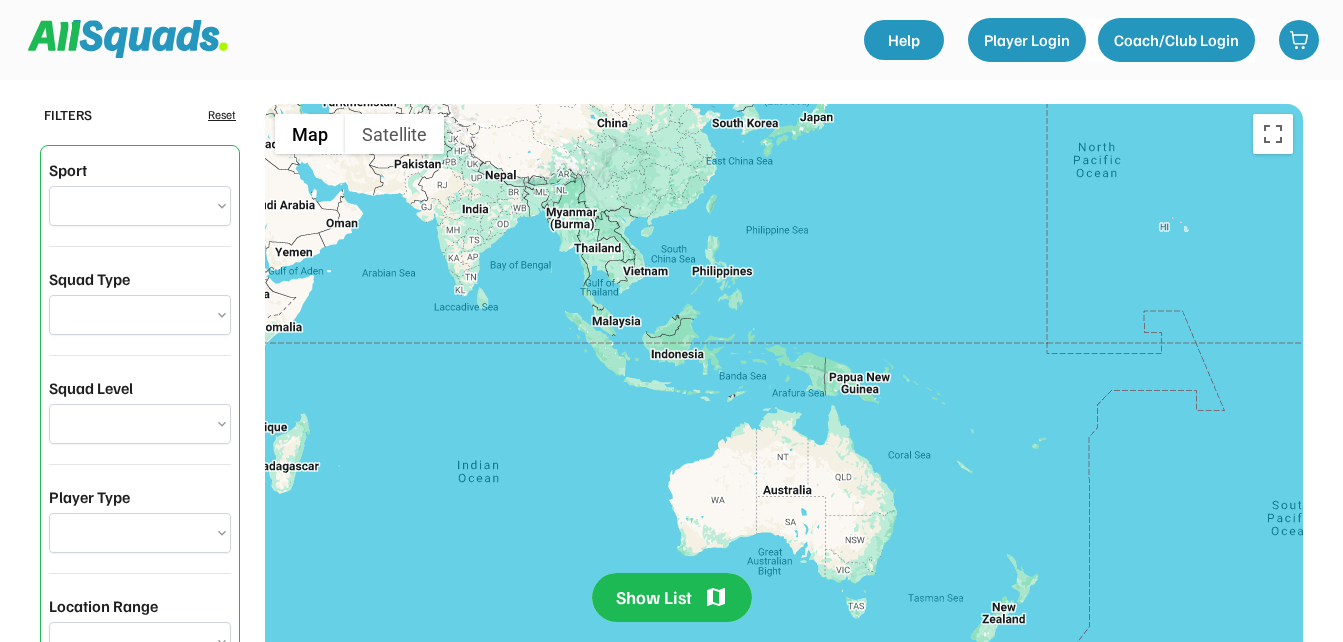 click on "Show List" at bounding box center [654, 597] 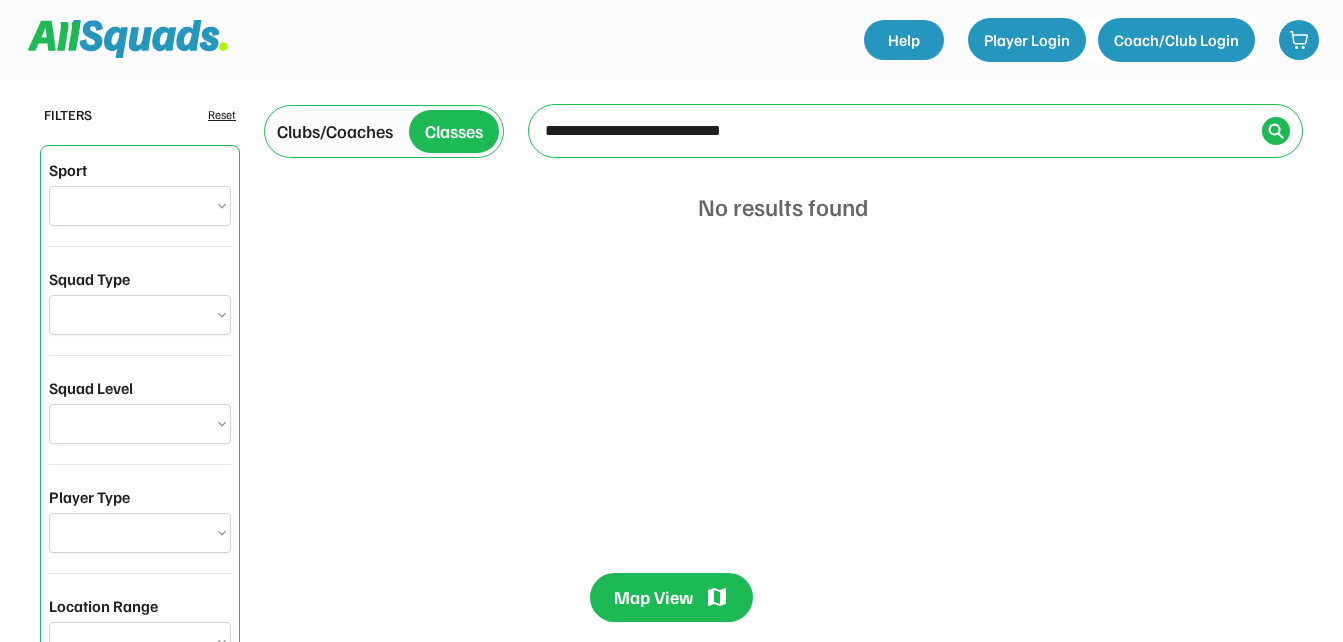 click on "Map View" at bounding box center (653, 597) 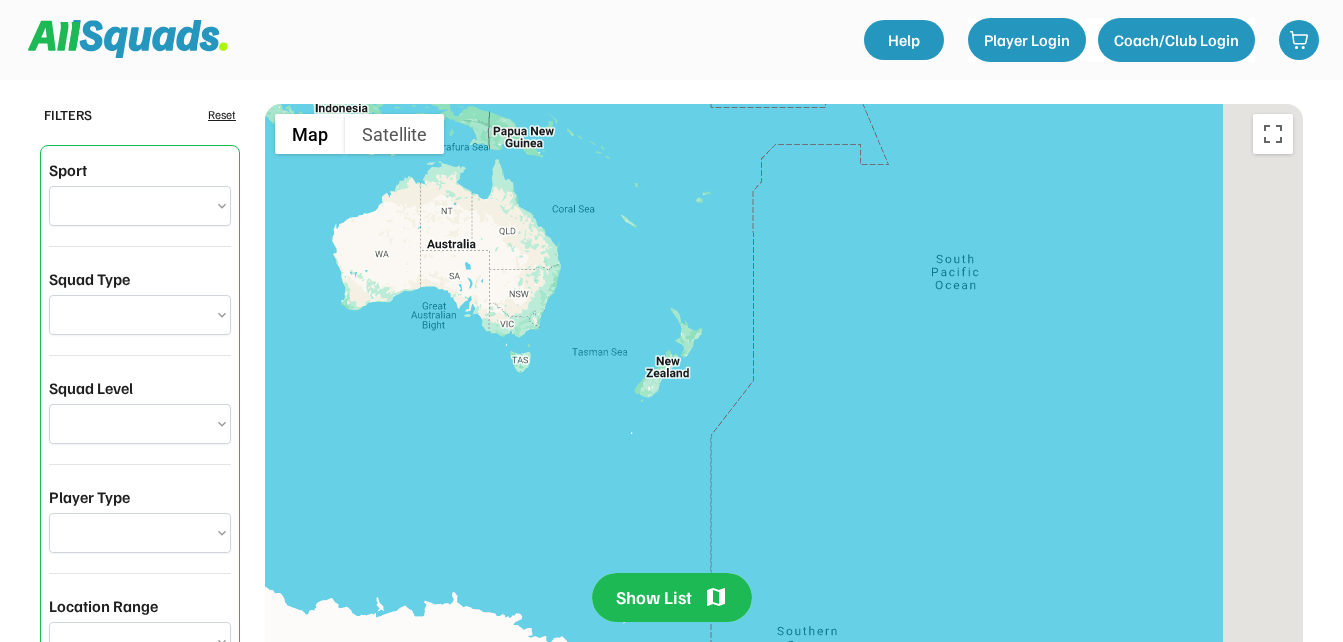 drag, startPoint x: 860, startPoint y: 495, endPoint x: 523, endPoint y: 247, distance: 418.41727 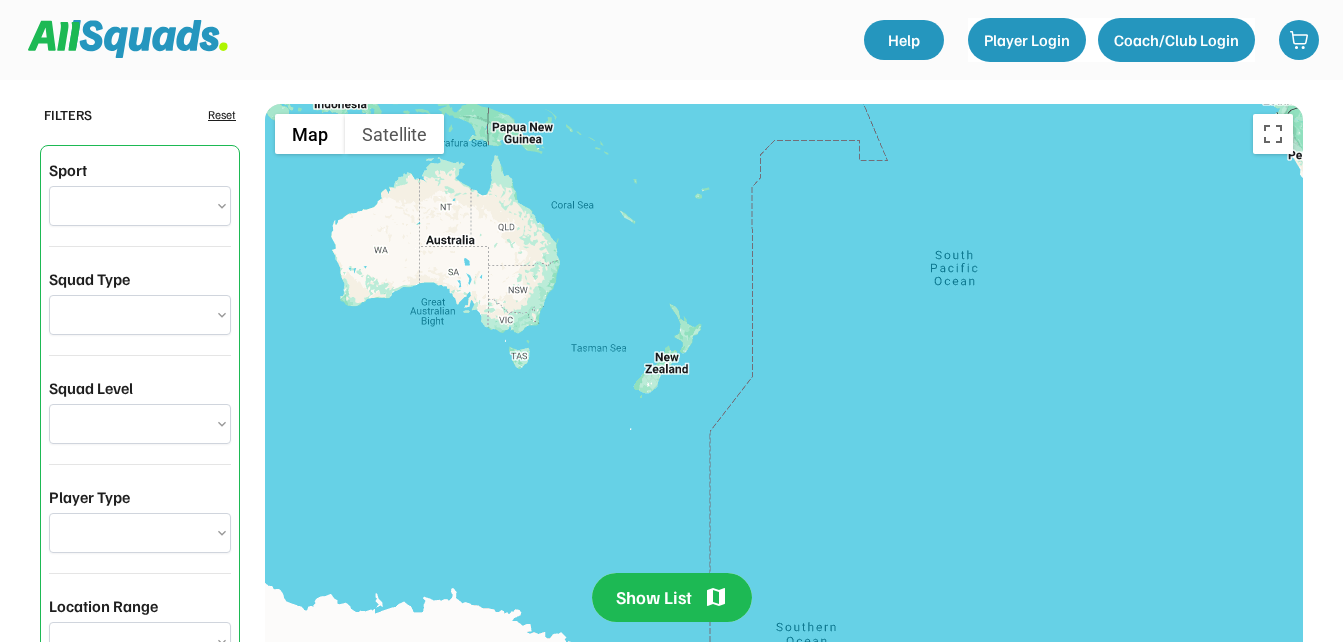 click on "To navigate, press the arrow keys." at bounding box center [784, 492] 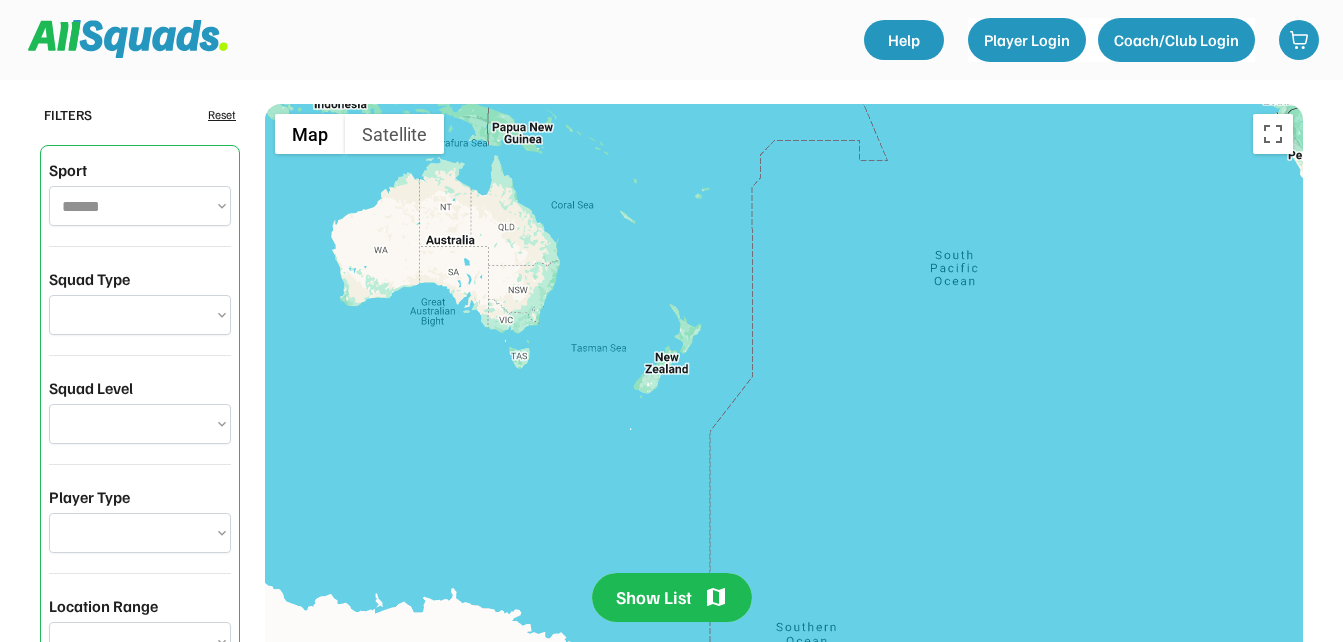 click on "**********" at bounding box center (140, 206) 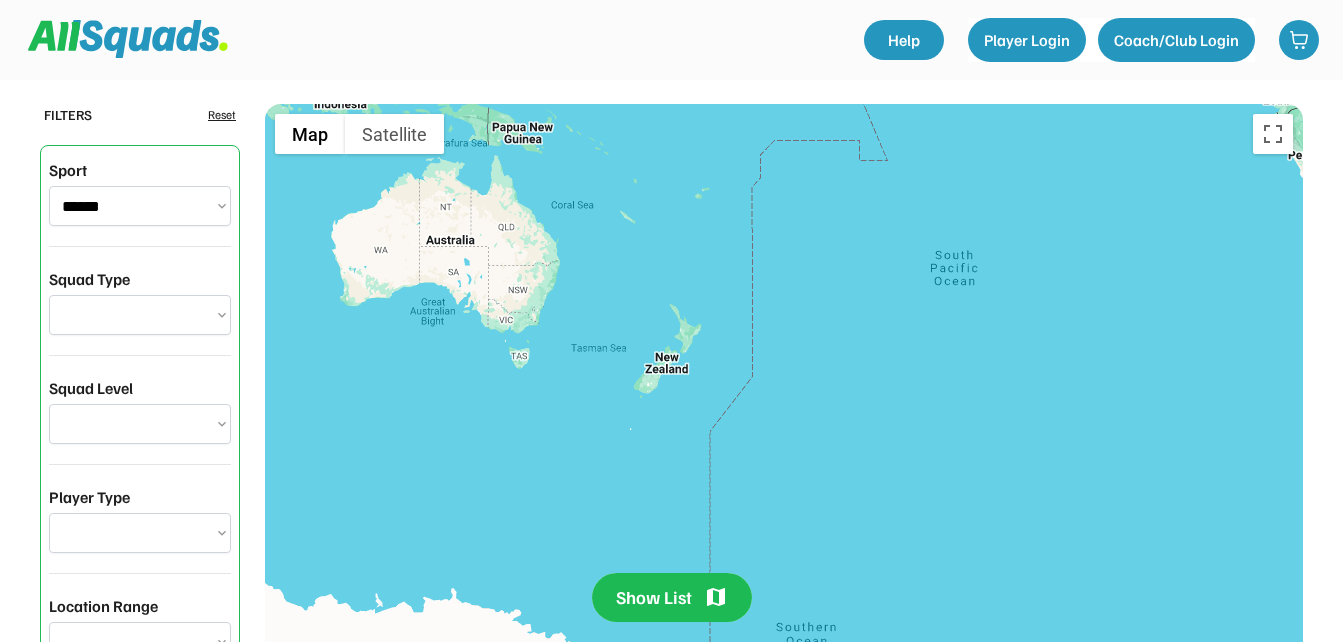 click on "**********" at bounding box center [140, 315] 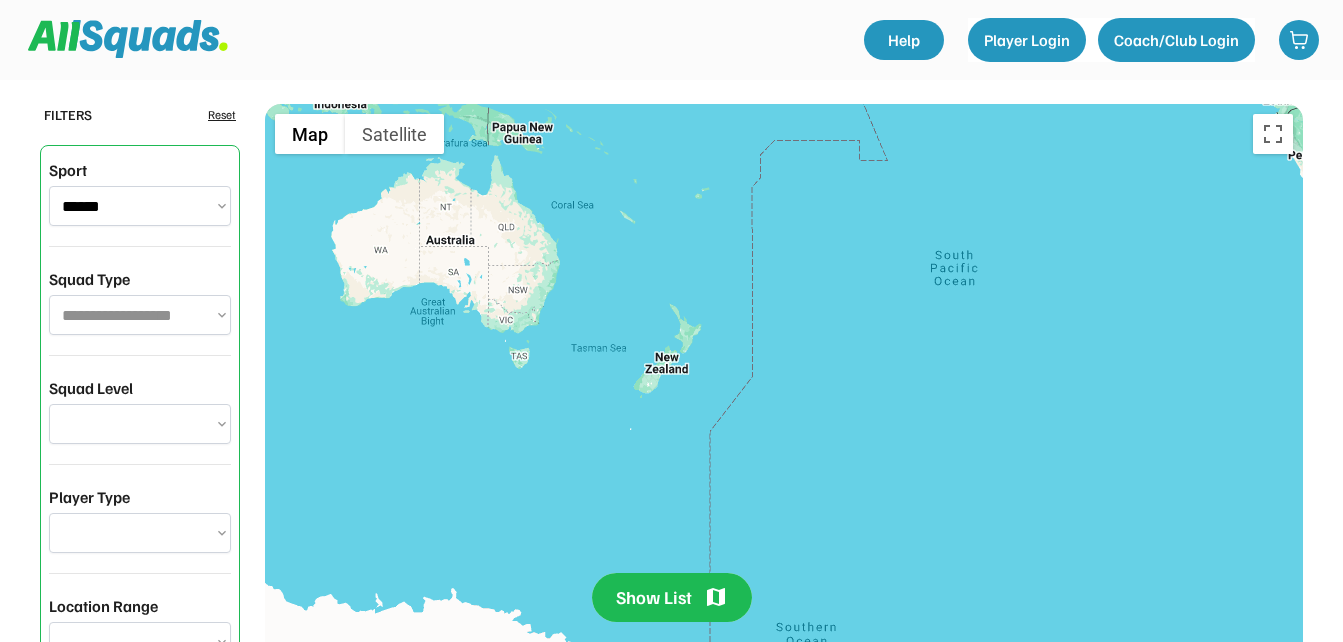 click on "**********" at bounding box center (140, 315) 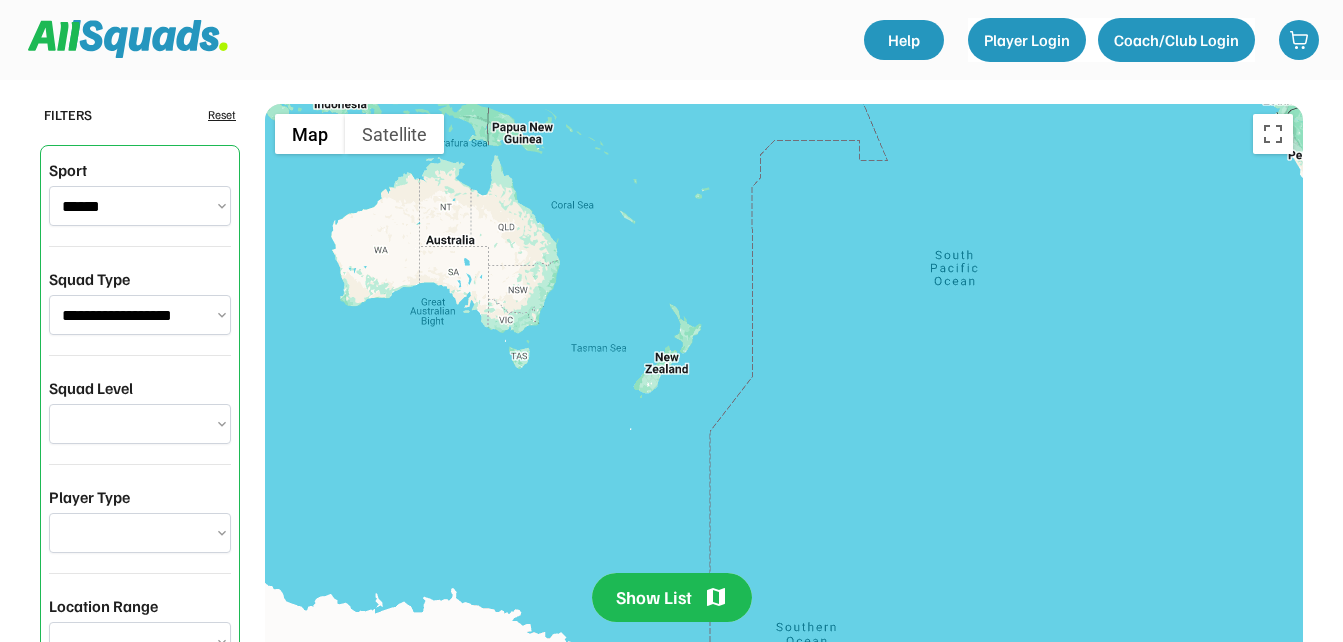 click on "**********" at bounding box center (140, 424) 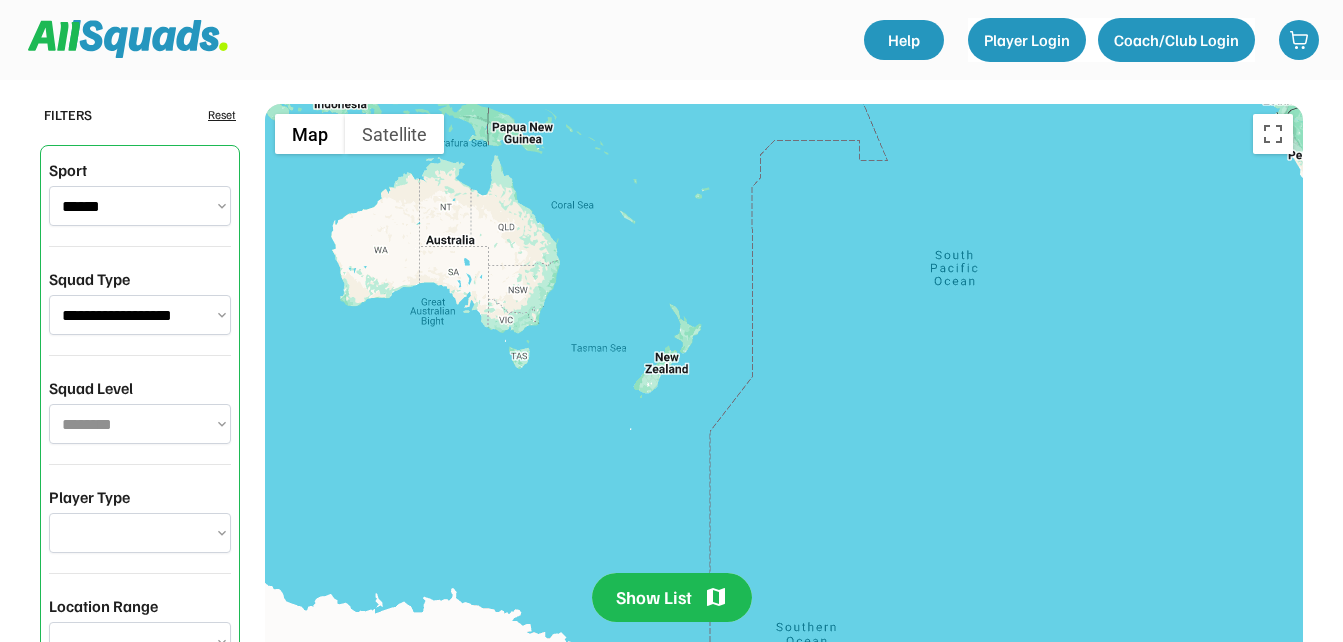 click on "**********" at bounding box center (140, 424) 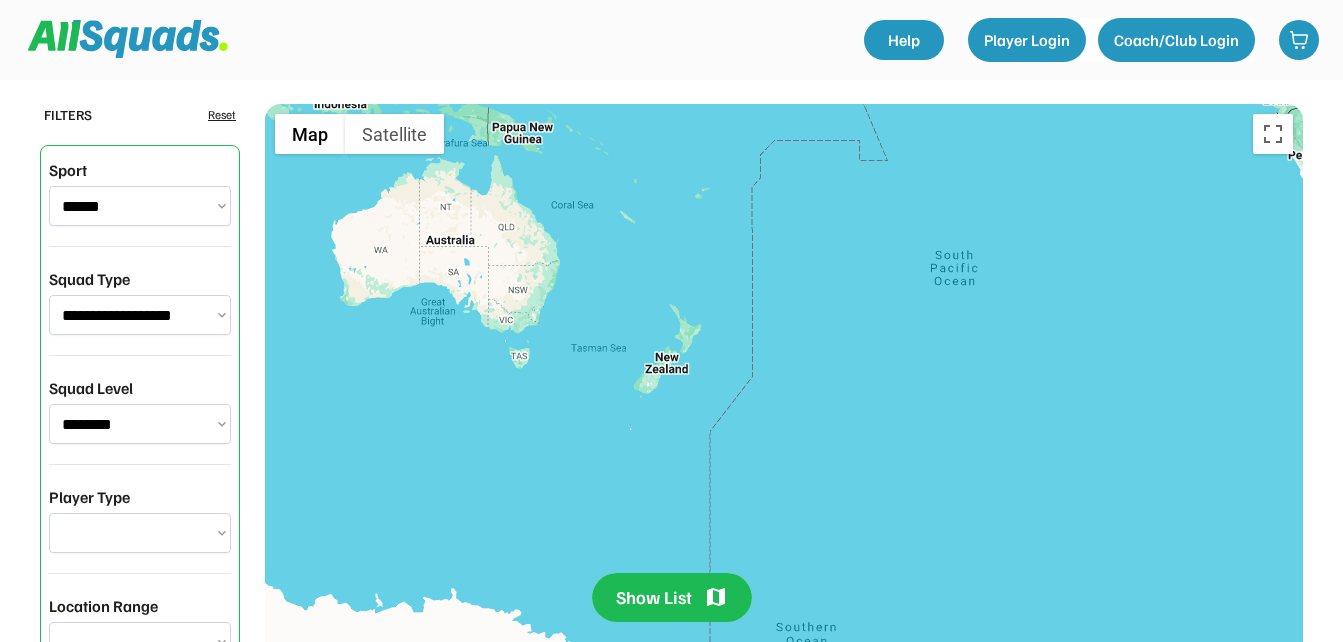 click on "**********" at bounding box center [140, 533] 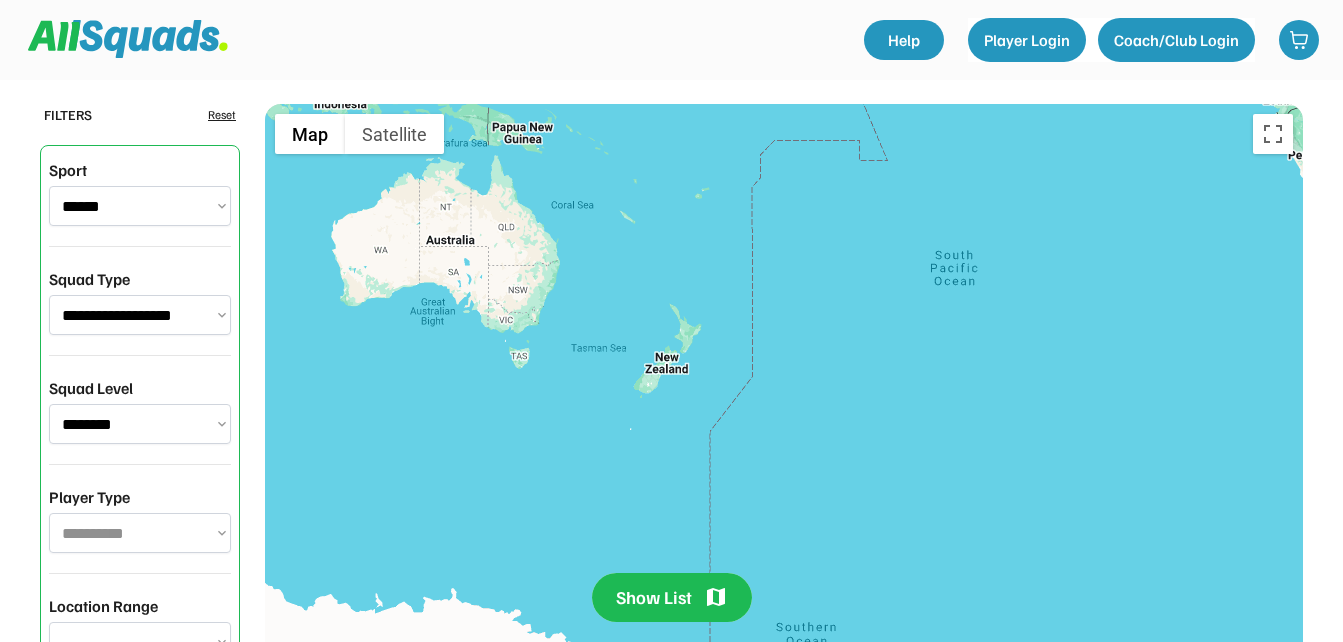 click on "**********" at bounding box center [140, 533] 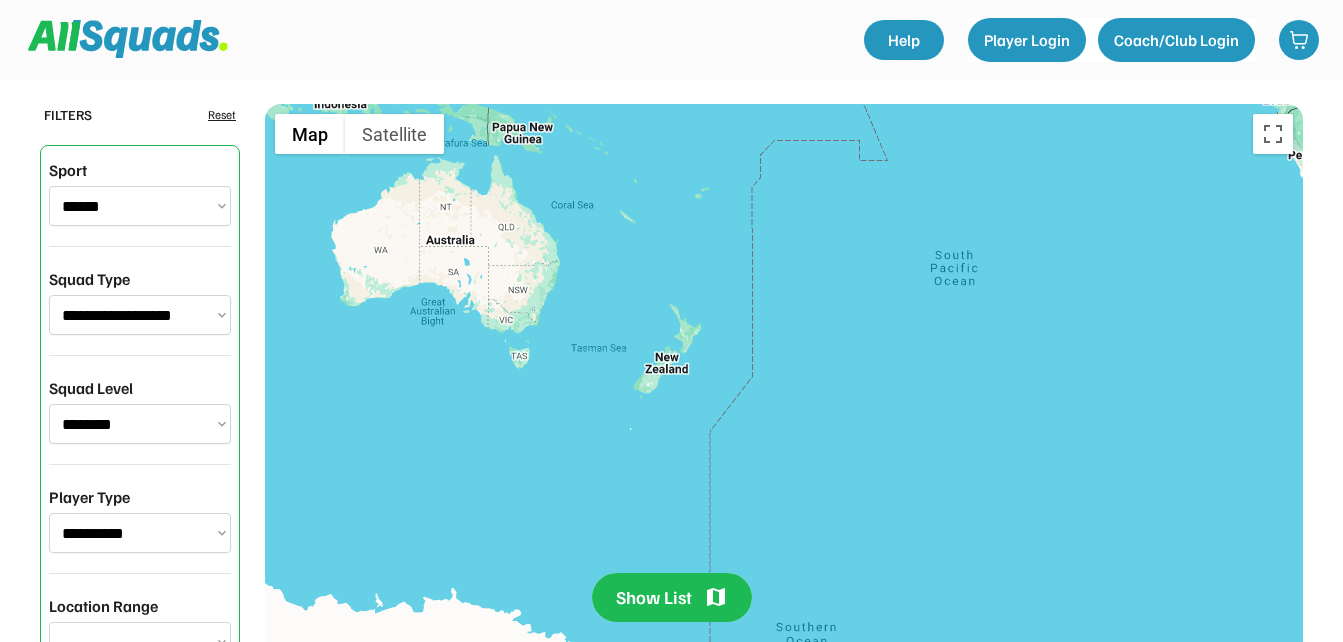 scroll, scrollTop: 562, scrollLeft: 0, axis: vertical 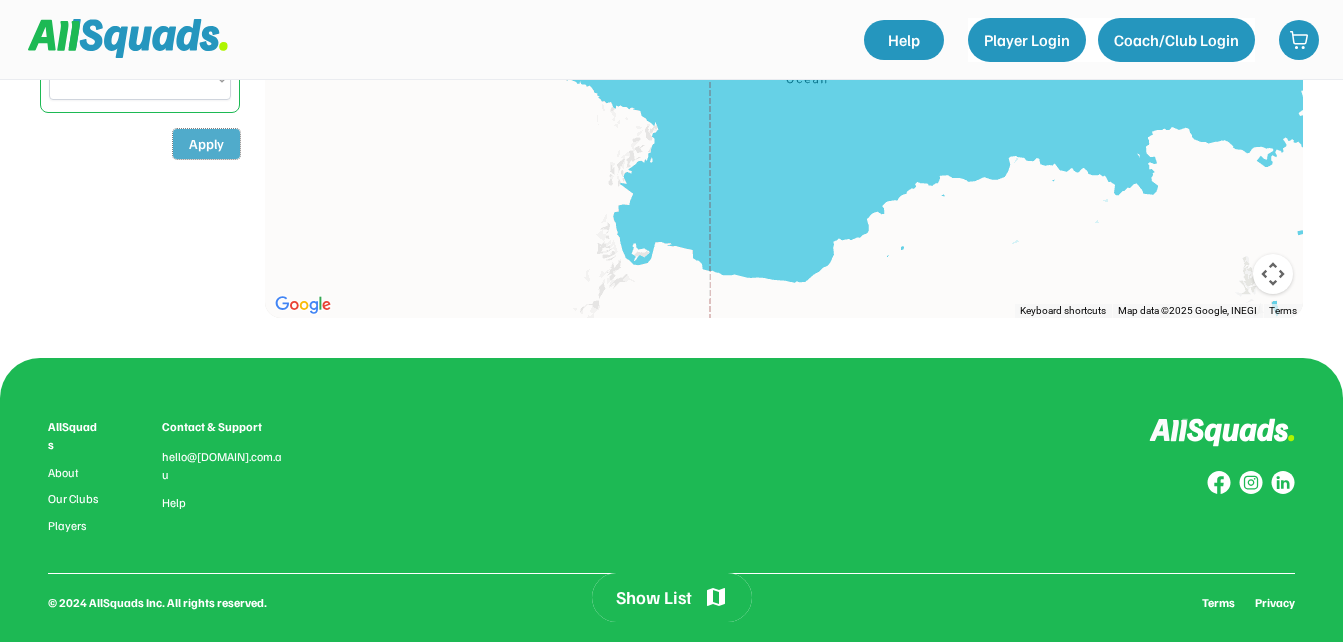 drag, startPoint x: 213, startPoint y: 143, endPoint x: 202, endPoint y: 144, distance: 11.045361 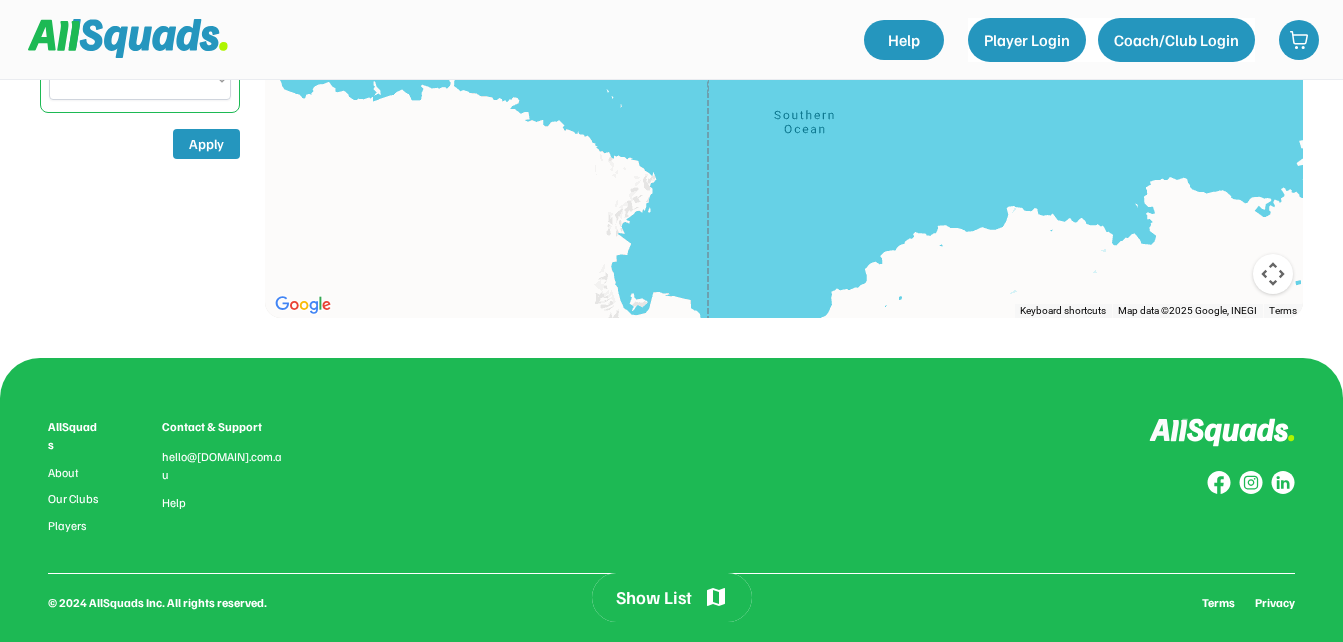 drag, startPoint x: 590, startPoint y: 251, endPoint x: 593, endPoint y: 416, distance: 165.02727 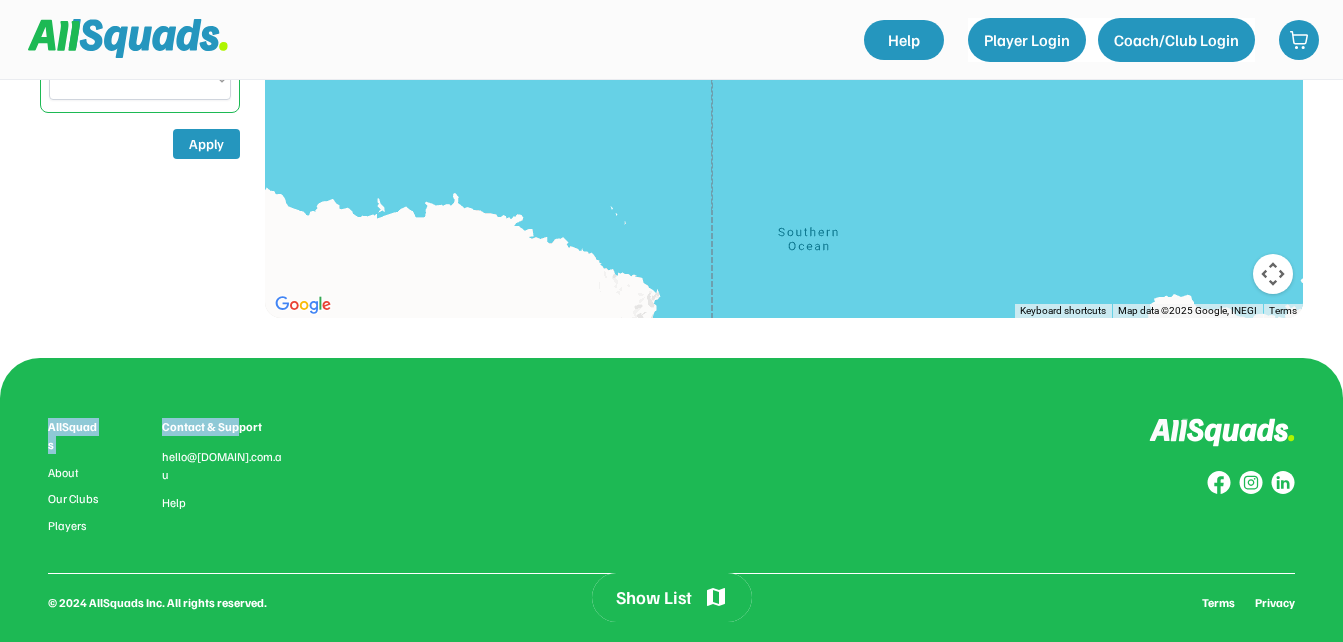 drag, startPoint x: 227, startPoint y: 240, endPoint x: 234, endPoint y: 429, distance: 189.12958 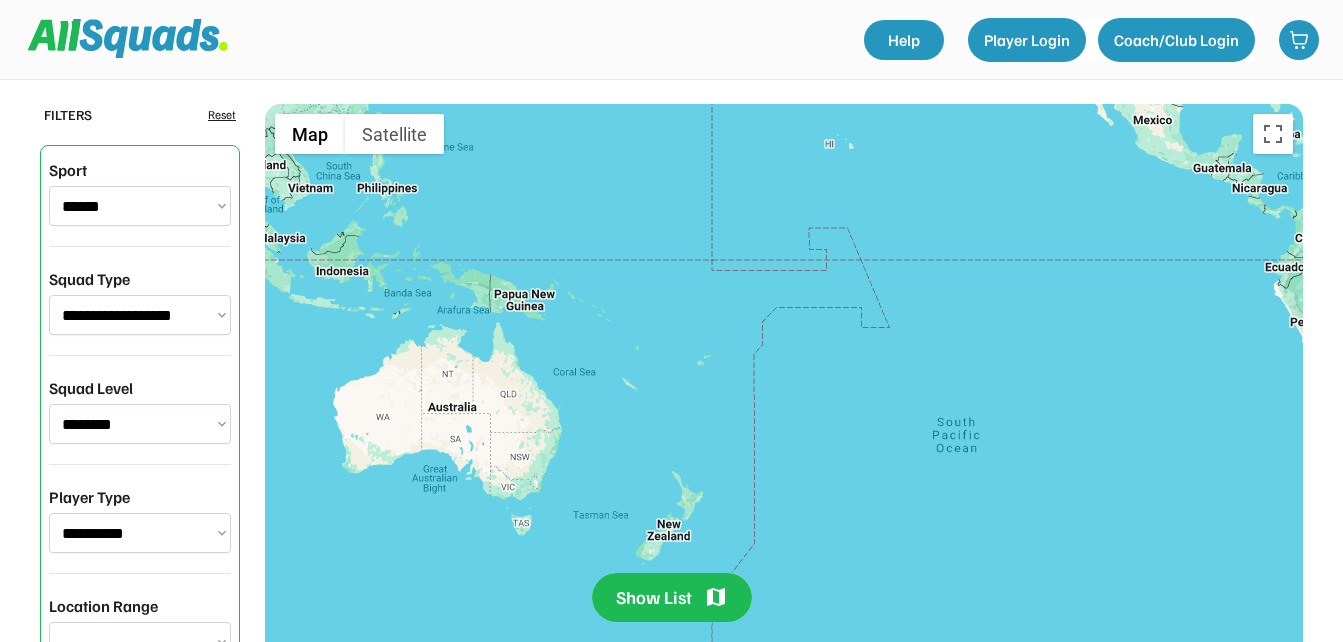 scroll, scrollTop: 562, scrollLeft: 0, axis: vertical 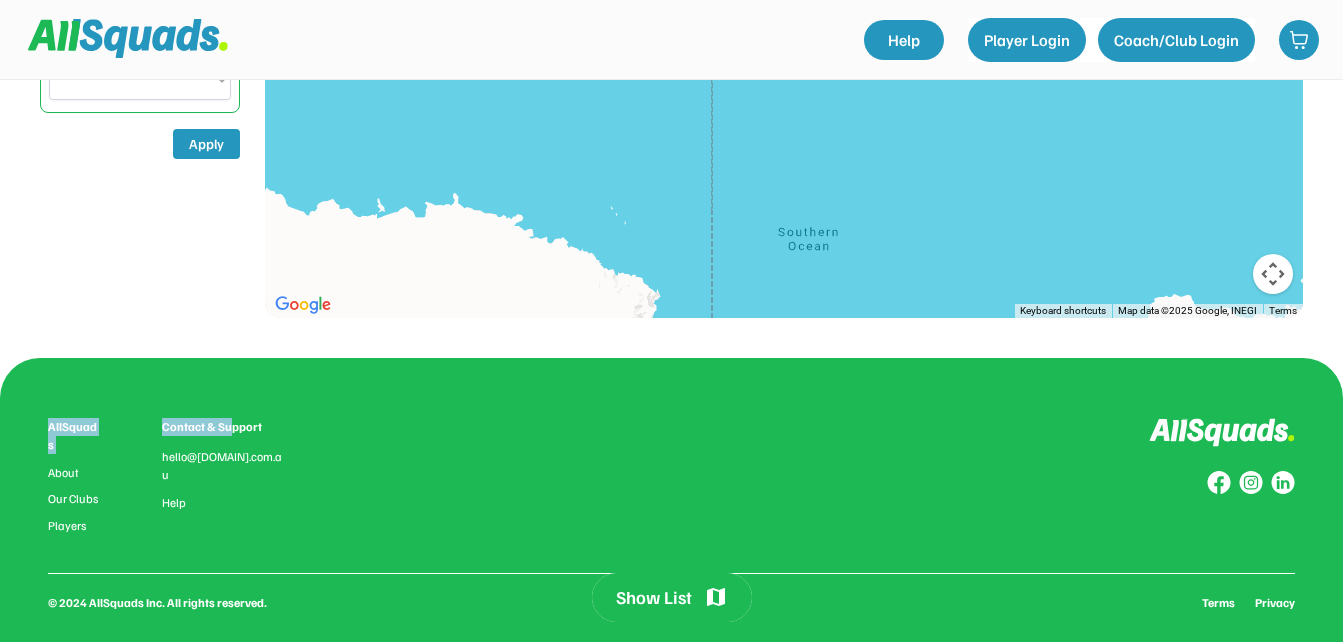 click on "*** *** **** **** **** *****" at bounding box center [140, 80] 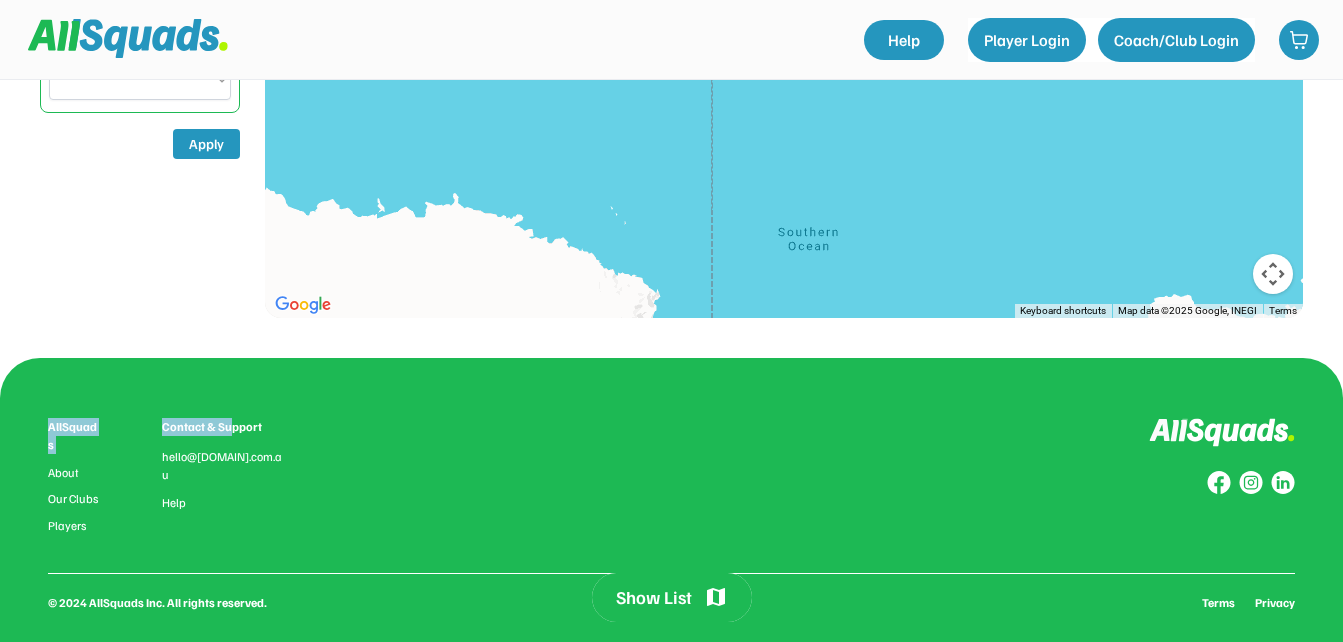 select on "******" 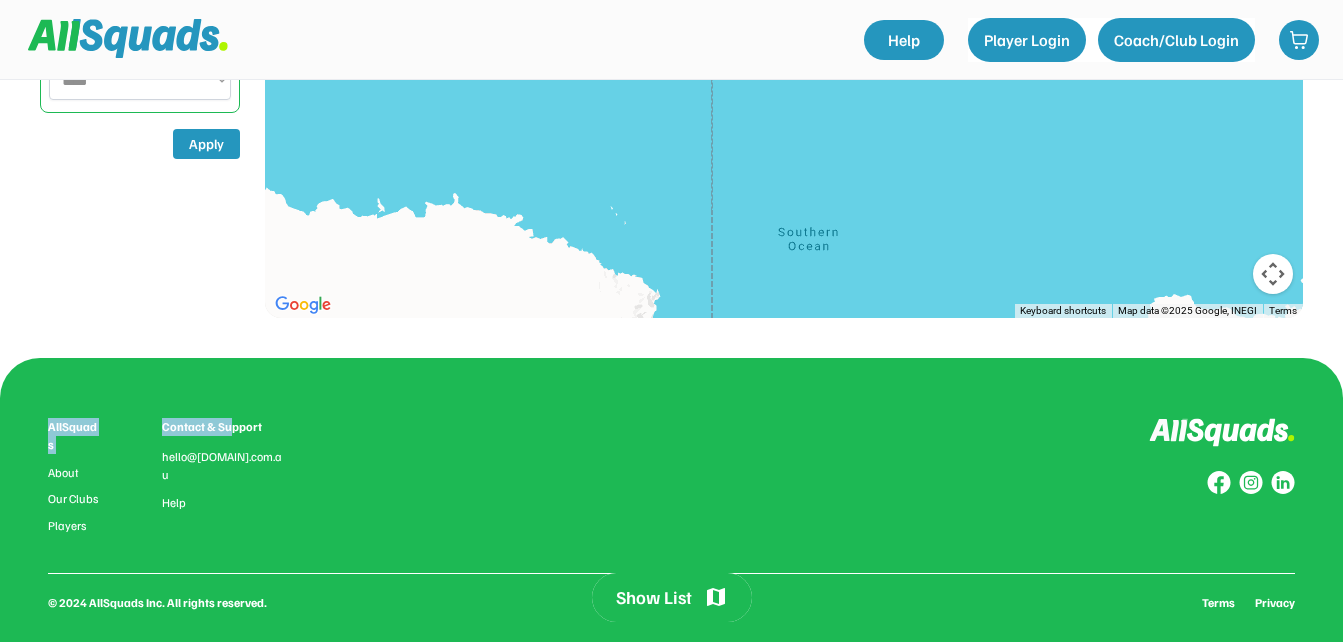 click on "*** *** **** **** **** *****" at bounding box center (140, 80) 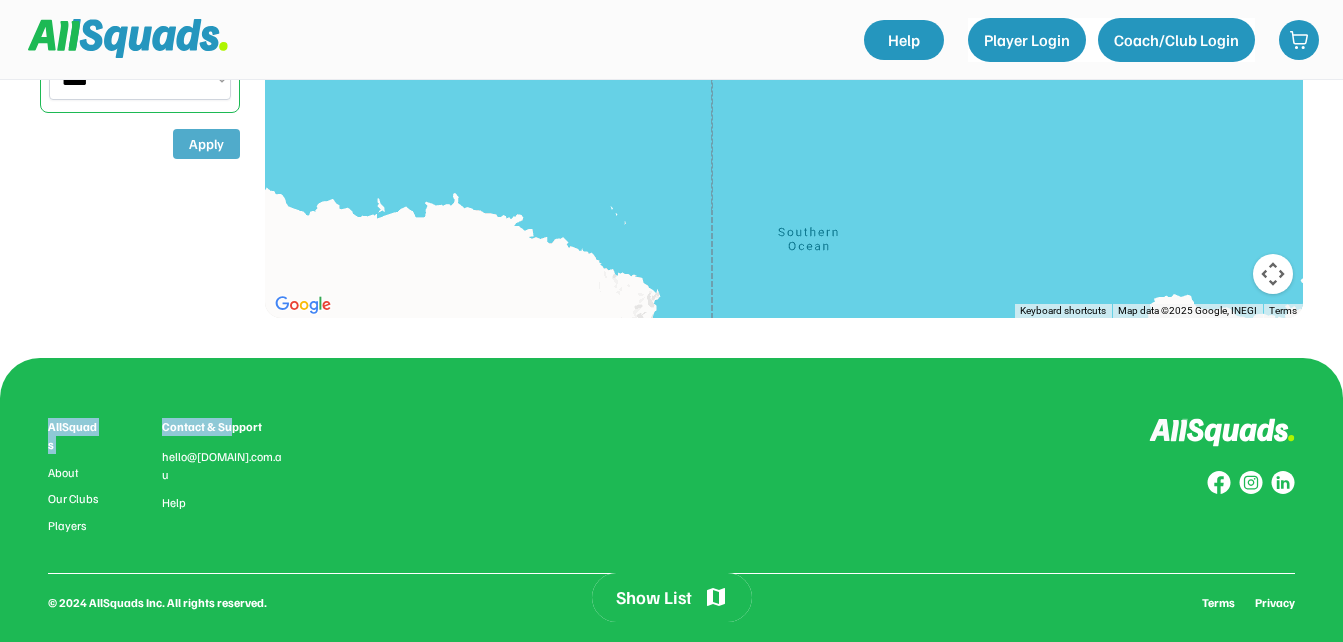 click on "Apply" at bounding box center [206, 144] 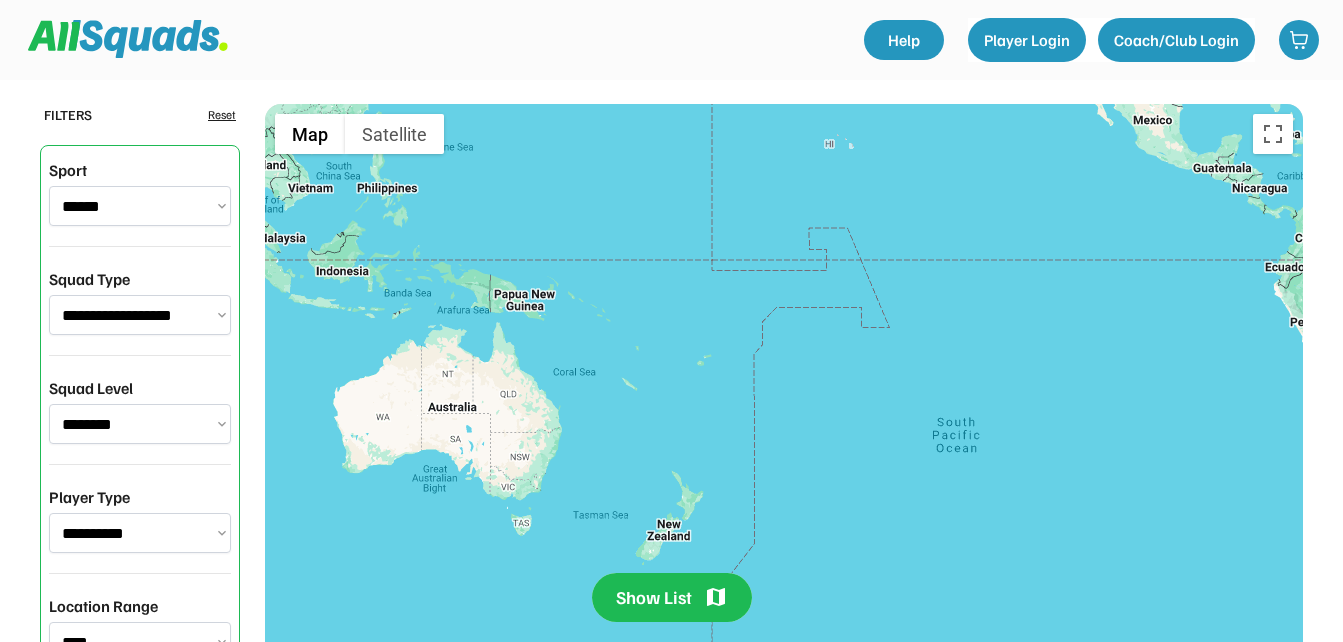 scroll, scrollTop: 562, scrollLeft: 0, axis: vertical 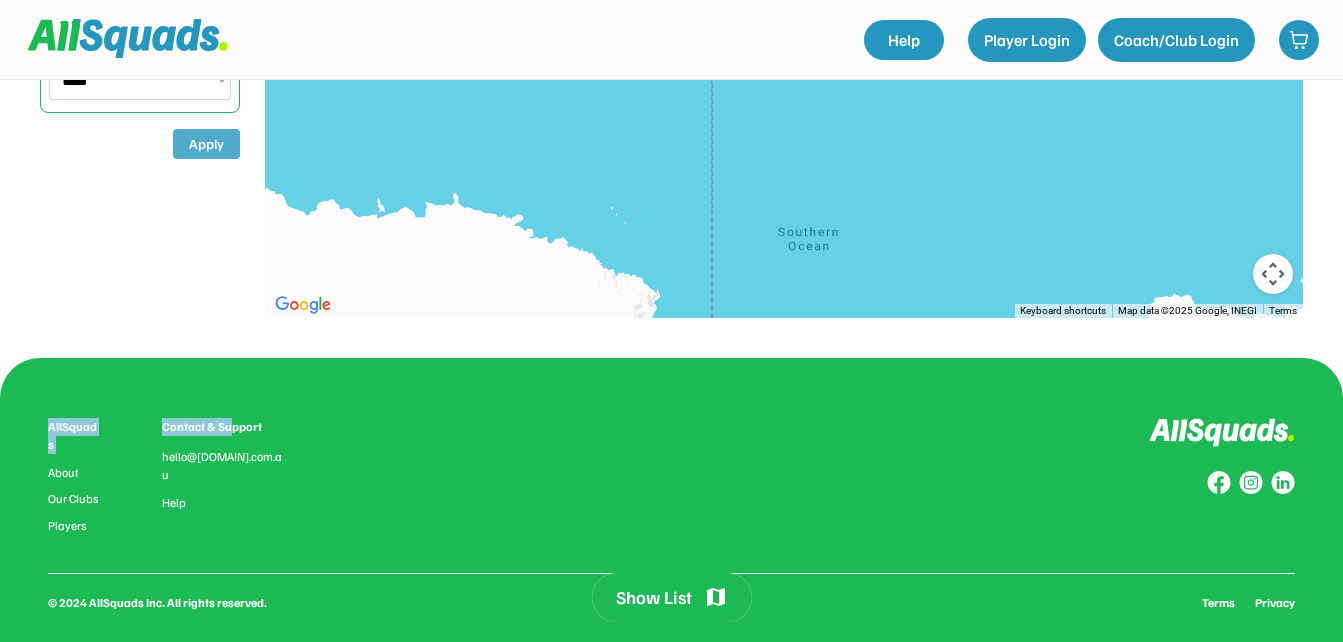 click on "Apply" at bounding box center [206, 144] 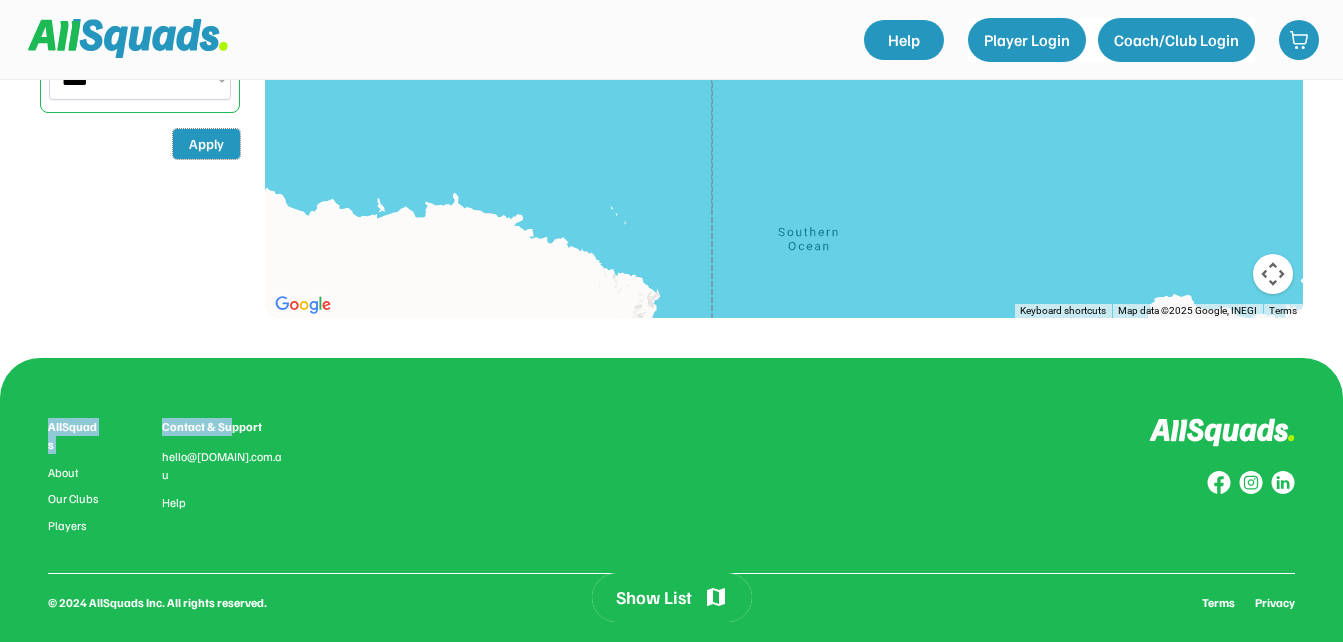 scroll, scrollTop: 0, scrollLeft: 0, axis: both 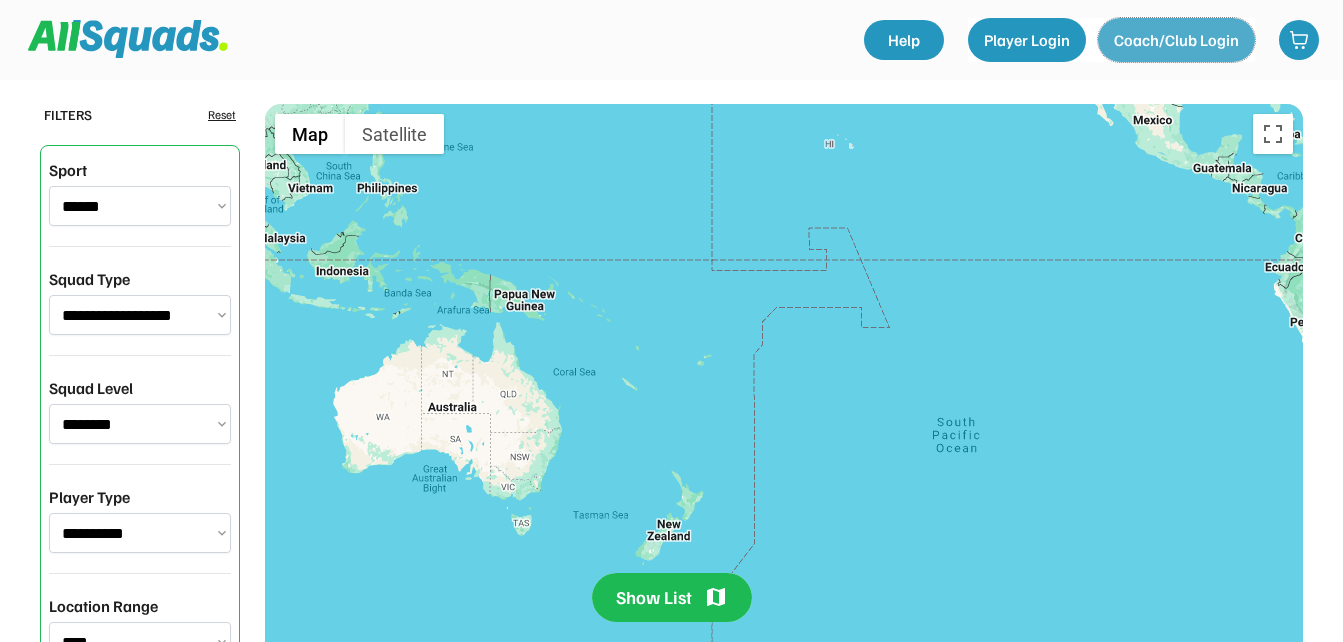 click on "Coach/Club Login" at bounding box center (1176, 40) 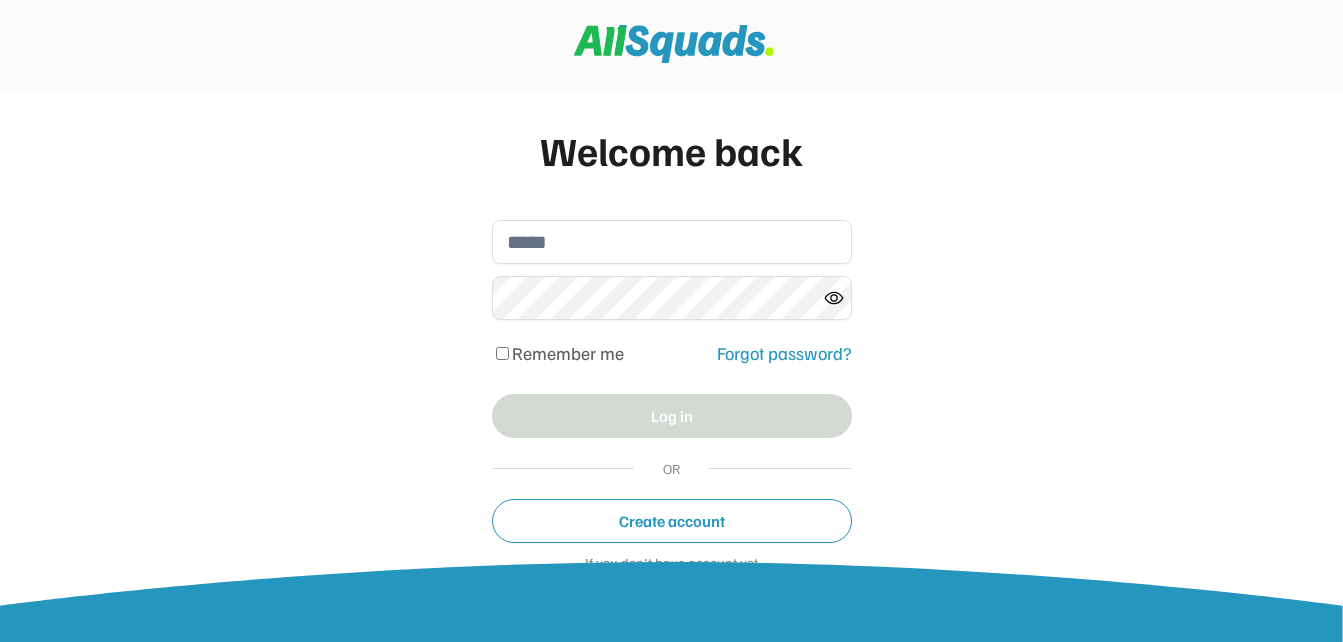 scroll, scrollTop: 0, scrollLeft: 0, axis: both 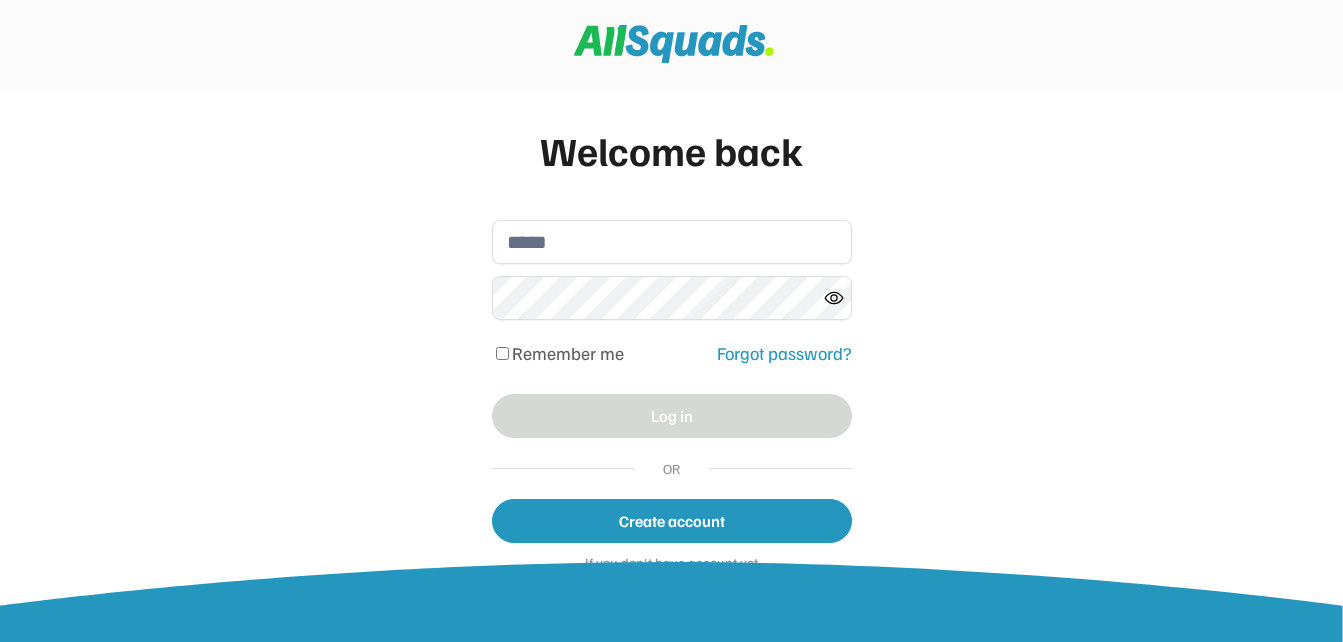 click on "Create account" at bounding box center [672, 521] 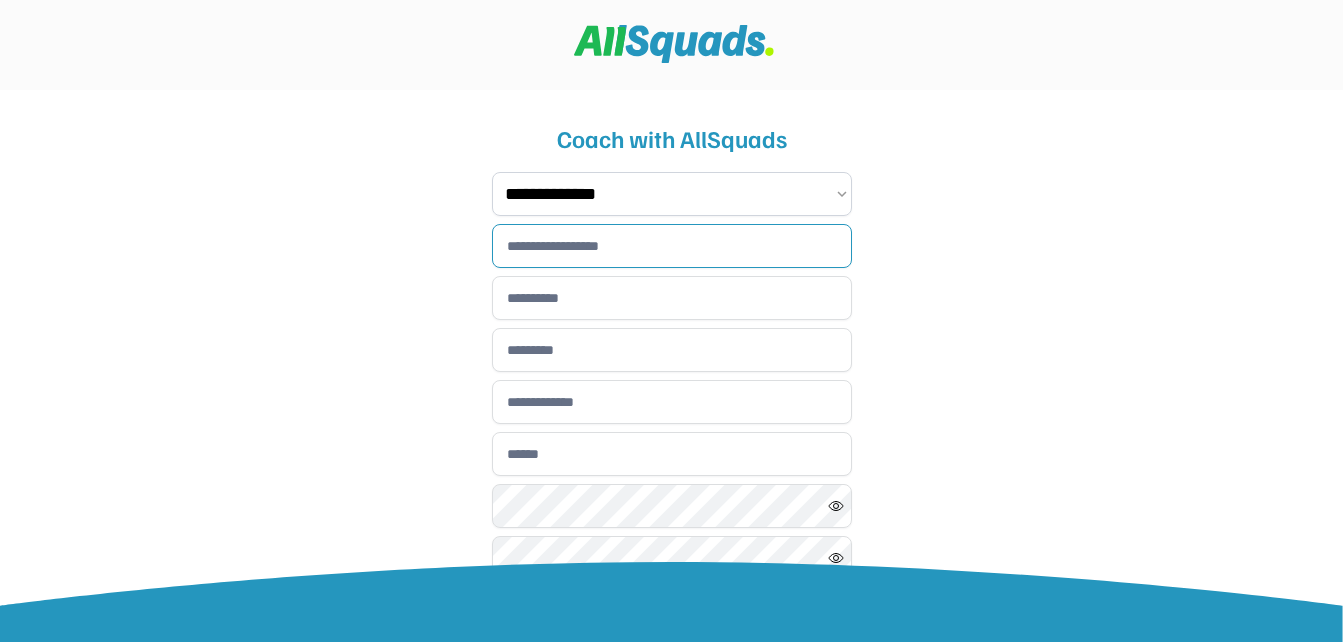 click at bounding box center [672, 246] 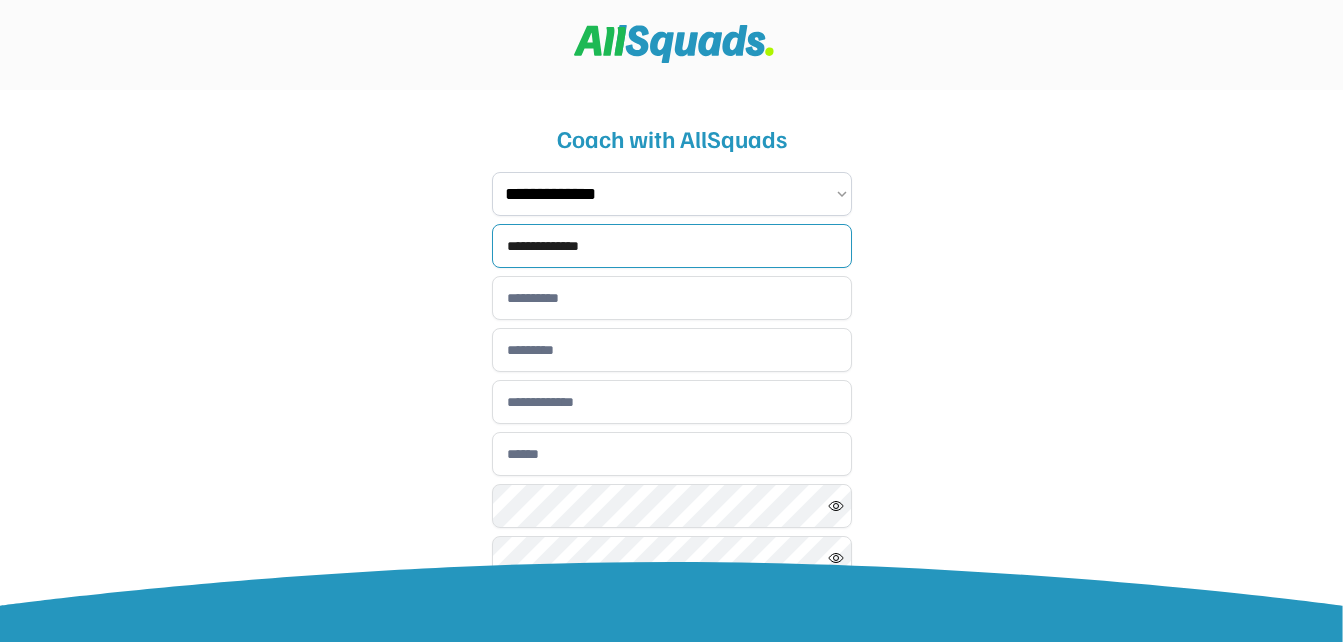 type on "**********" 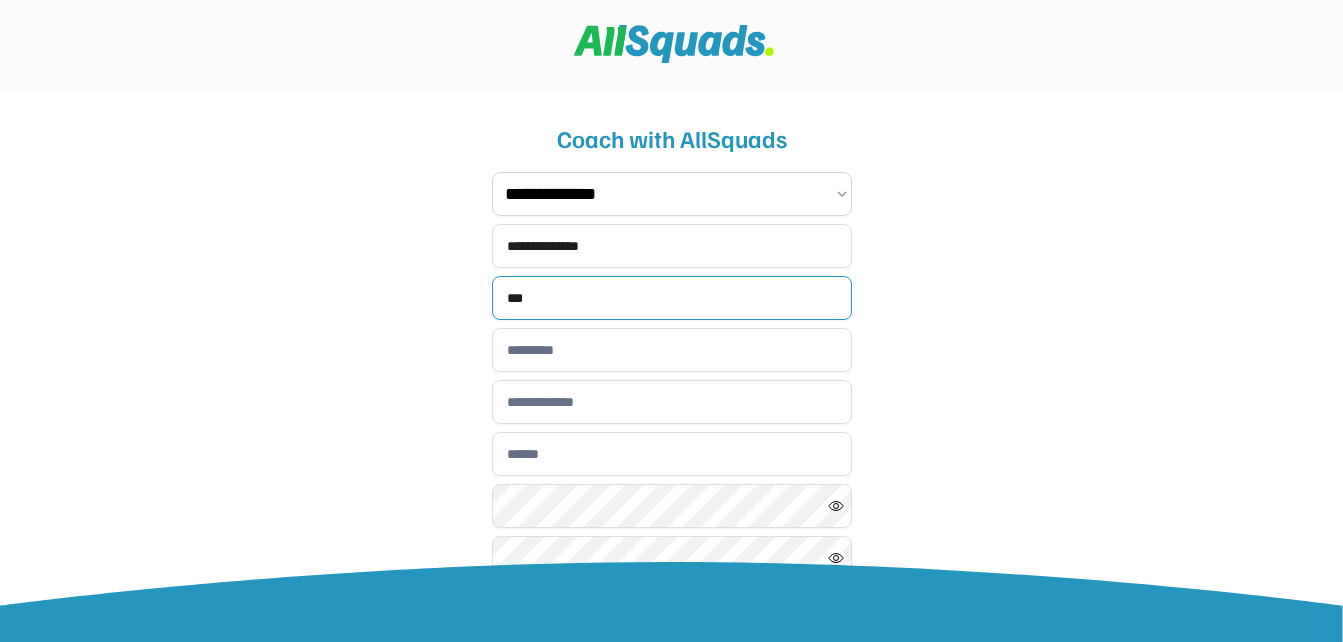 type on "***" 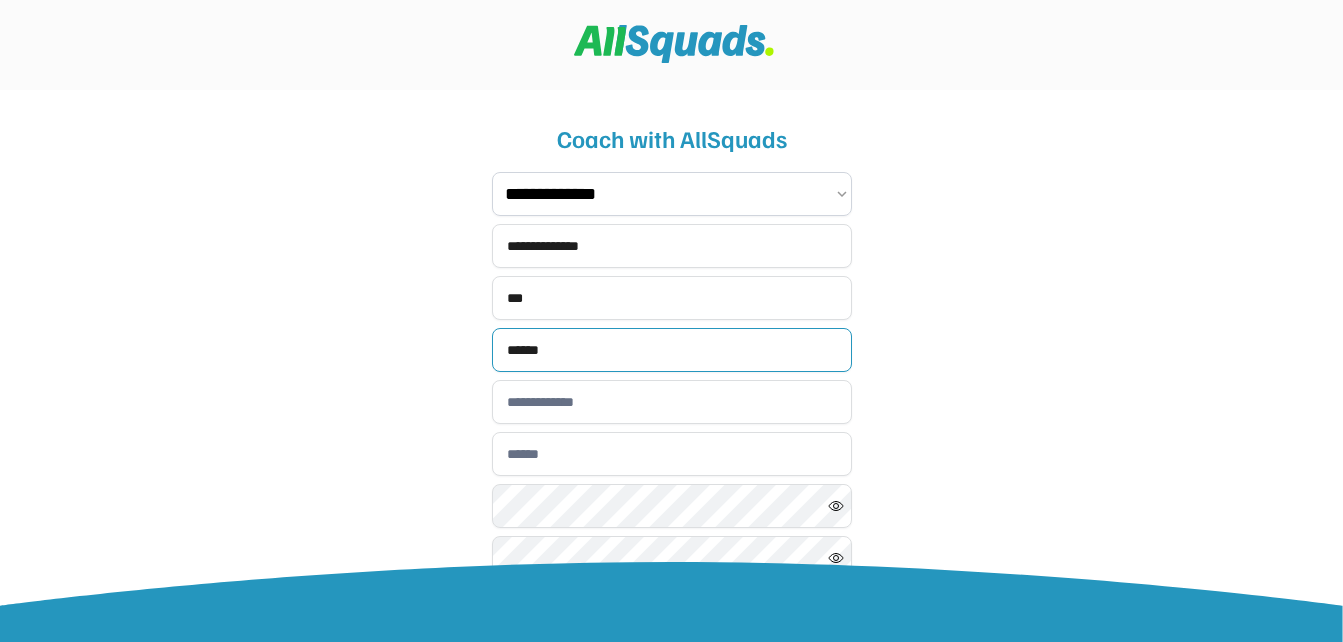 type on "******" 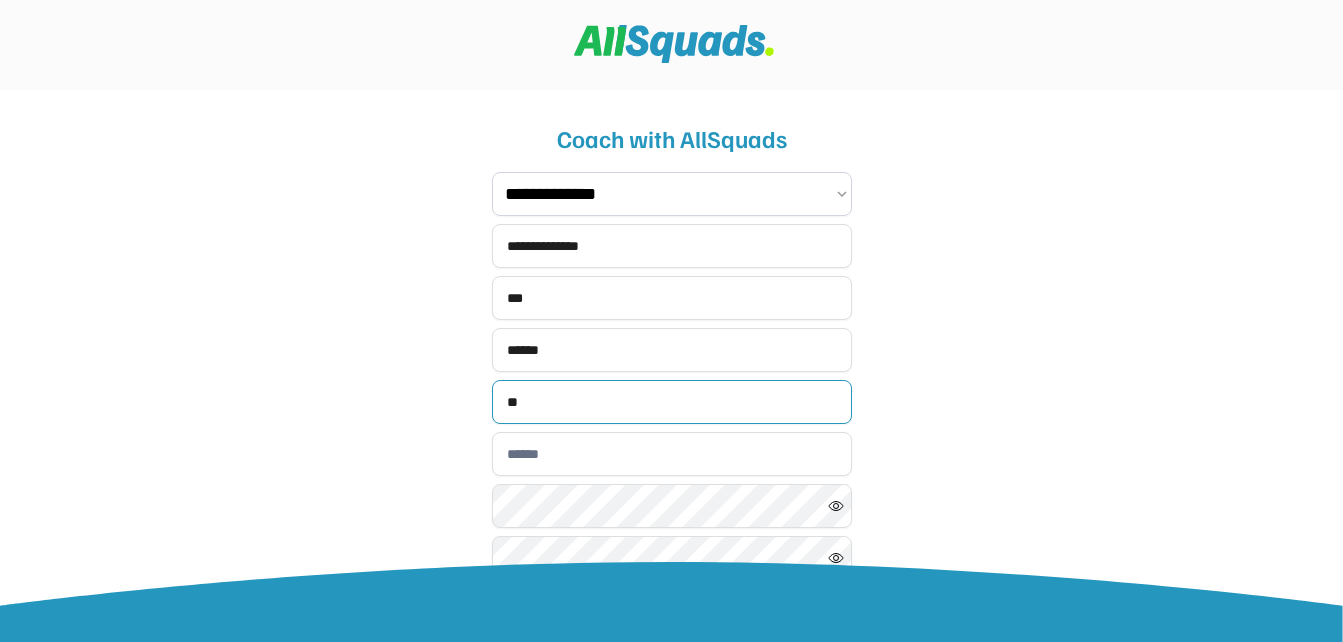 type on "**********" 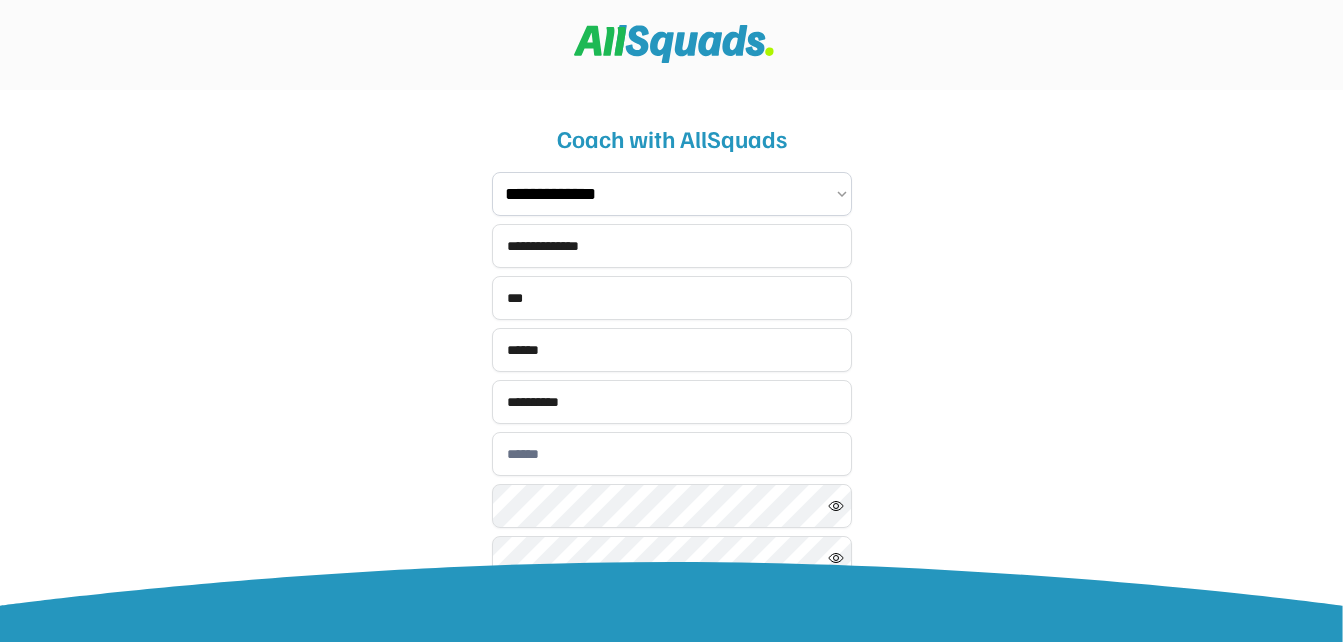 click at bounding box center [672, 454] 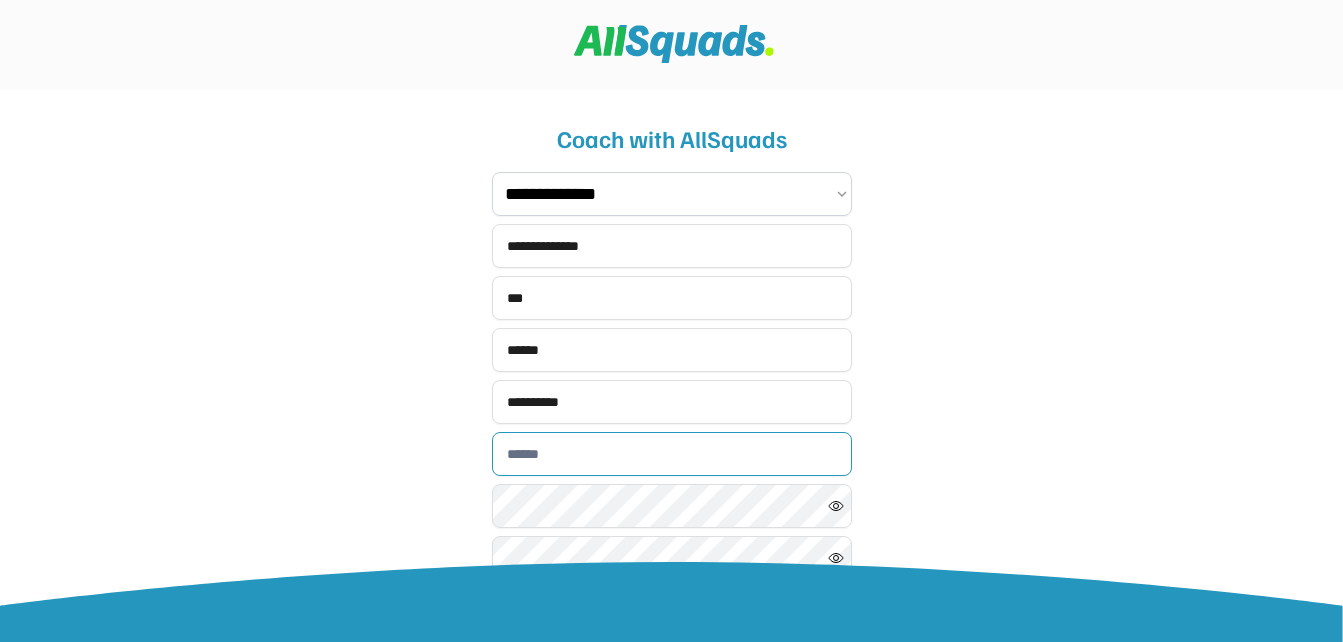 type on "**********" 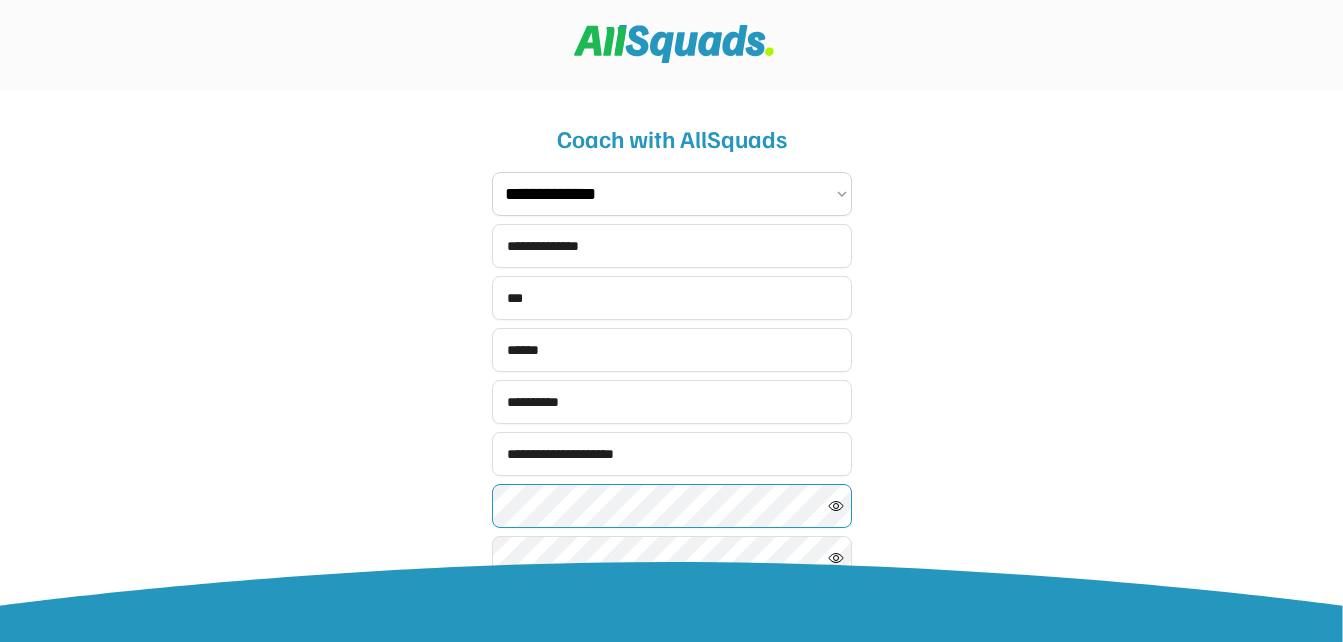 click on "**********" at bounding box center [671, 492] 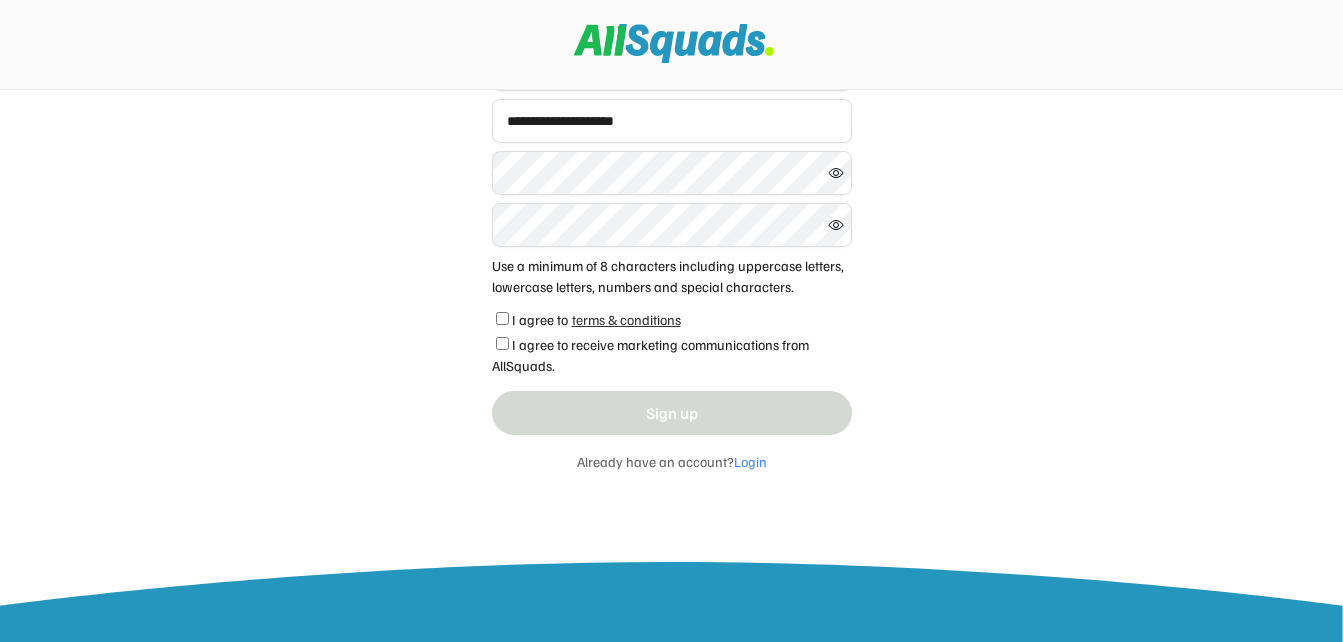 scroll, scrollTop: 343, scrollLeft: 0, axis: vertical 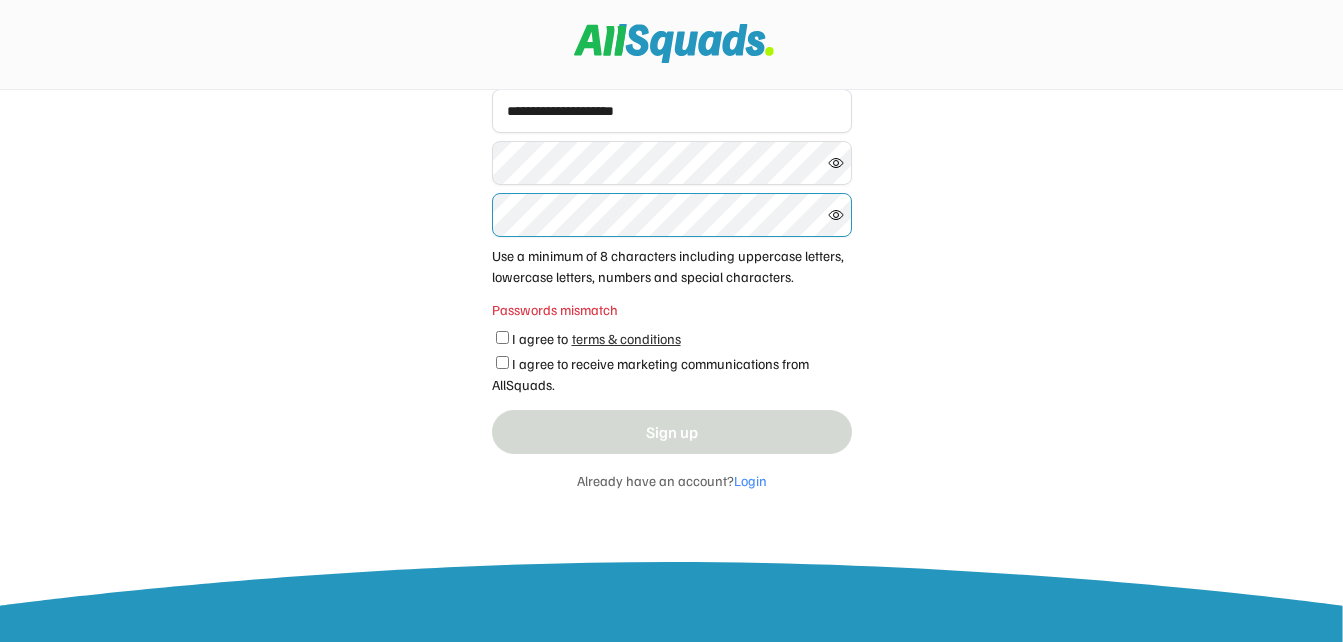 click on "**********" at bounding box center [672, 154] 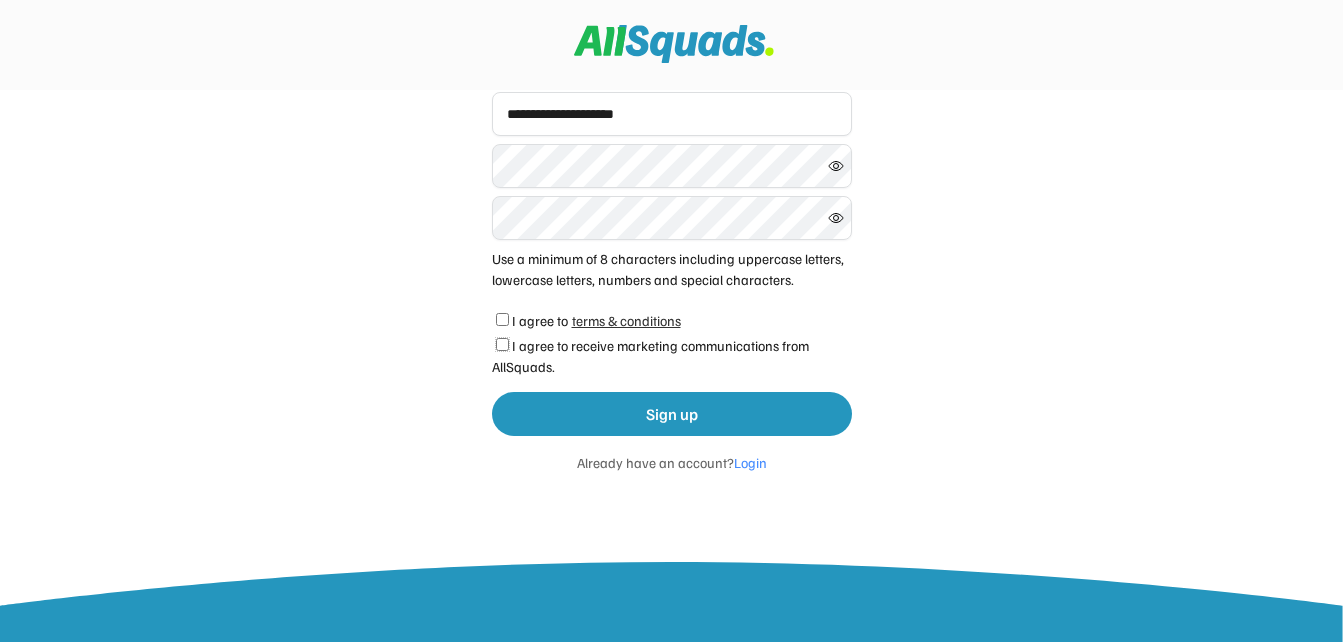scroll, scrollTop: 351, scrollLeft: 0, axis: vertical 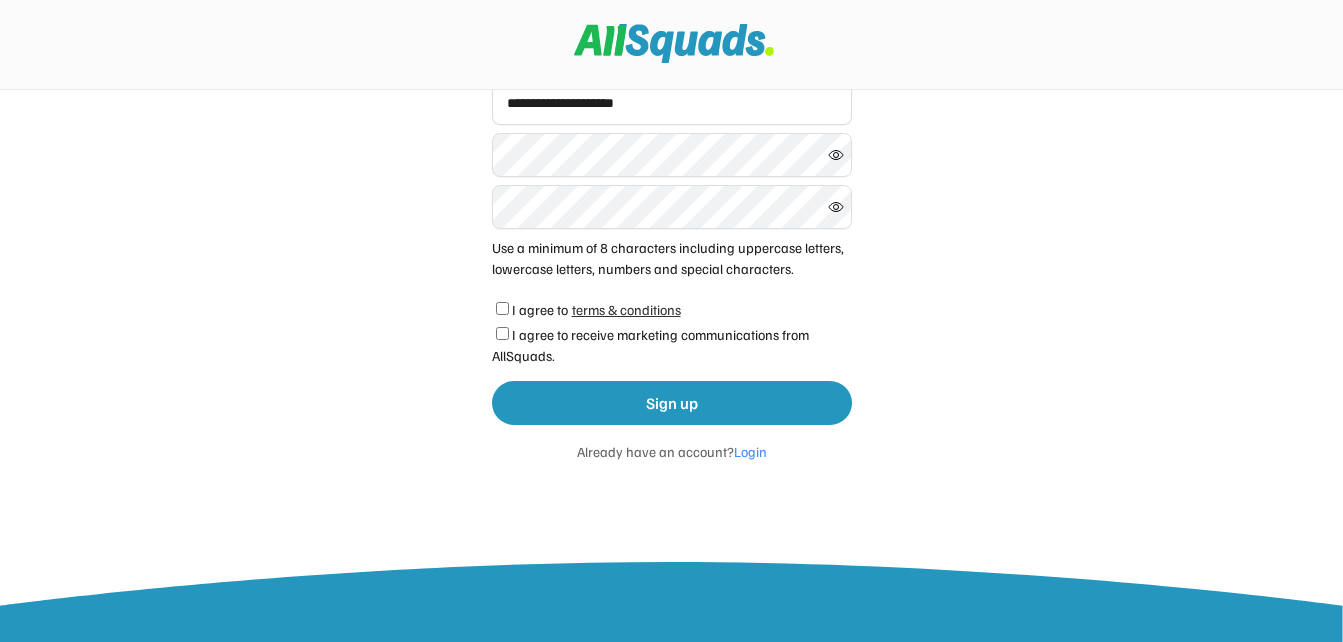 click at bounding box center (674, 43) 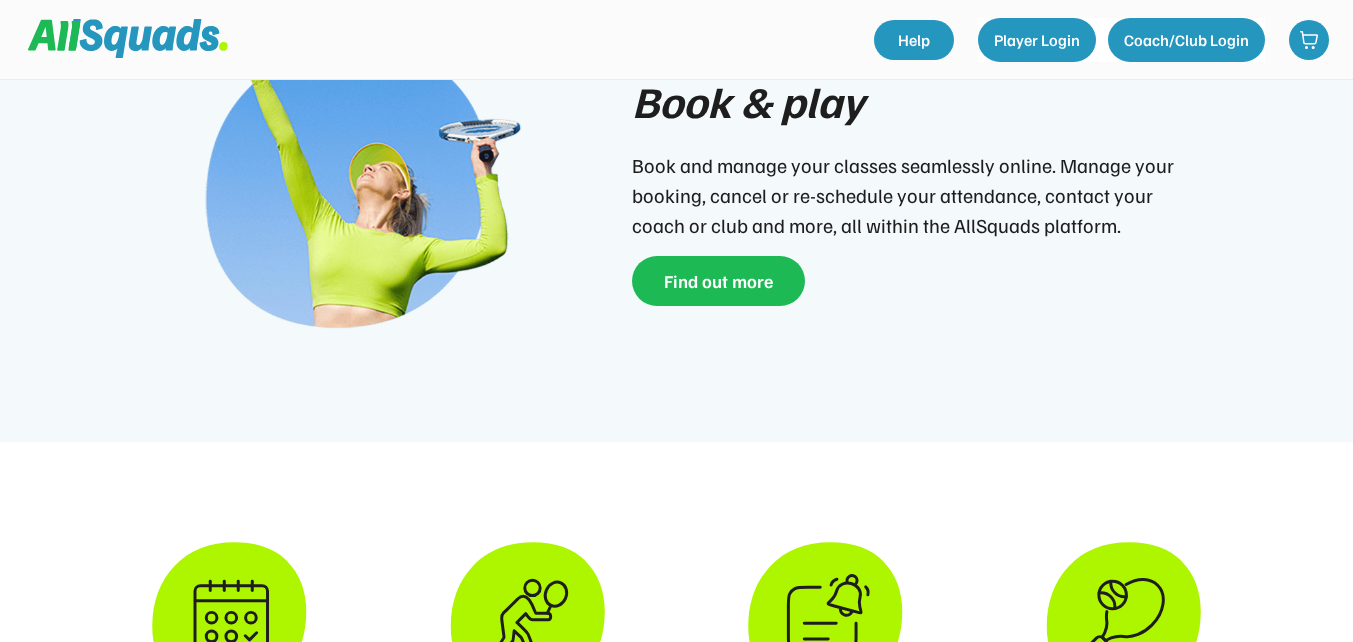 scroll, scrollTop: 1685, scrollLeft: 0, axis: vertical 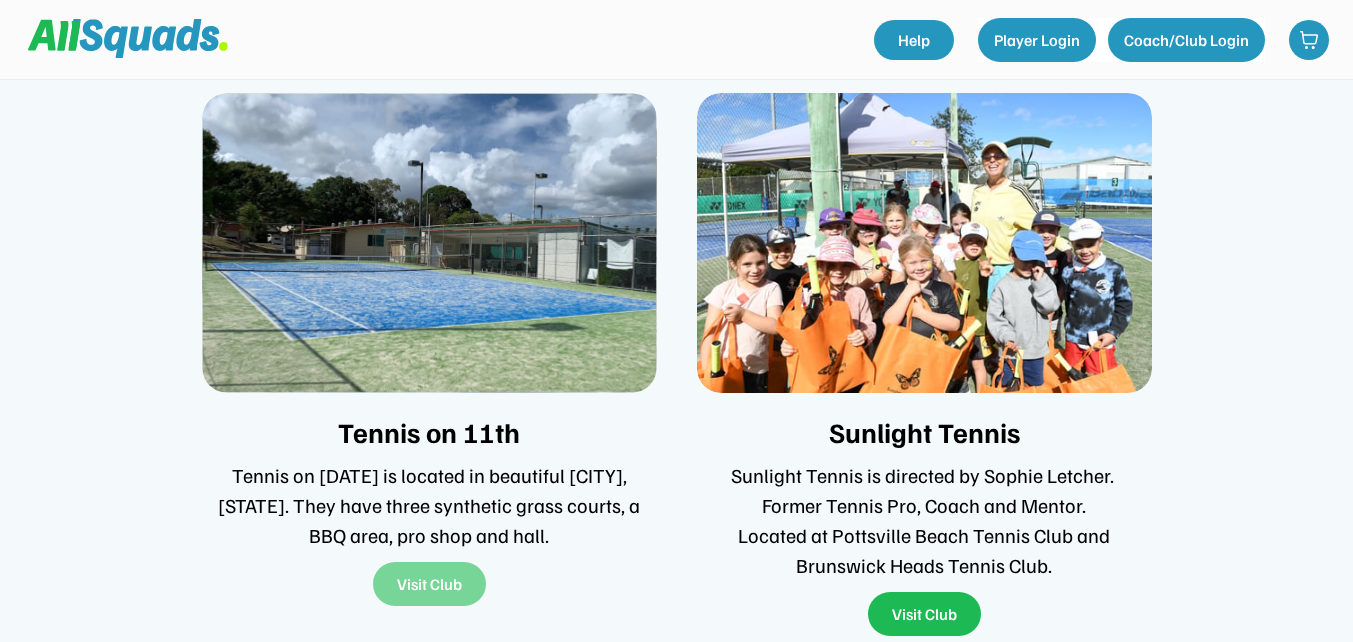 click on "Visit Club" at bounding box center [429, 584] 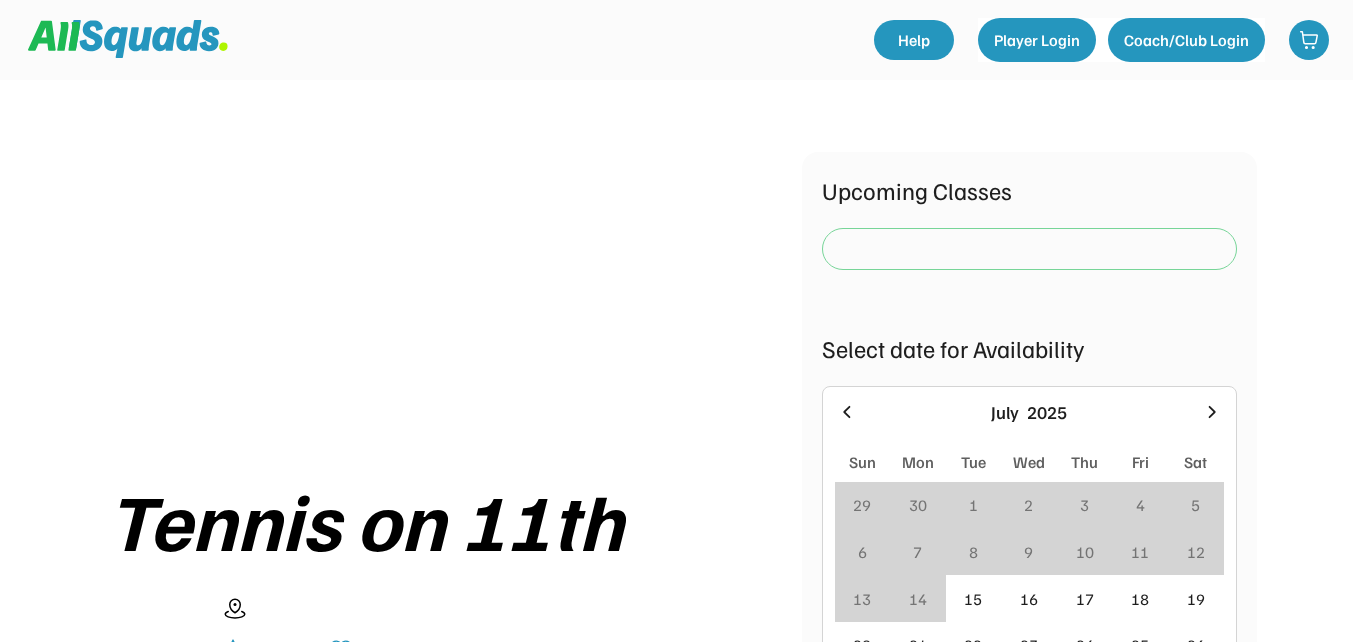 scroll, scrollTop: 0, scrollLeft: 0, axis: both 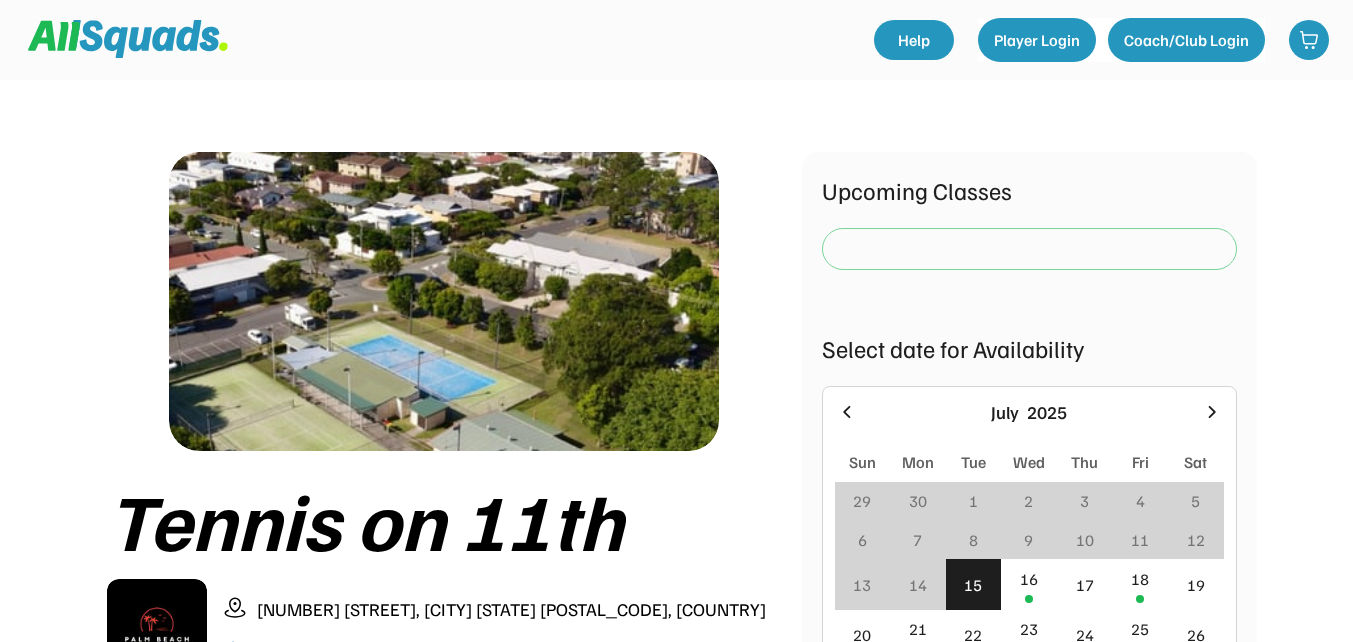 drag, startPoint x: 1352, startPoint y: 57, endPoint x: 1357, endPoint y: 80, distance: 23.537205 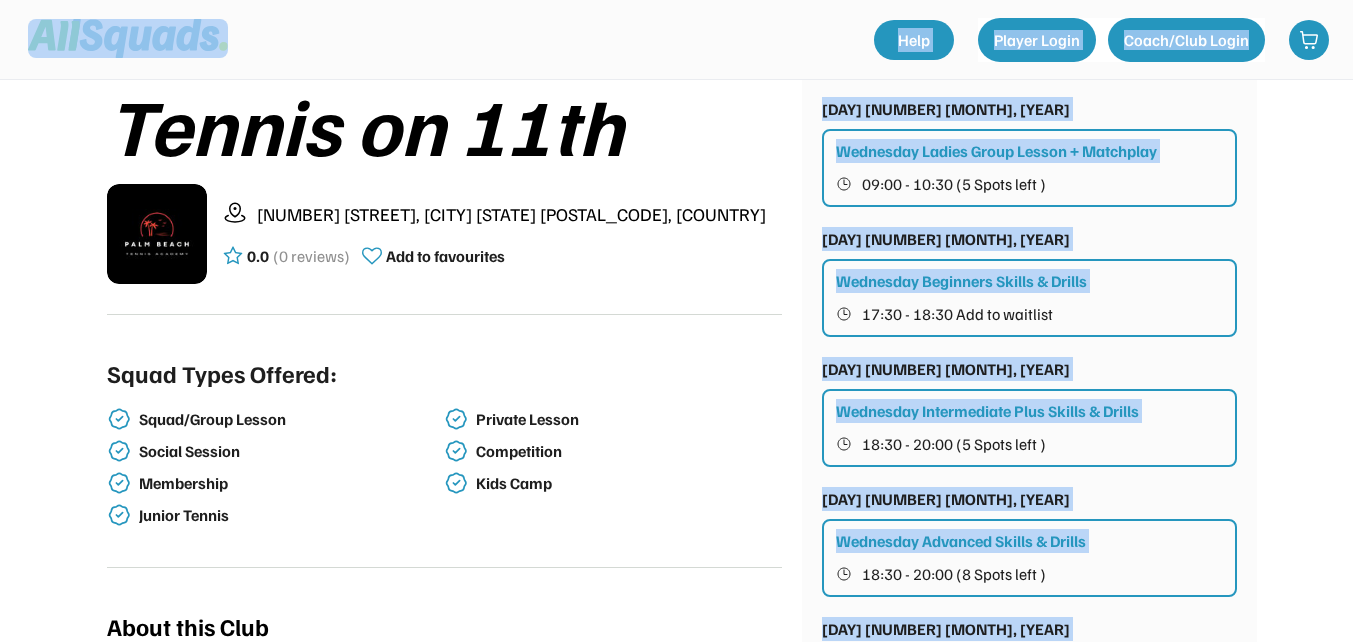 scroll, scrollTop: 0, scrollLeft: 0, axis: both 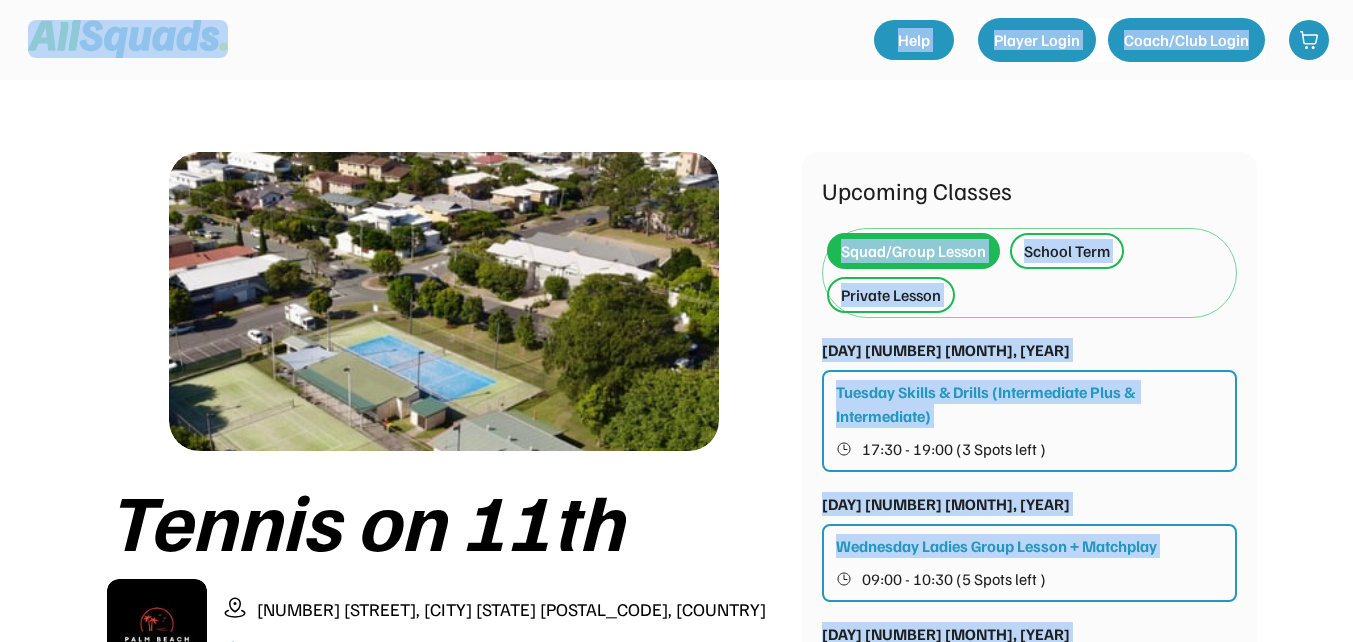 click on "Tennis on 11th  22 Eleventh Ave, Palm Beach QLD 4221, Australia 0.0 (0 reviews) Add to favourites Squad Types Offered: Squad/Group Lesson  Private Lesson  Social Session Competition Membership Kids Camp Junior Tennis About this Club Tennis on 11th is nestled in the scenic Palm Beach, QLD, and features three synthetic grass courts. We offer a wide range of classes suitable for all ages and skill levels. As a family-oriented community club, we run junior and adult programs throughout the week, welcoming players of all abilities to join in and enjoy the game. Coaching Programs at Tennis on 11th are run by Palm Beach Tennis Academy Qualifications/Accreditations Club Professional Tennis Coach Cert 3 & 4 Personal Training  Senior First Aid Upcoming Classes Squad/Group Lesson  School Term Private Lesson  Tue 15 July, 2025 Tuesday Skills & Drills (Intermediate Plus & Intermediate) 17:30 - 19:00  (3 Spots left ) Wed 16 July, 2025 Wednesday Ladies Group Lesson + Matchplay 09:00 - 10:30  (5 Spots left )  July  2025 Sun" at bounding box center (677, 1352) 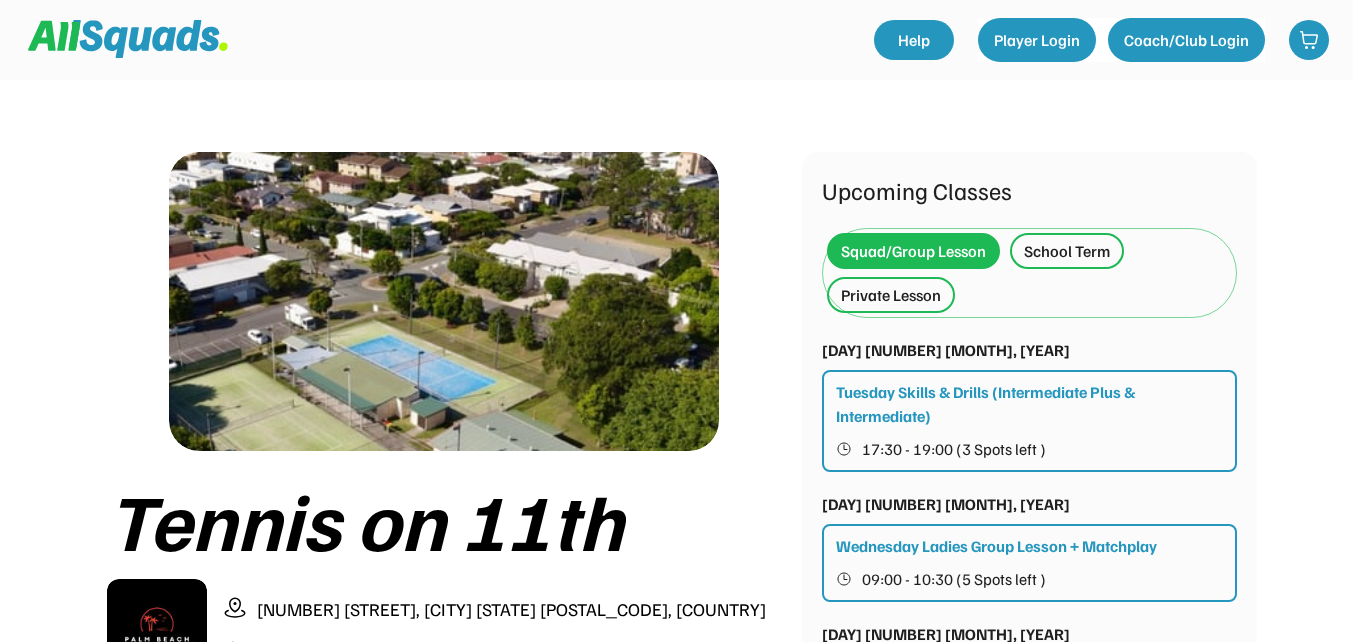 click on "School Term" at bounding box center (1067, 251) 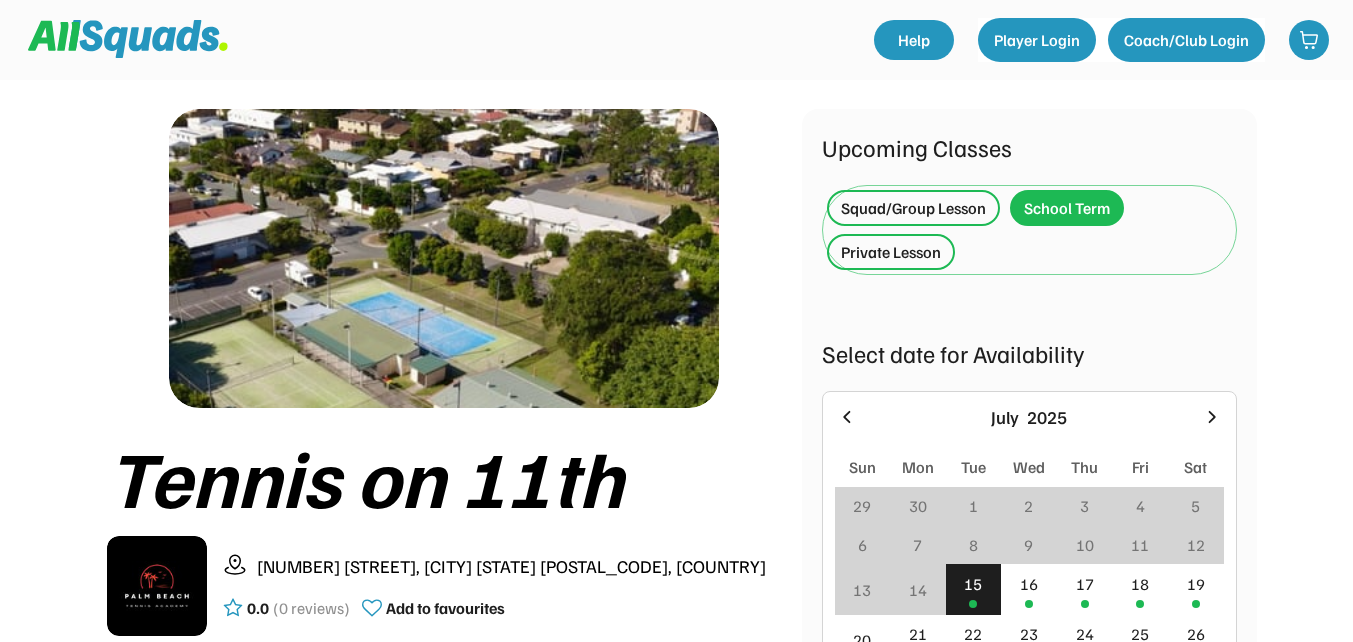 scroll, scrollTop: 38, scrollLeft: 0, axis: vertical 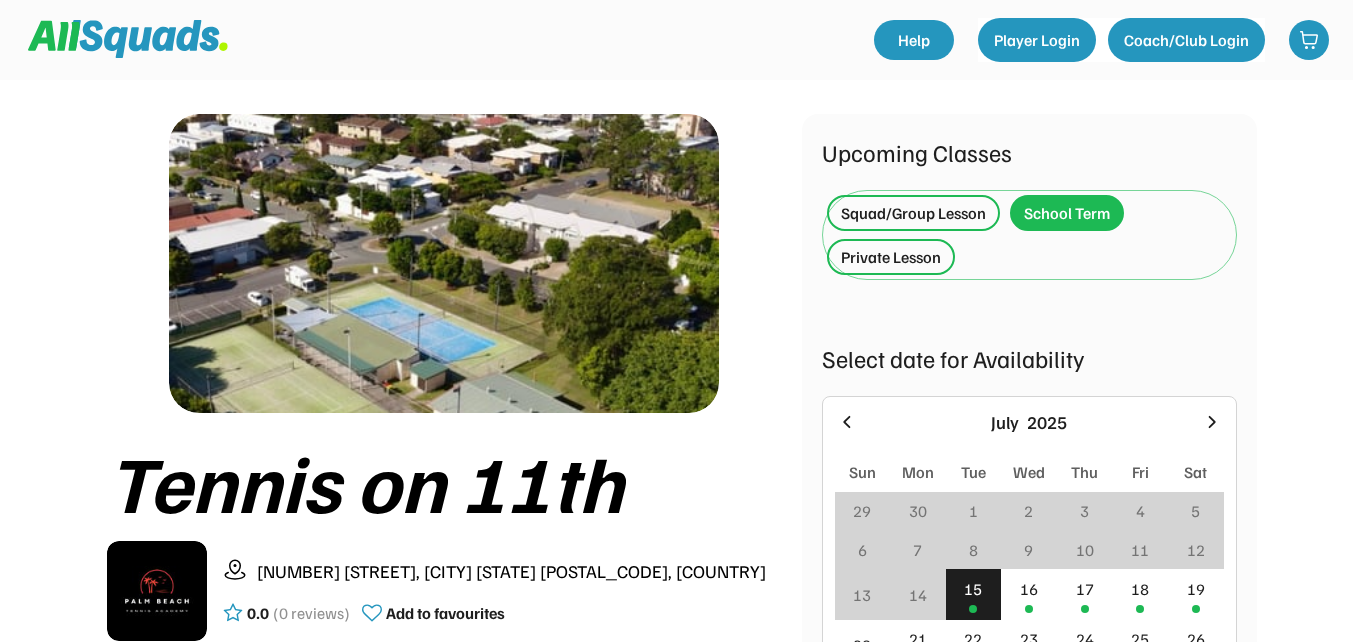 click on "Private Lesson" at bounding box center [891, 257] 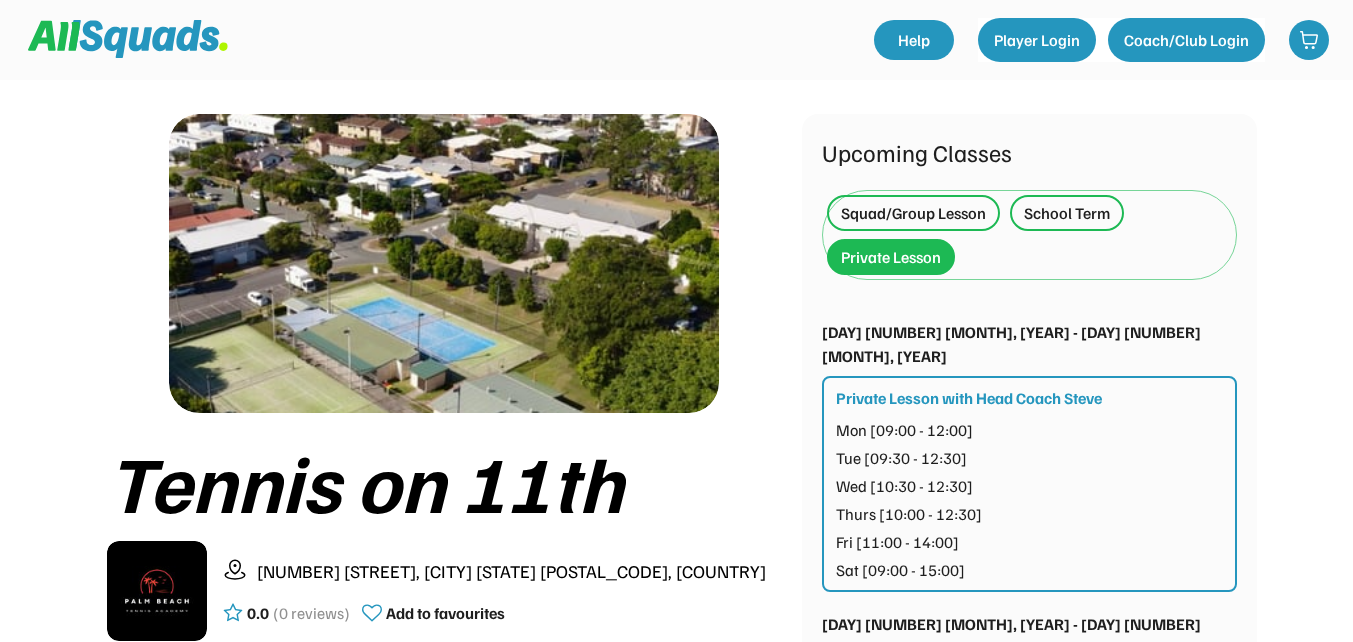 click on "Mon [09:00 - 12:00]" at bounding box center (904, 430) 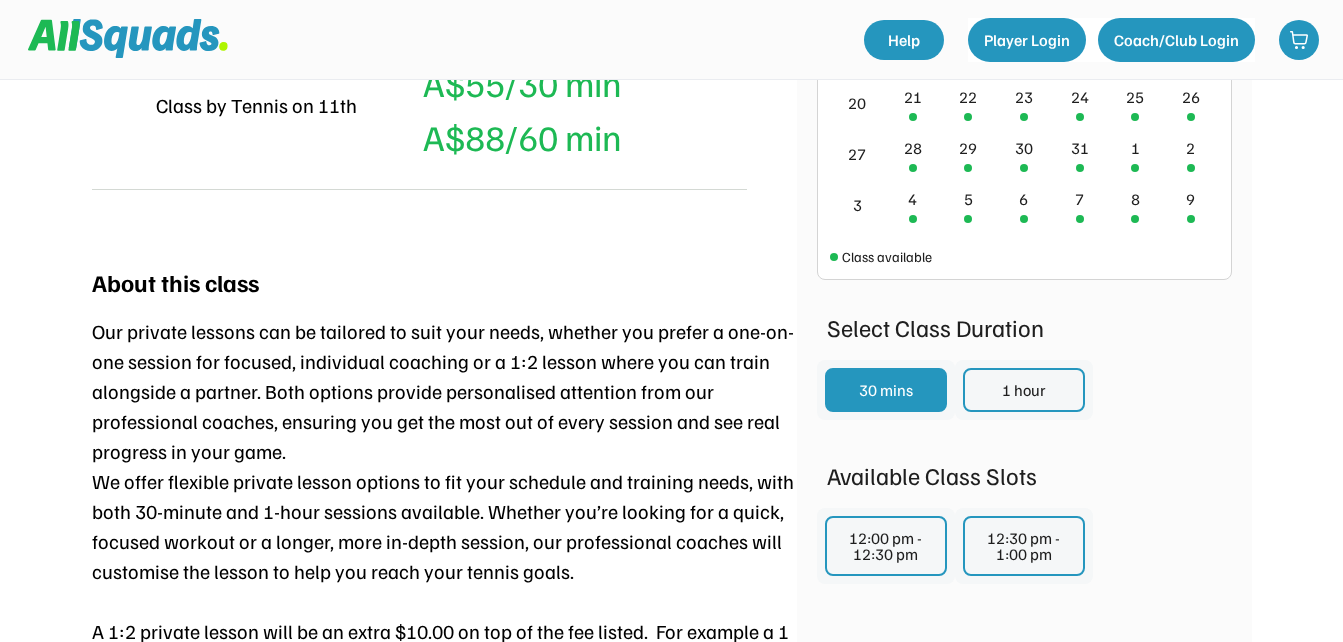 scroll, scrollTop: 0, scrollLeft: 0, axis: both 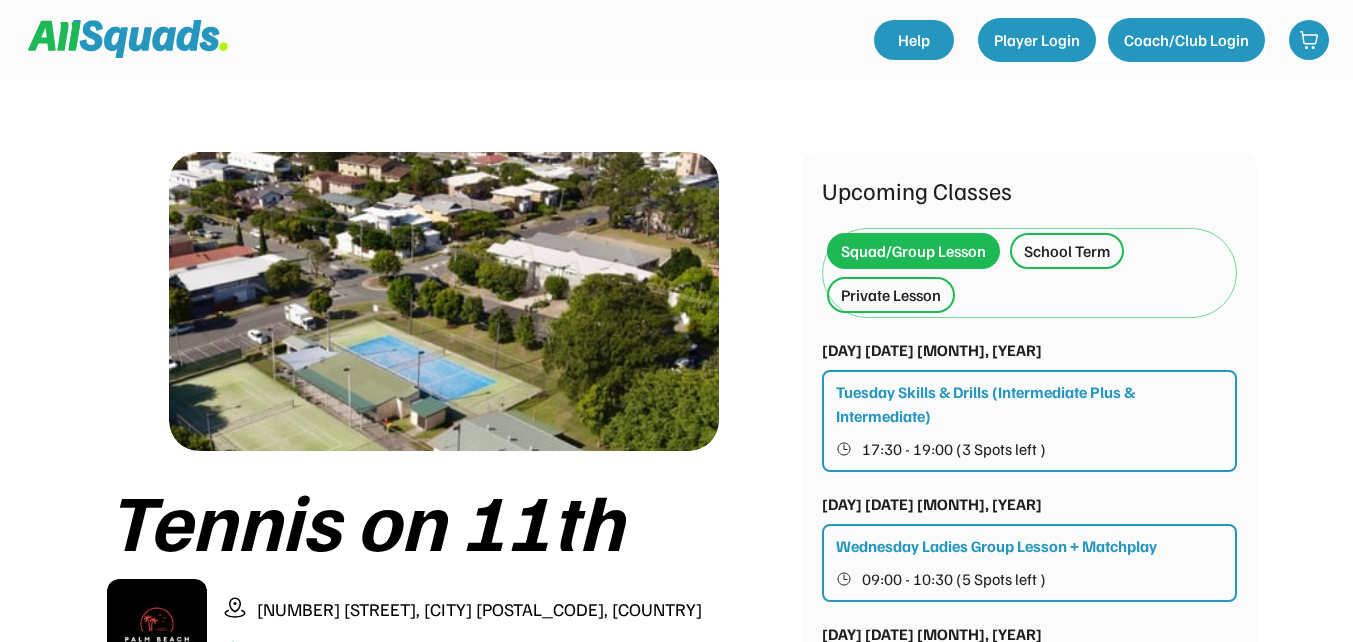 click on "School Term" at bounding box center (1067, 251) 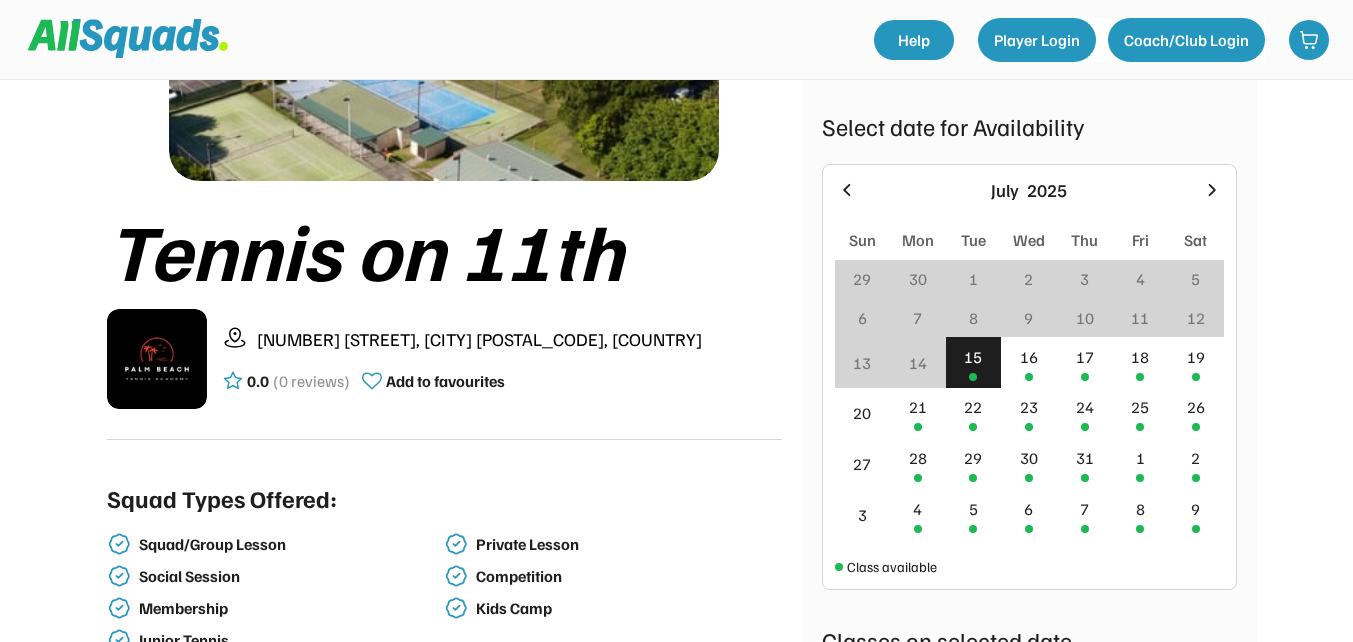 scroll, scrollTop: 273, scrollLeft: 0, axis: vertical 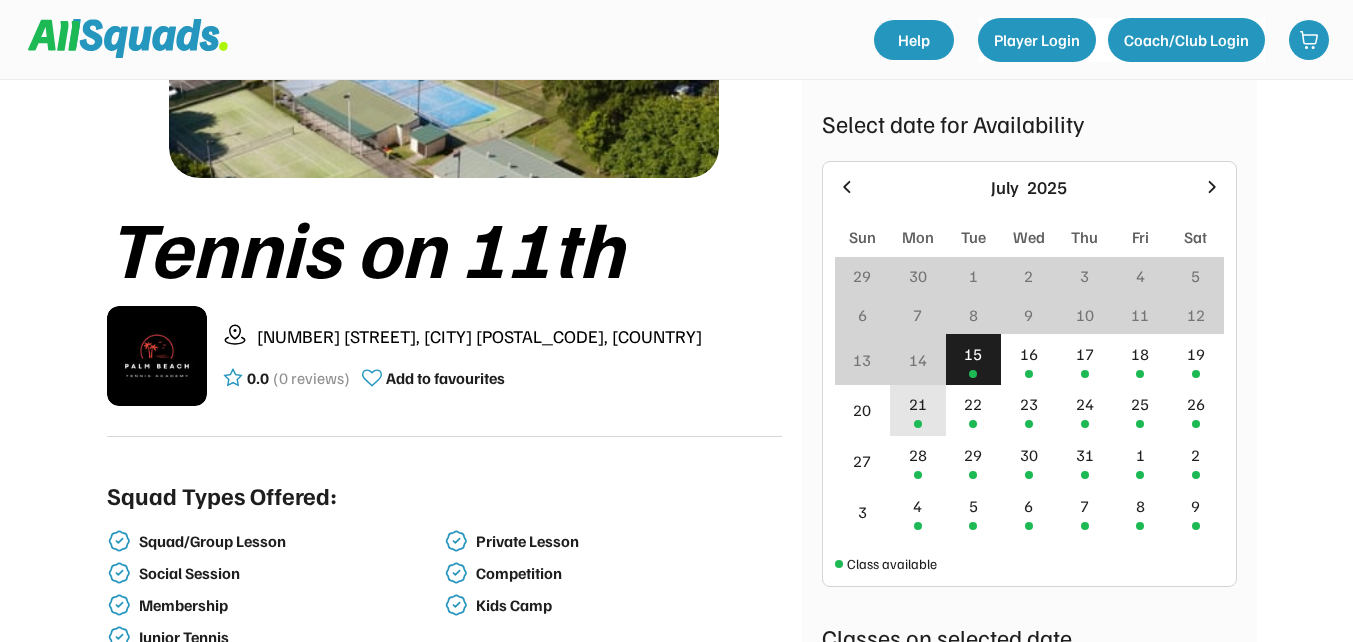 click on "21" at bounding box center (918, 410) 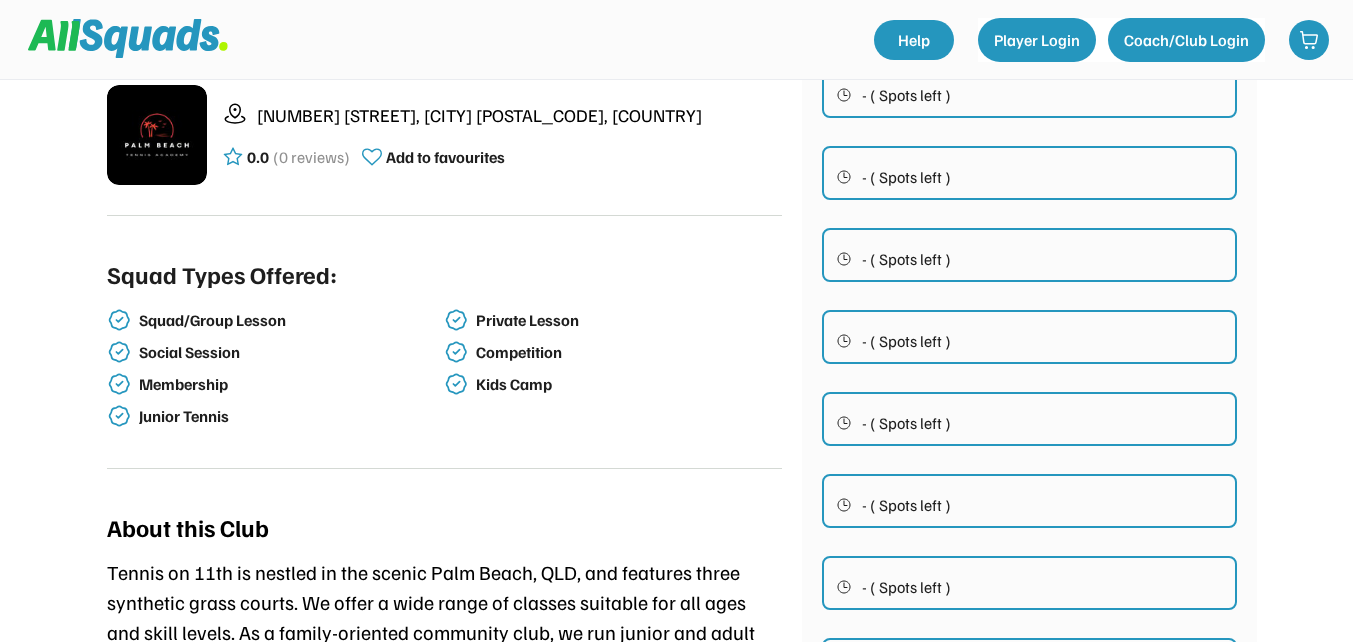 scroll, scrollTop: 348, scrollLeft: 0, axis: vertical 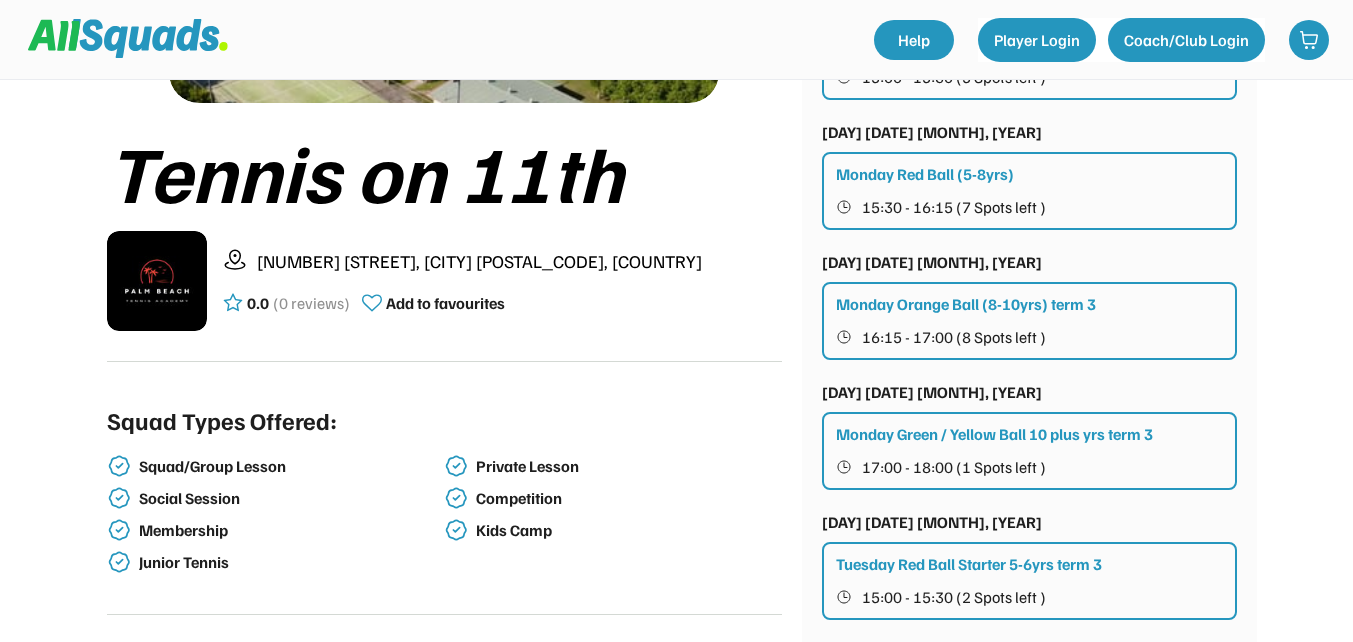 click on "Monday Red Ball (5-8yrs) 15:30 - 16:15  (7 Spots left )" at bounding box center [1029, 191] 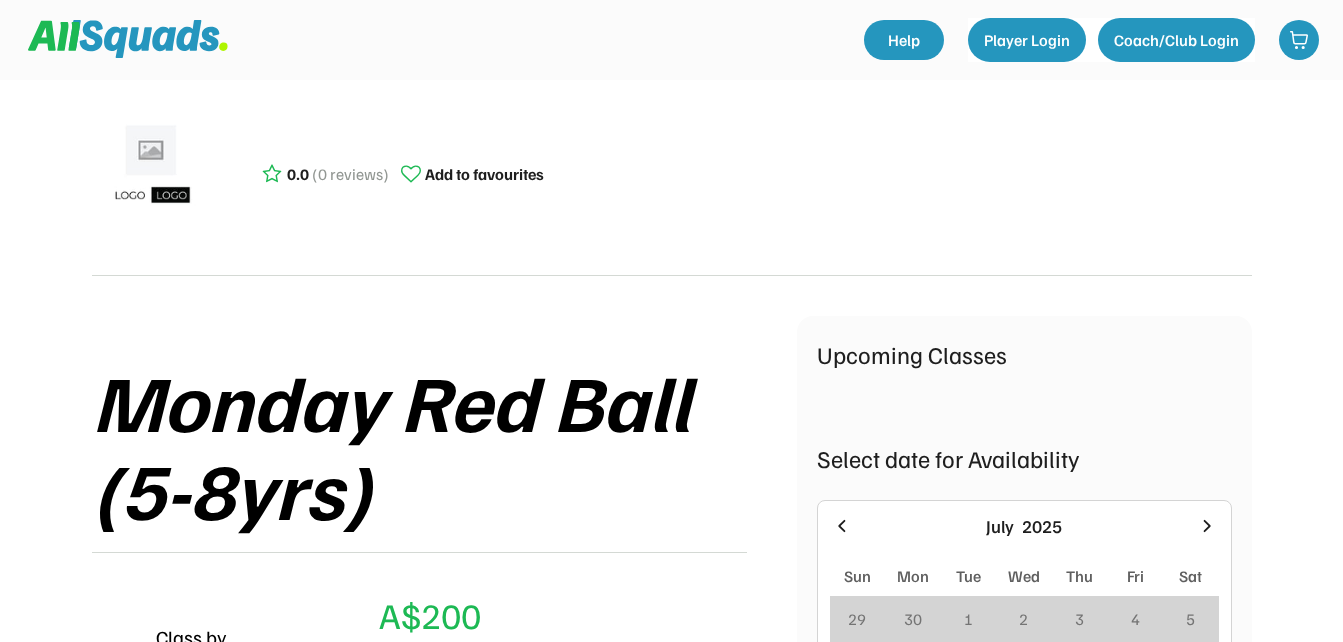 scroll, scrollTop: 0, scrollLeft: 0, axis: both 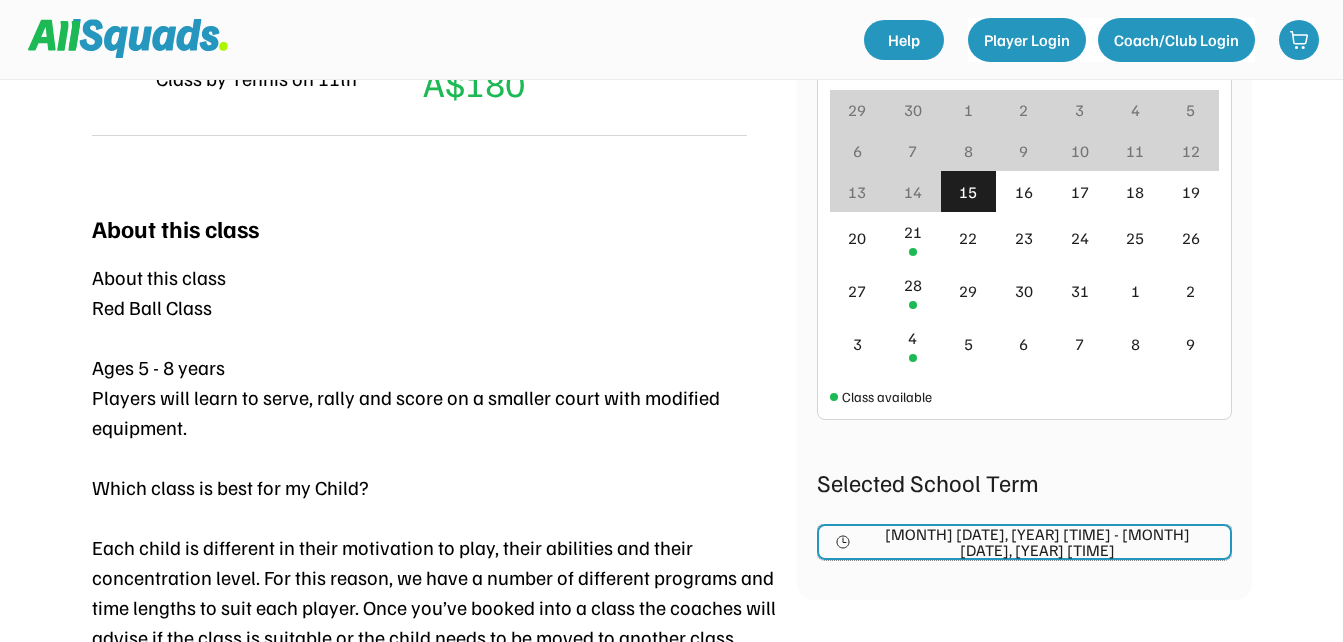 click on "[MONTH] [DATE], [YEAR] [TIME] - [MONTH] [DATE], [YEAR] [TIME]" at bounding box center (1037, 542) 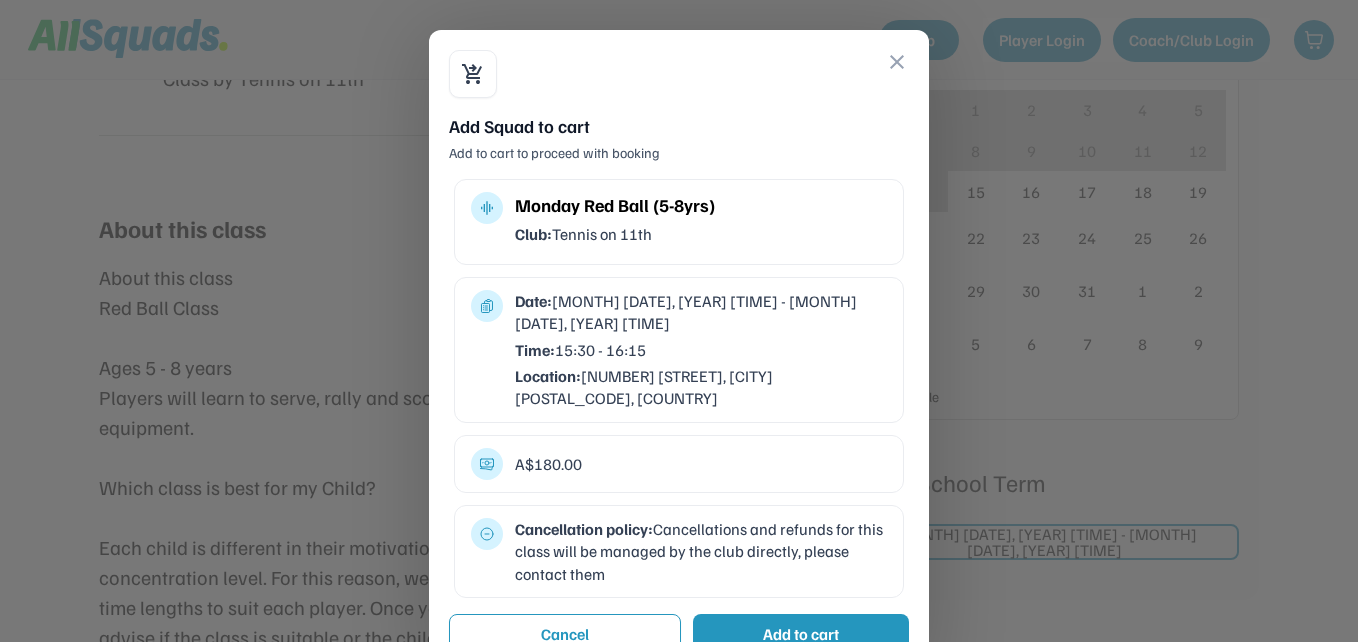 click on "close" at bounding box center [897, 62] 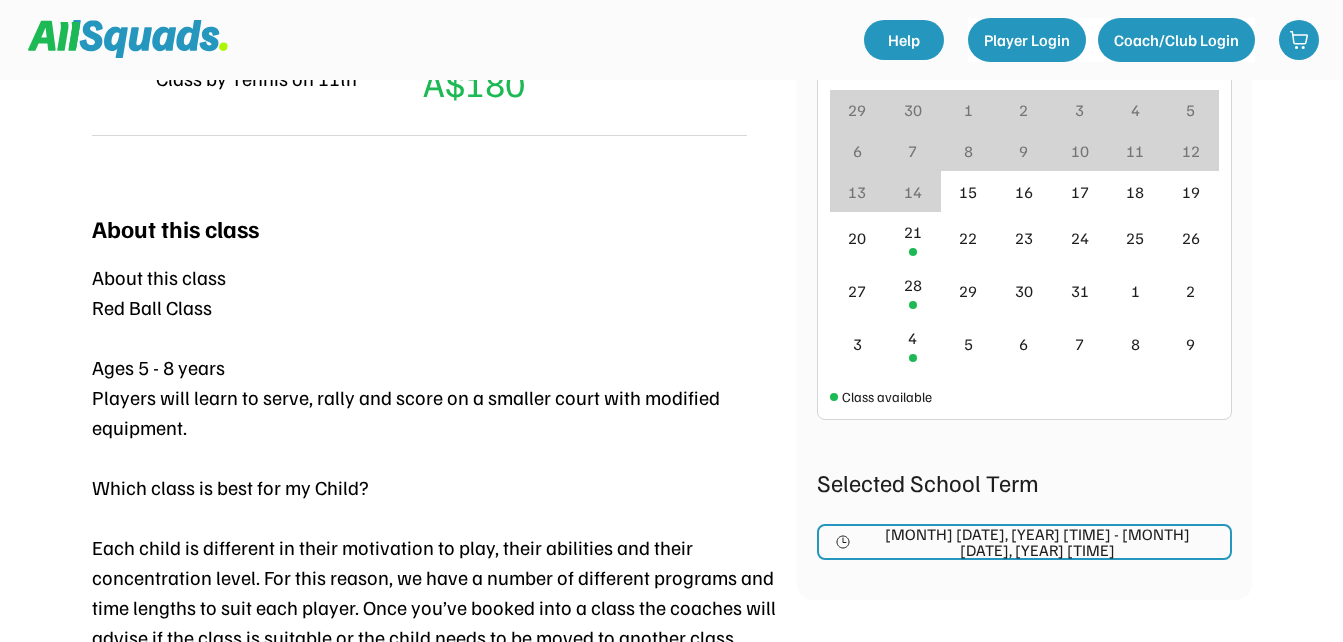 scroll, scrollTop: 0, scrollLeft: 0, axis: both 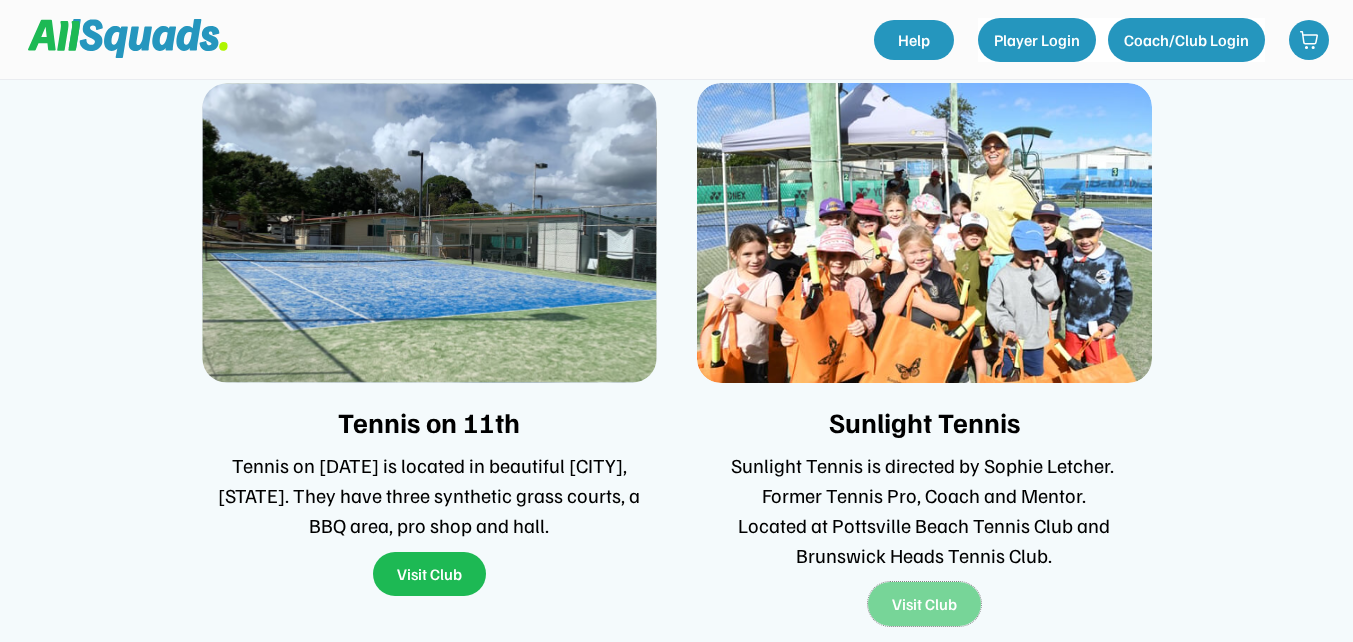 click on "Visit Club" at bounding box center (924, 604) 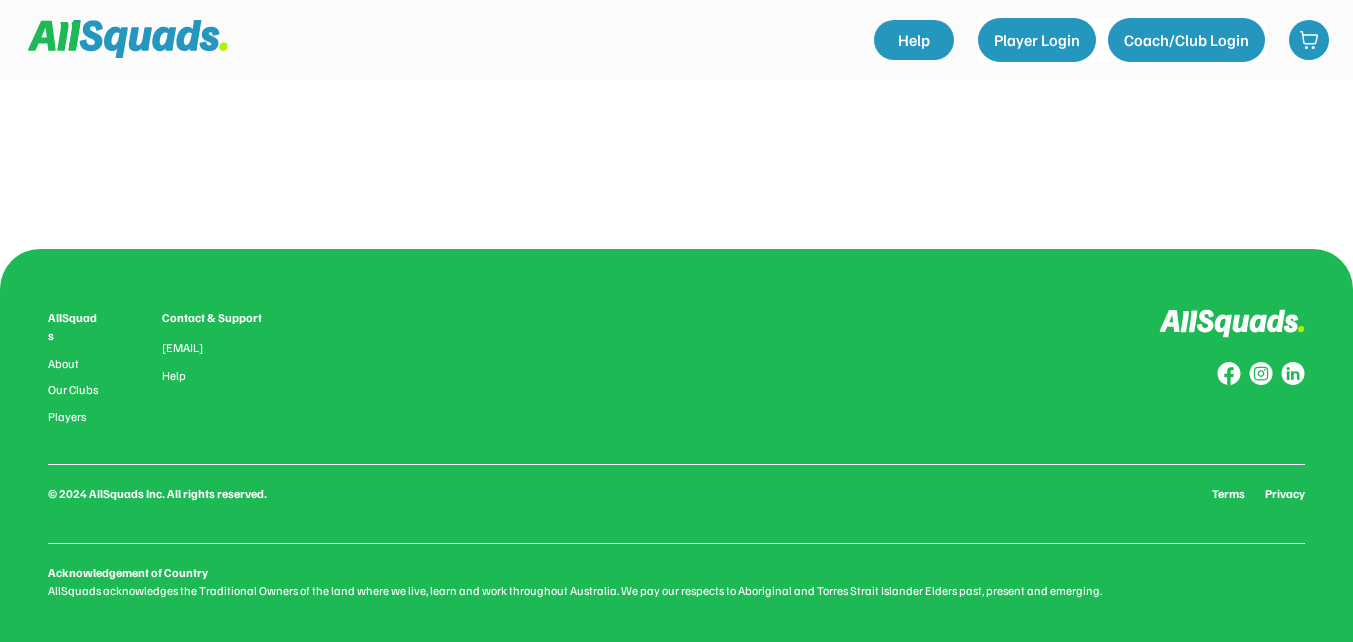 scroll, scrollTop: 0, scrollLeft: 0, axis: both 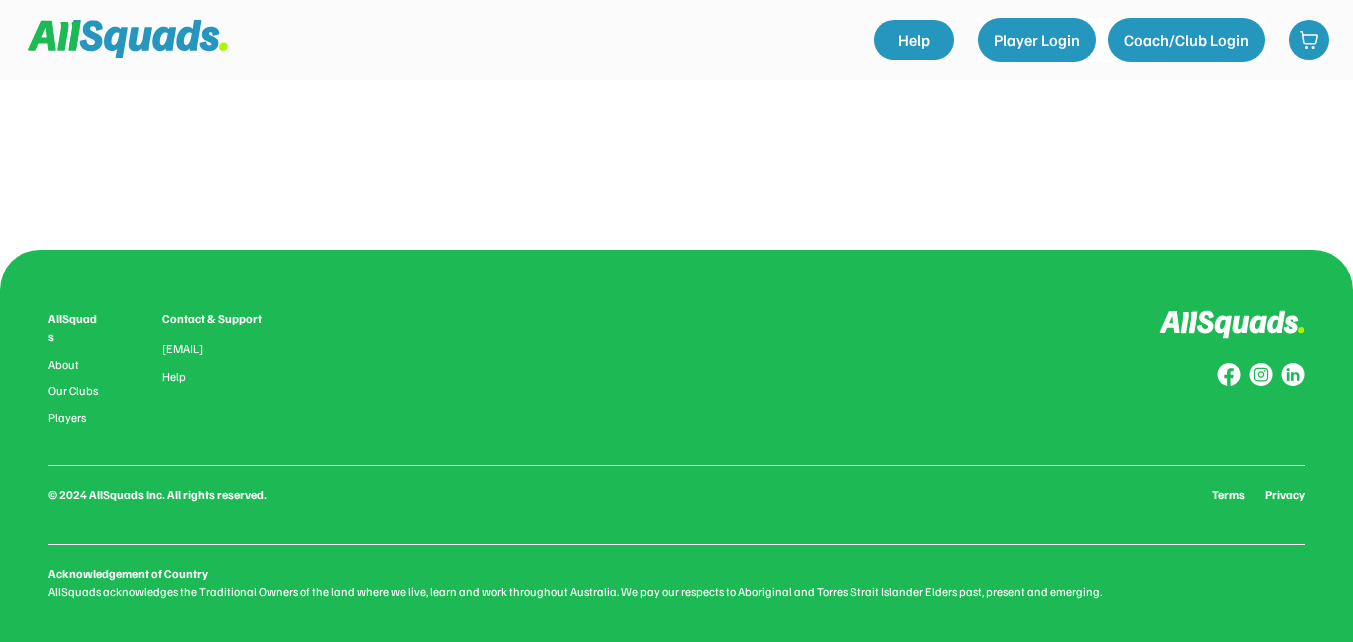 click at bounding box center [677, 160] 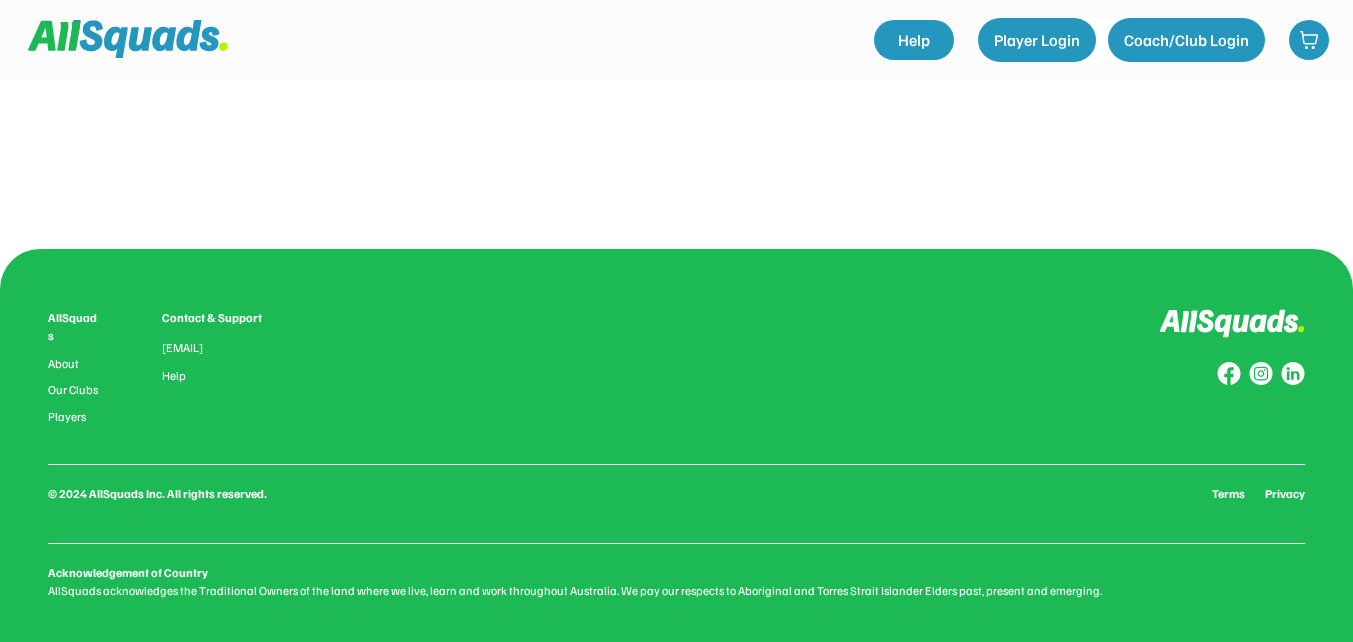 scroll, scrollTop: 0, scrollLeft: 0, axis: both 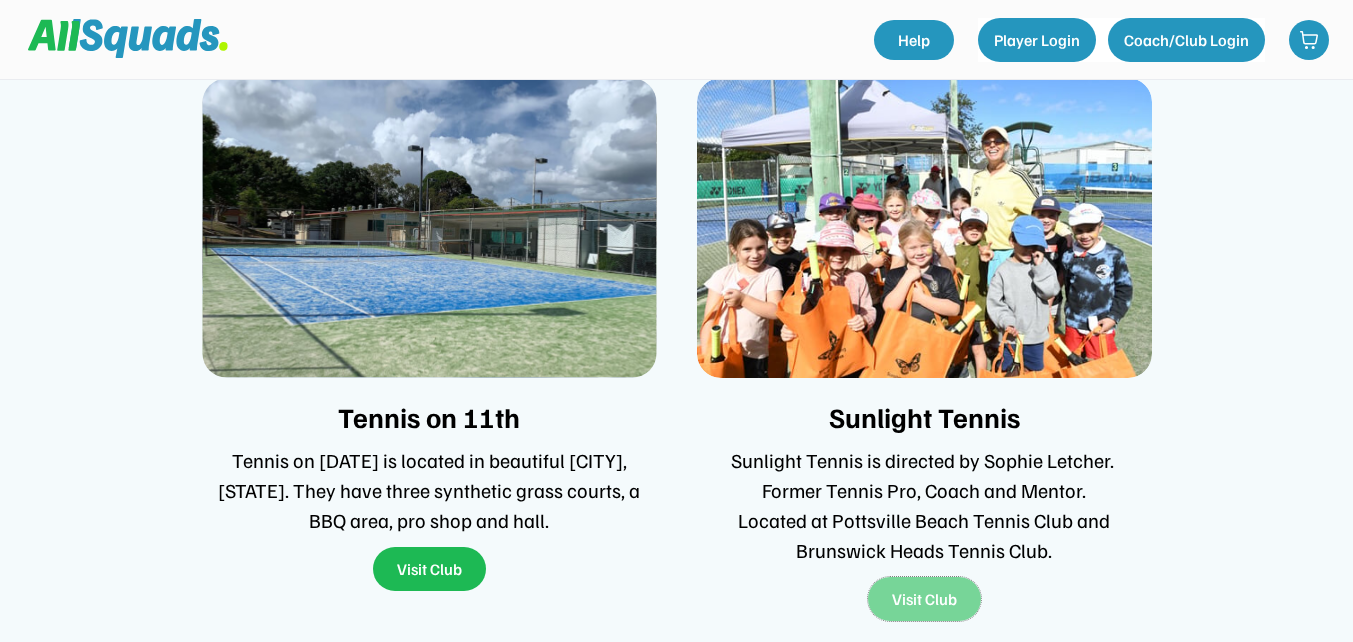 click on "Visit Club" at bounding box center (924, 599) 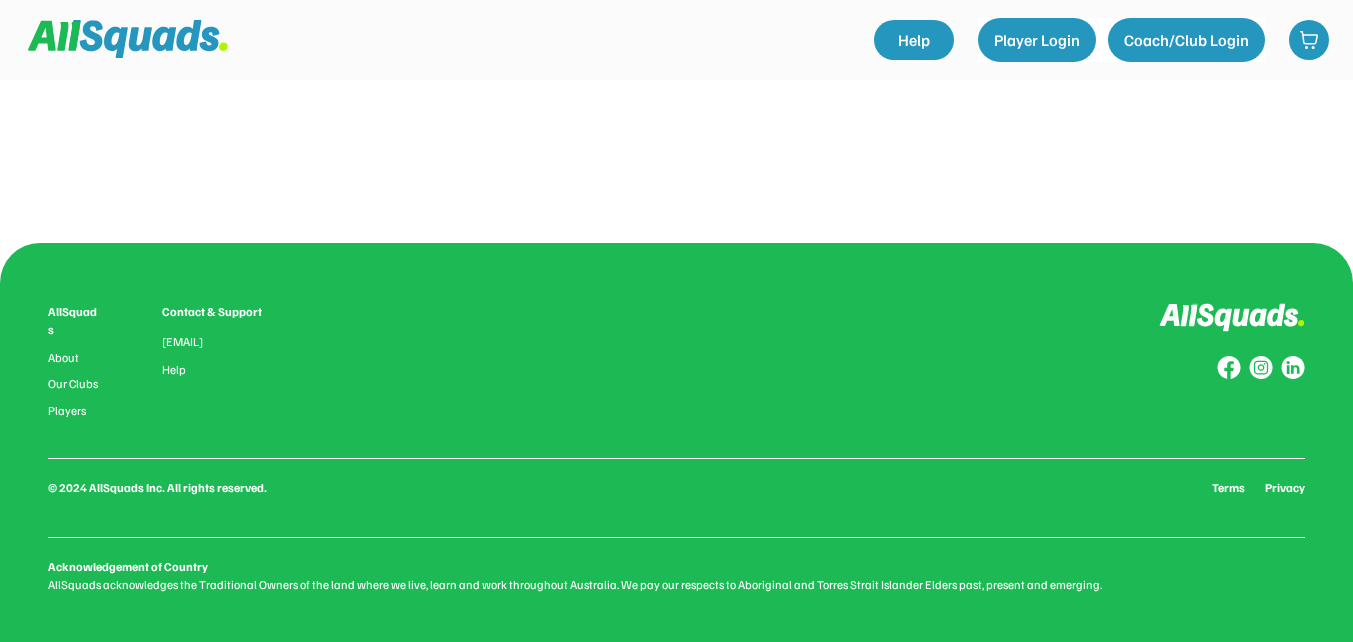 scroll, scrollTop: 8, scrollLeft: 0, axis: vertical 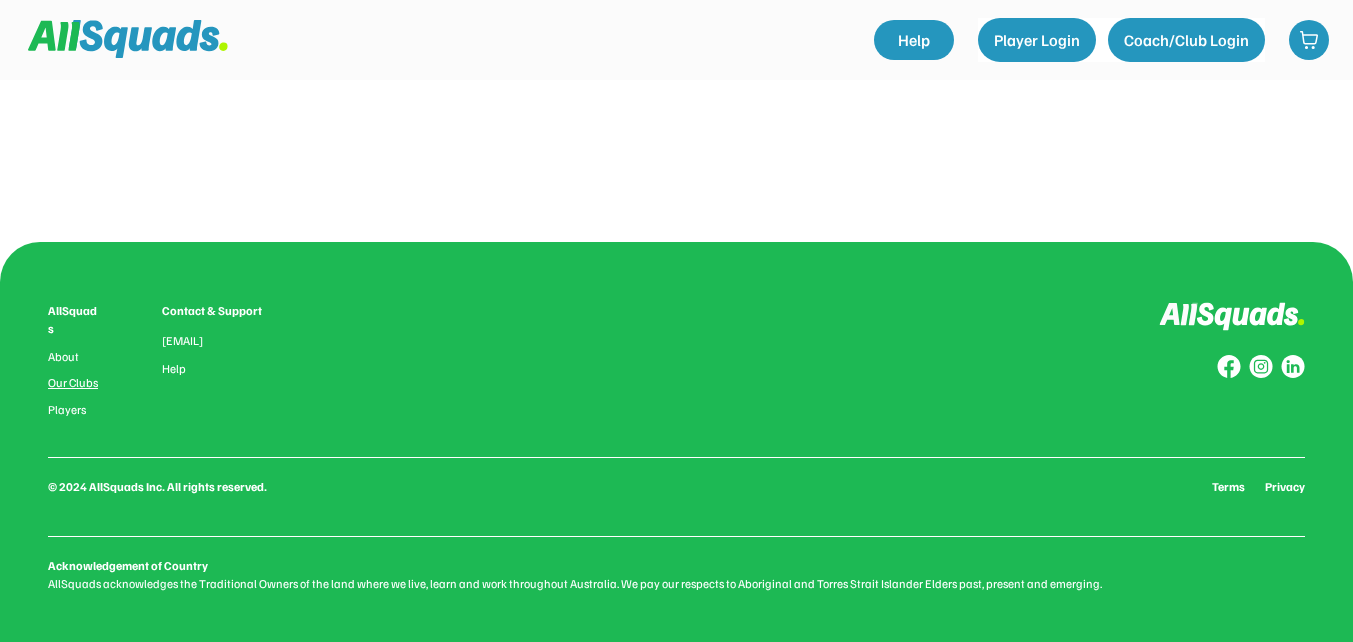 click on "Our Clubs" at bounding box center [75, 383] 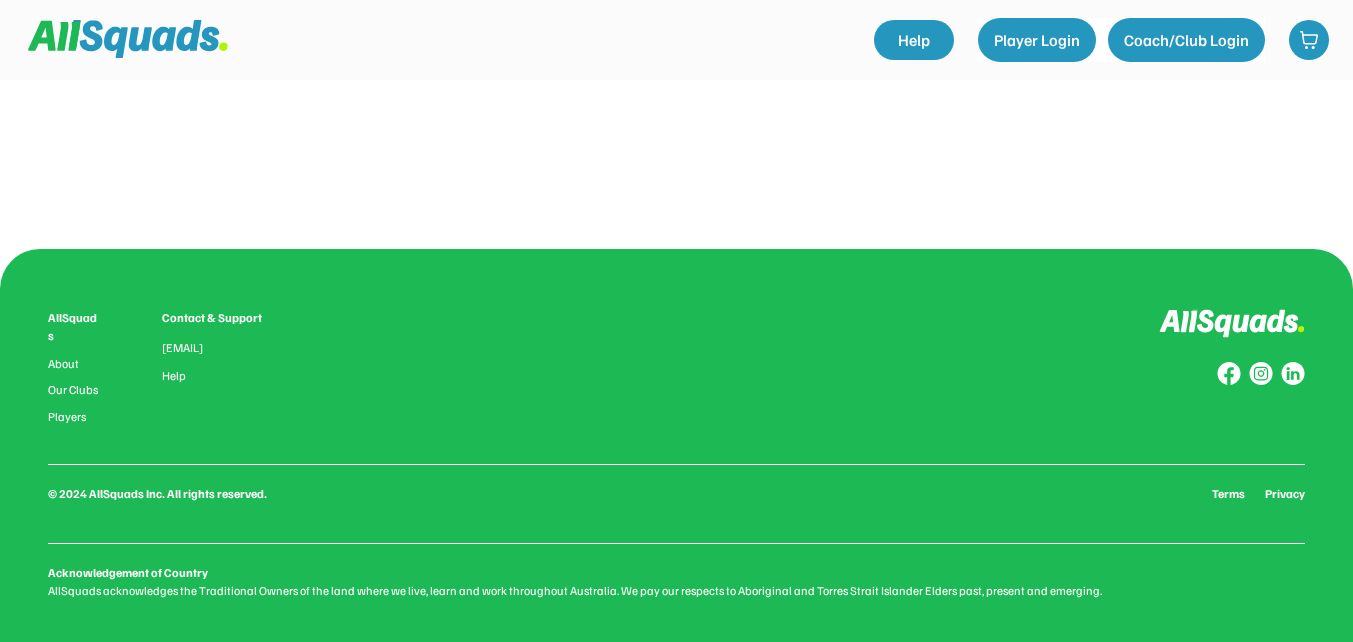 scroll, scrollTop: 0, scrollLeft: 0, axis: both 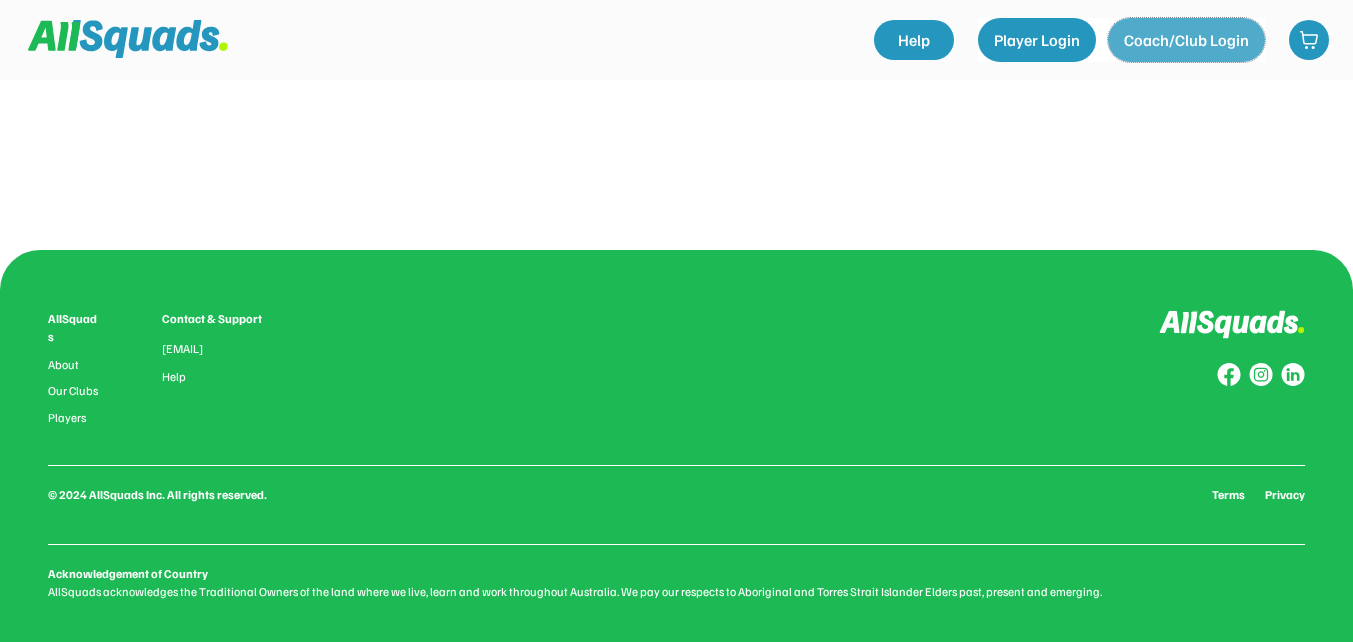 click on "Coach/Club Login" at bounding box center [1186, 40] 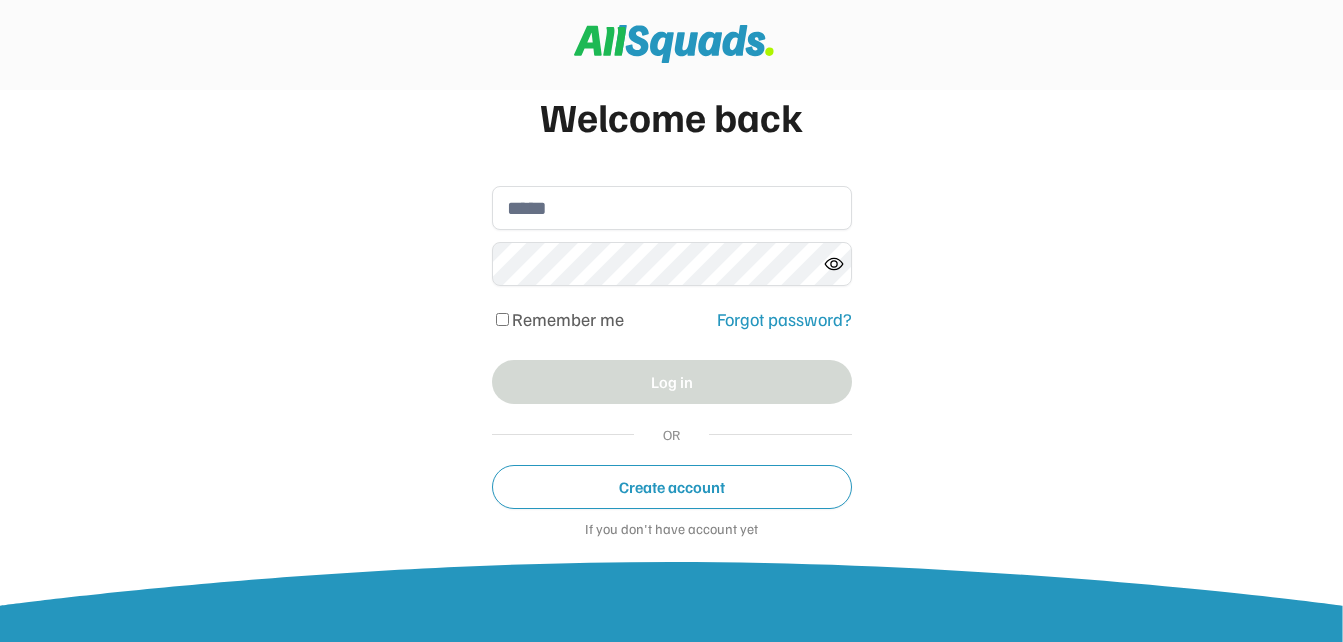 scroll, scrollTop: 0, scrollLeft: 0, axis: both 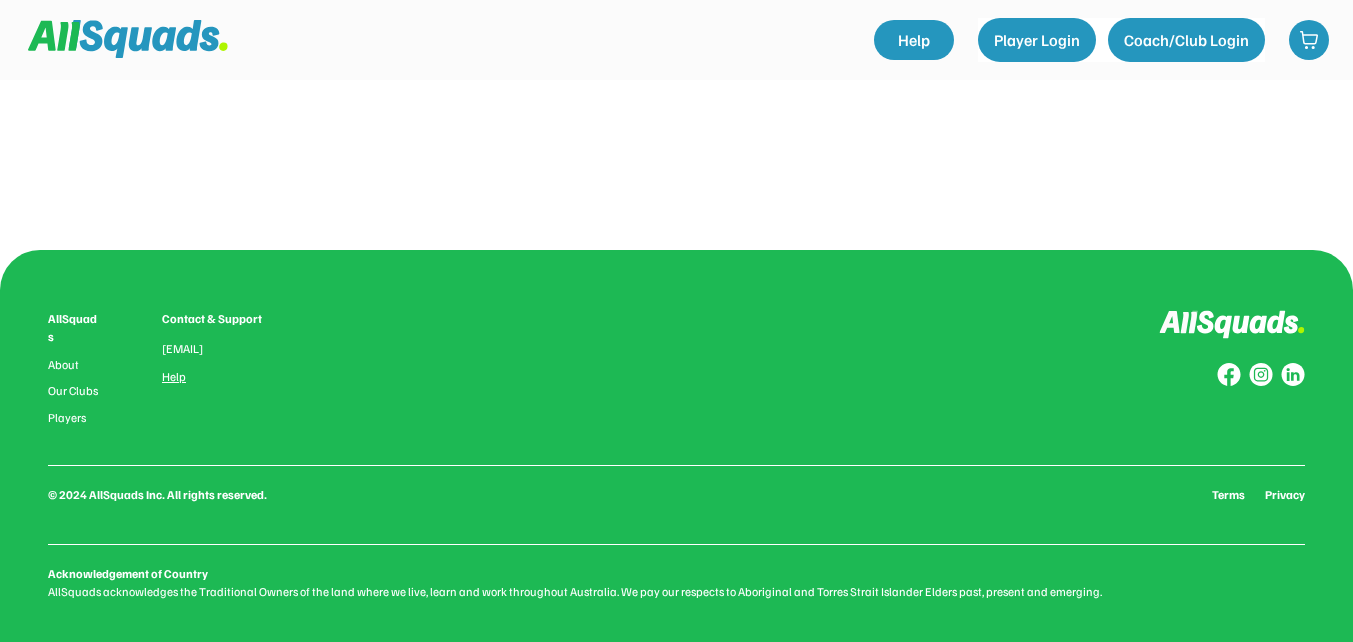 click on "Help" at bounding box center (174, 377) 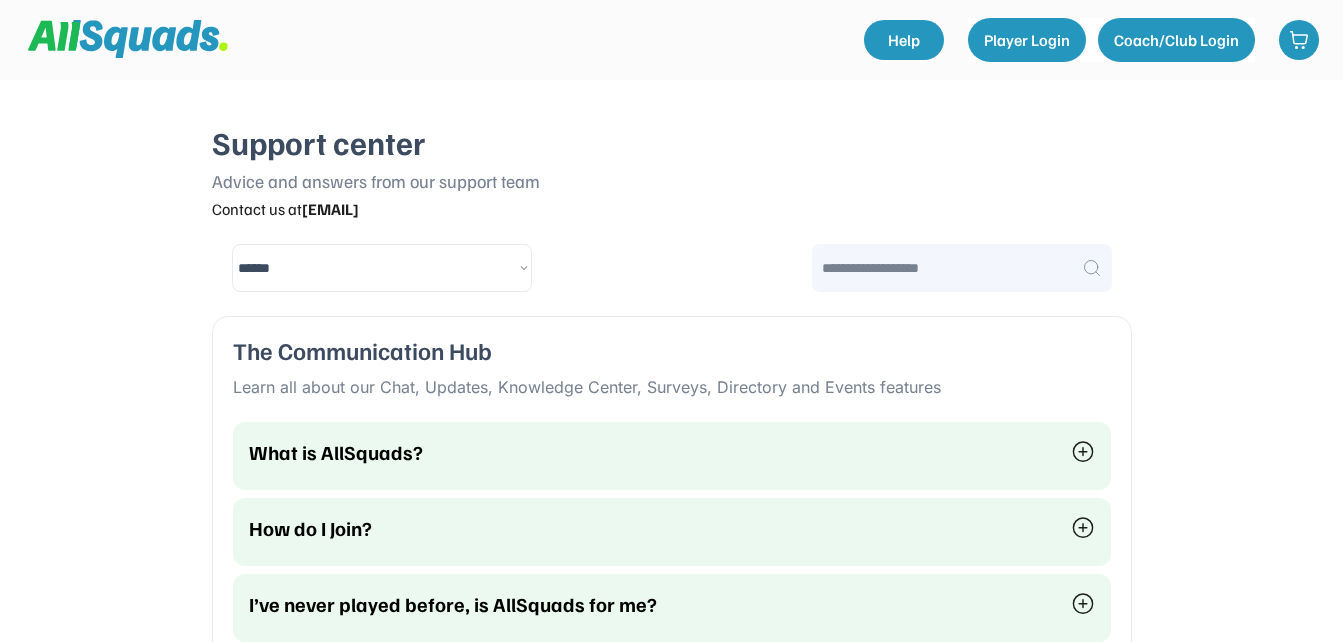 select on "********" 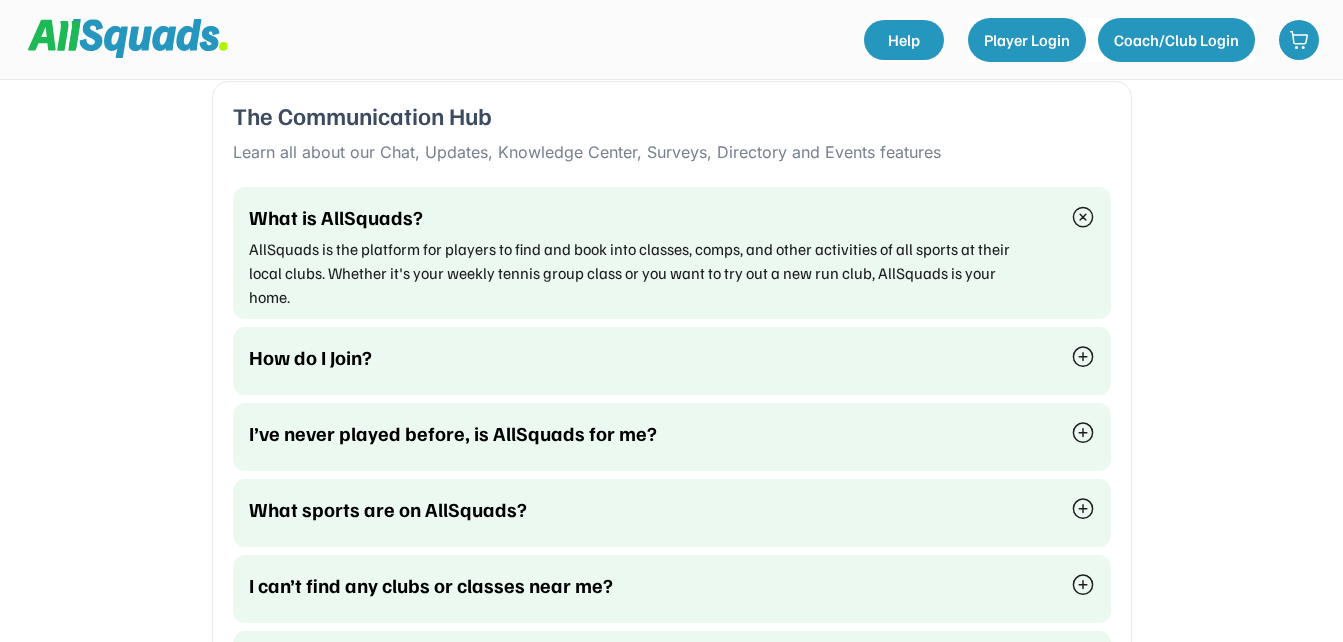 scroll, scrollTop: 250, scrollLeft: 0, axis: vertical 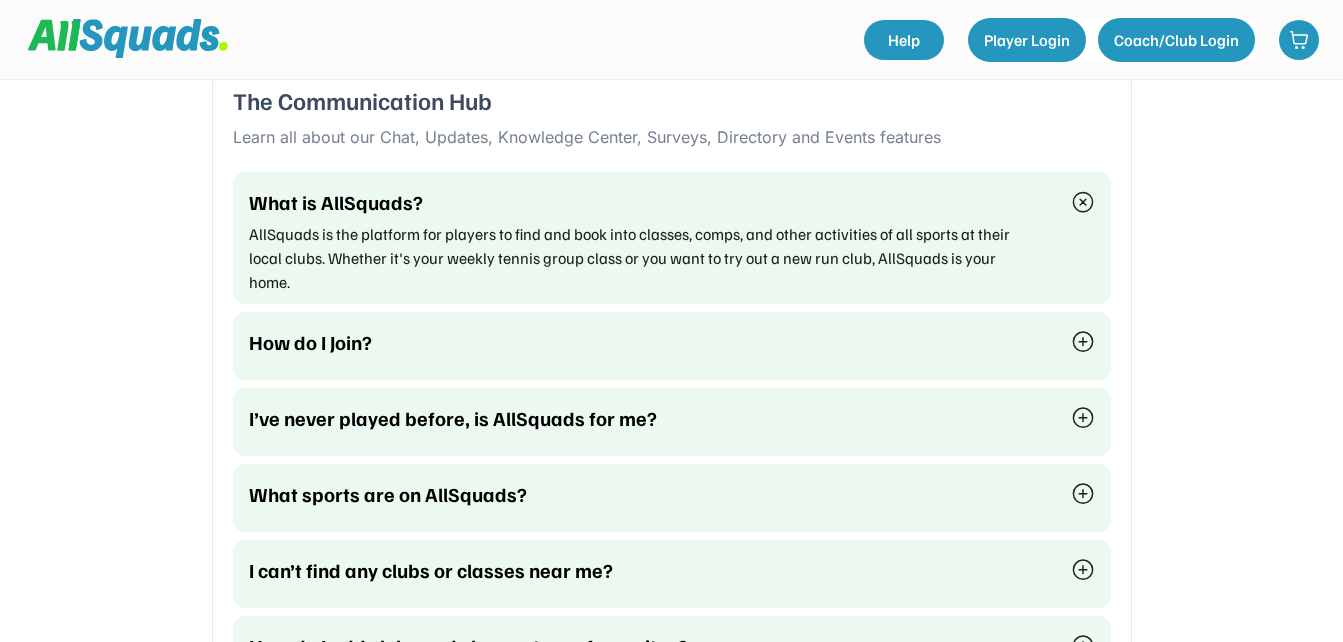 click at bounding box center (1083, 342) 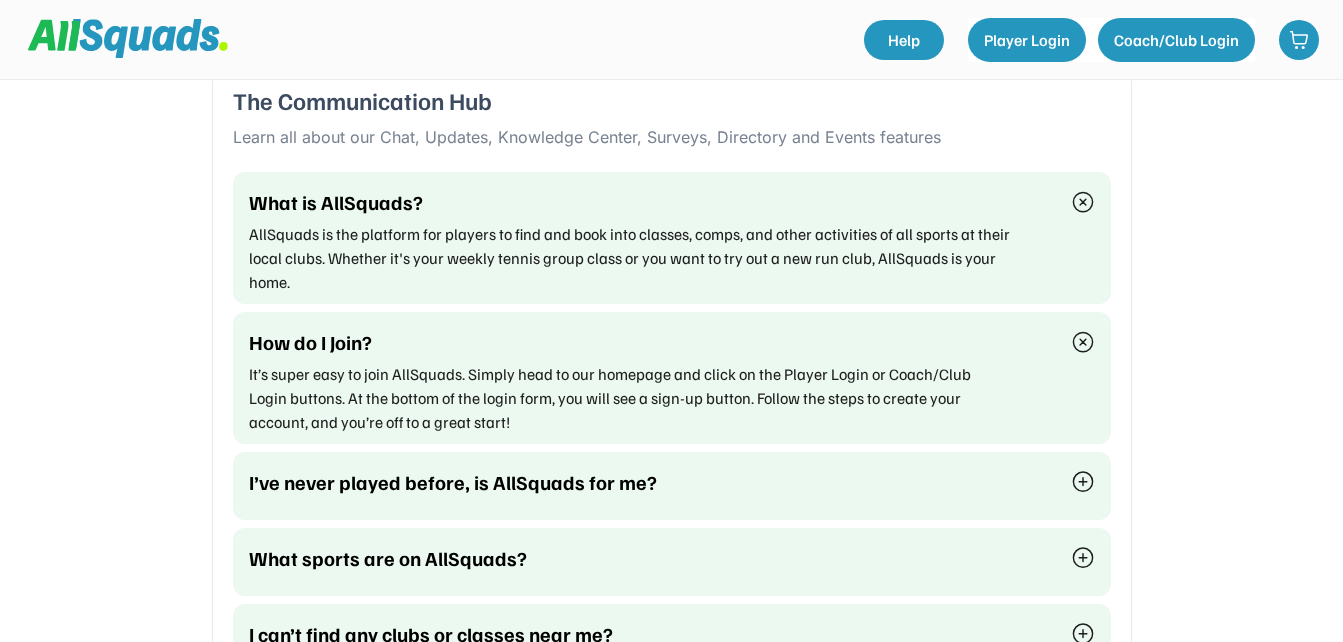 click at bounding box center (1083, 482) 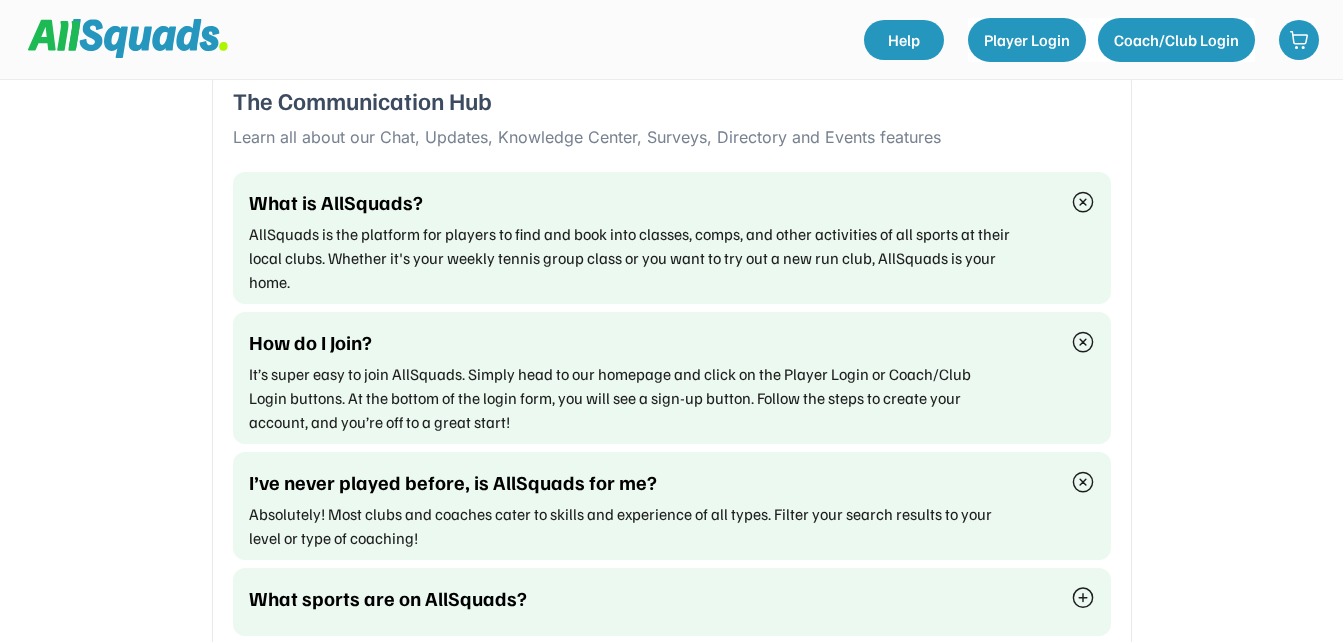 scroll, scrollTop: 811, scrollLeft: 0, axis: vertical 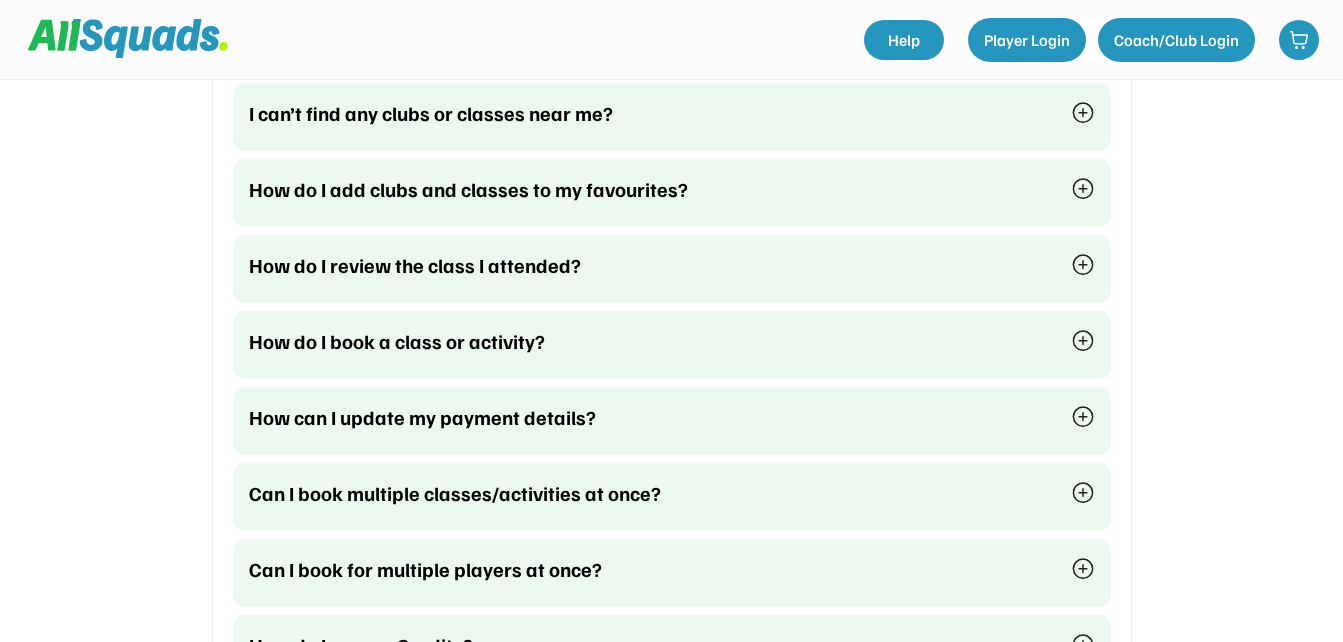 click at bounding box center (1083, 113) 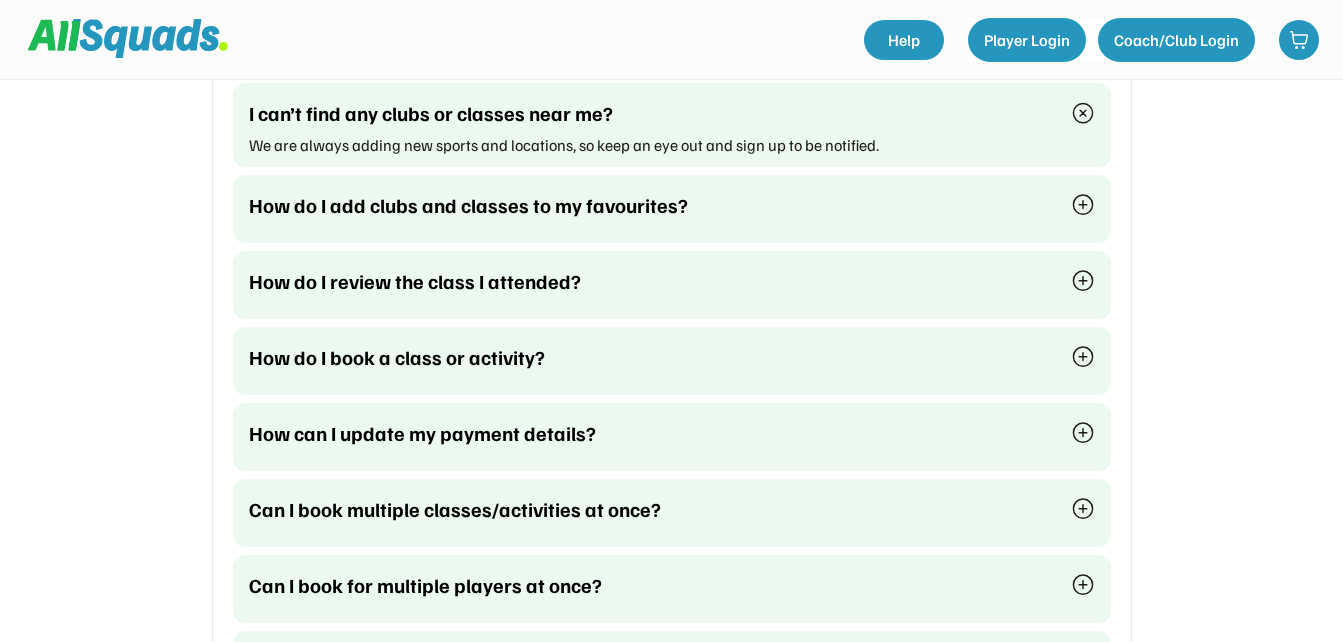 click at bounding box center [1083, 205] 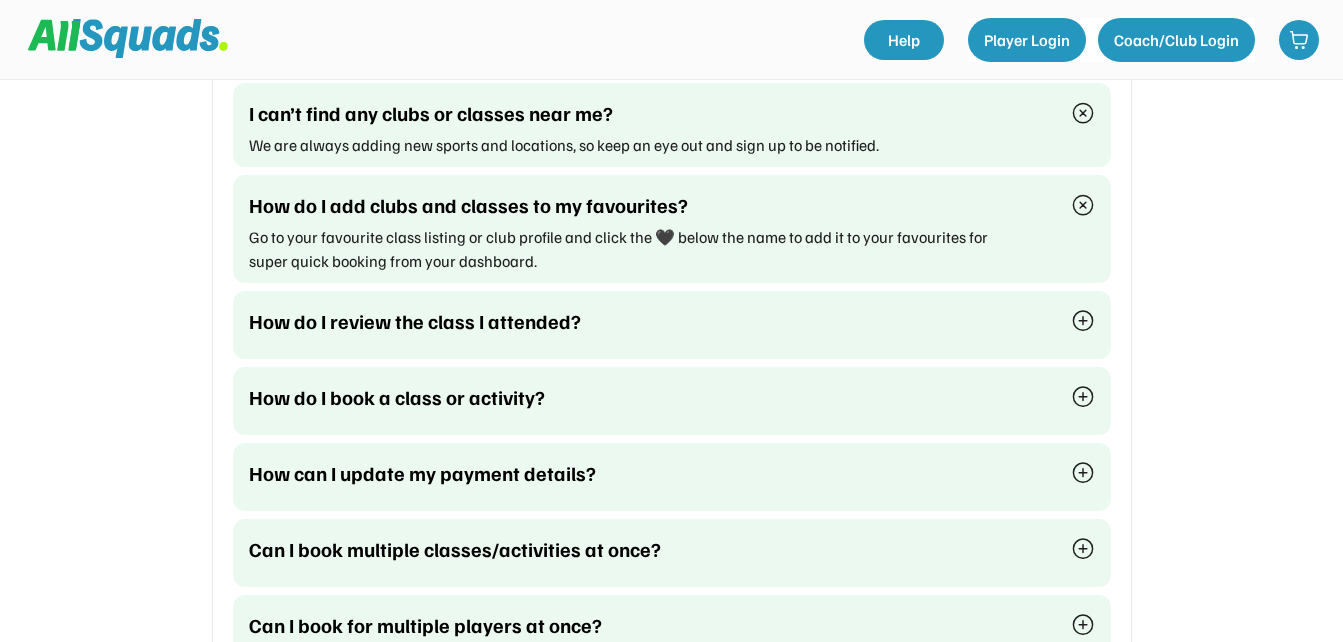 click at bounding box center [1083, 321] 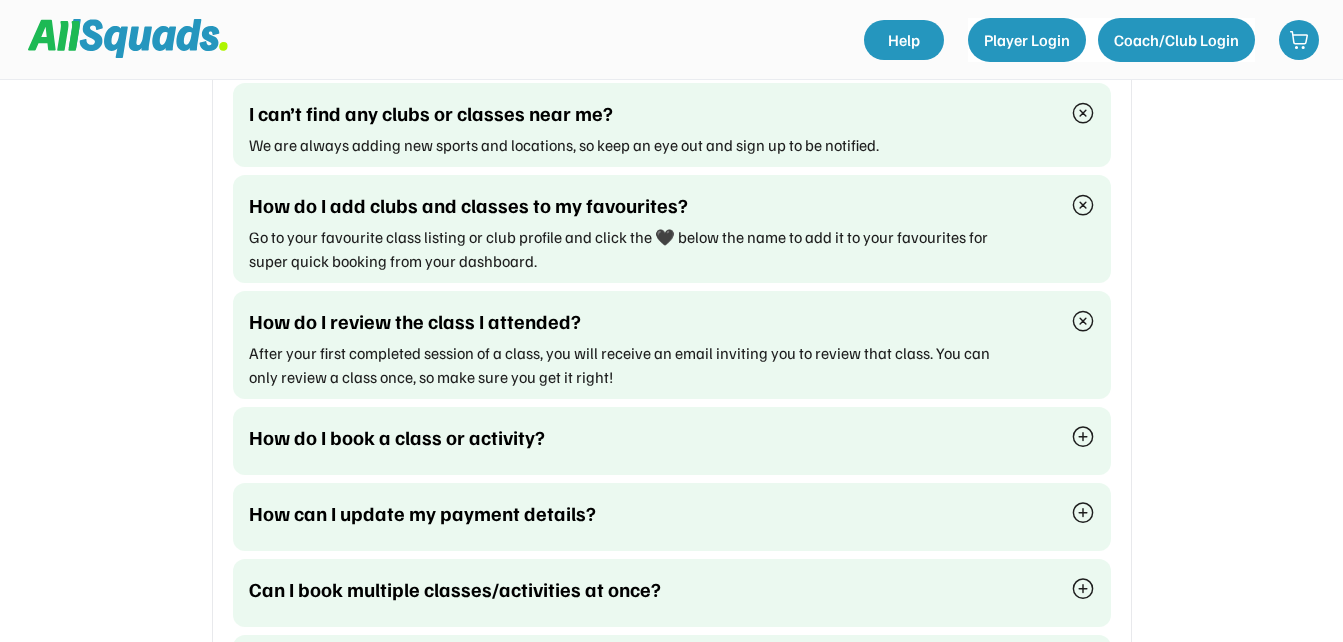 click at bounding box center [1083, 437] 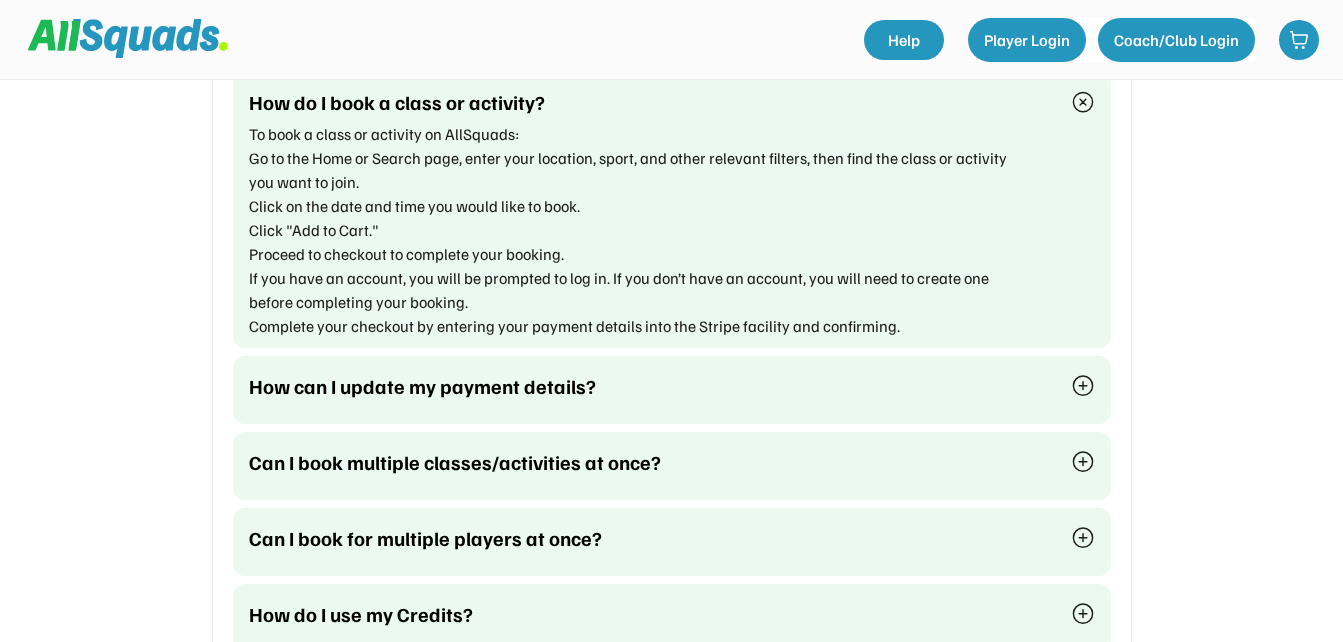 scroll, scrollTop: 1208, scrollLeft: 0, axis: vertical 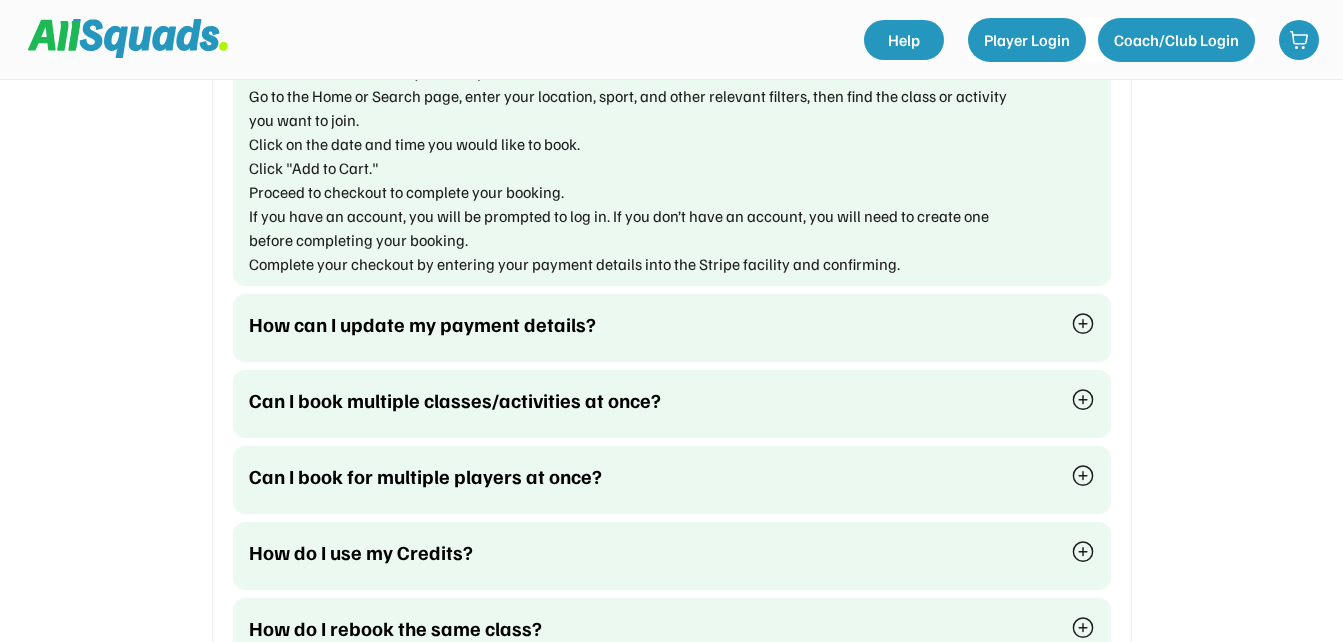 click at bounding box center (1083, 324) 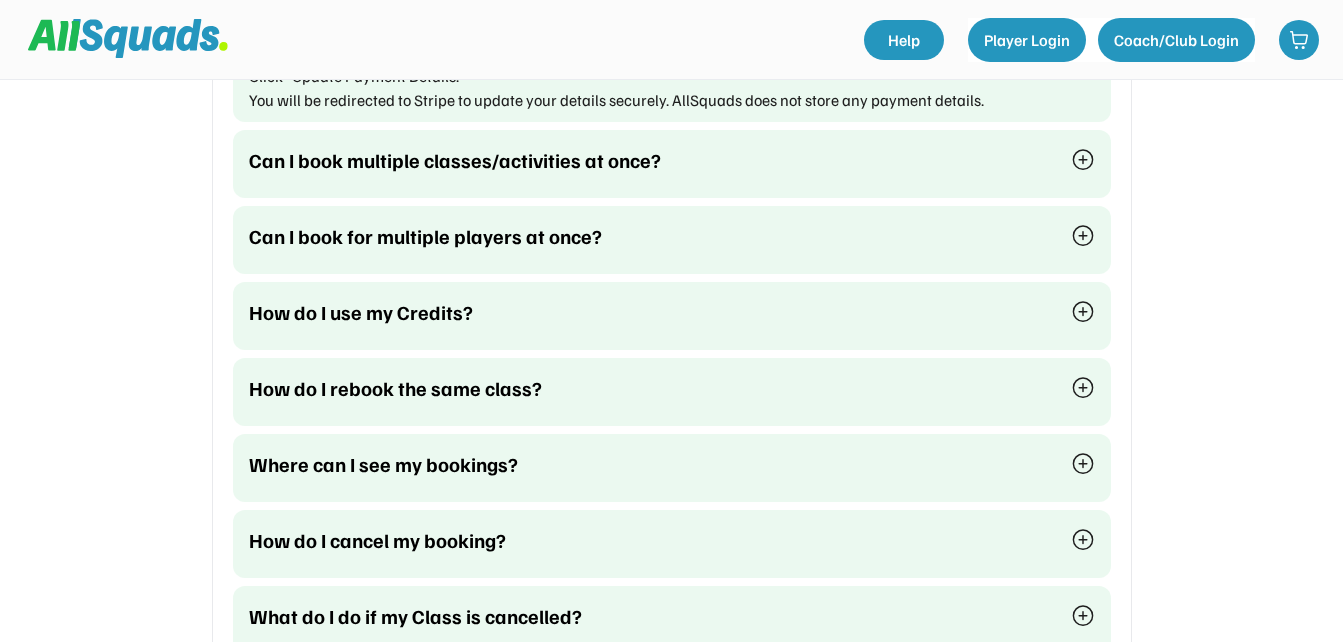 scroll, scrollTop: 1577, scrollLeft: 0, axis: vertical 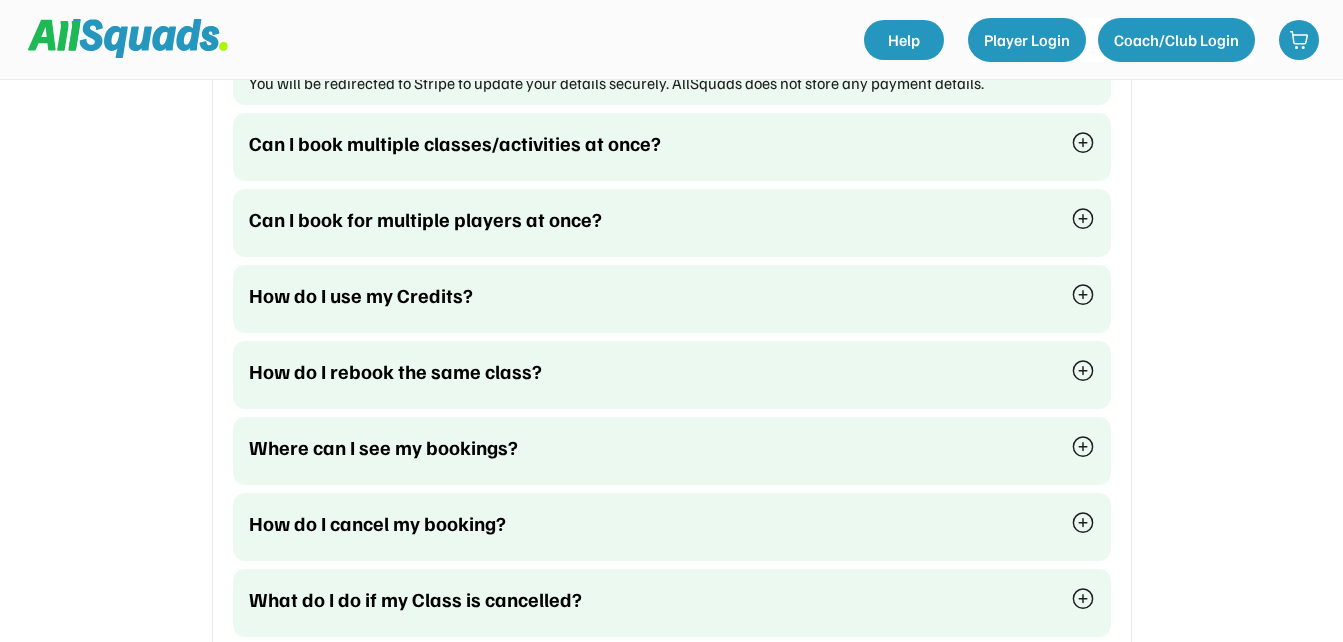 click at bounding box center (1083, 143) 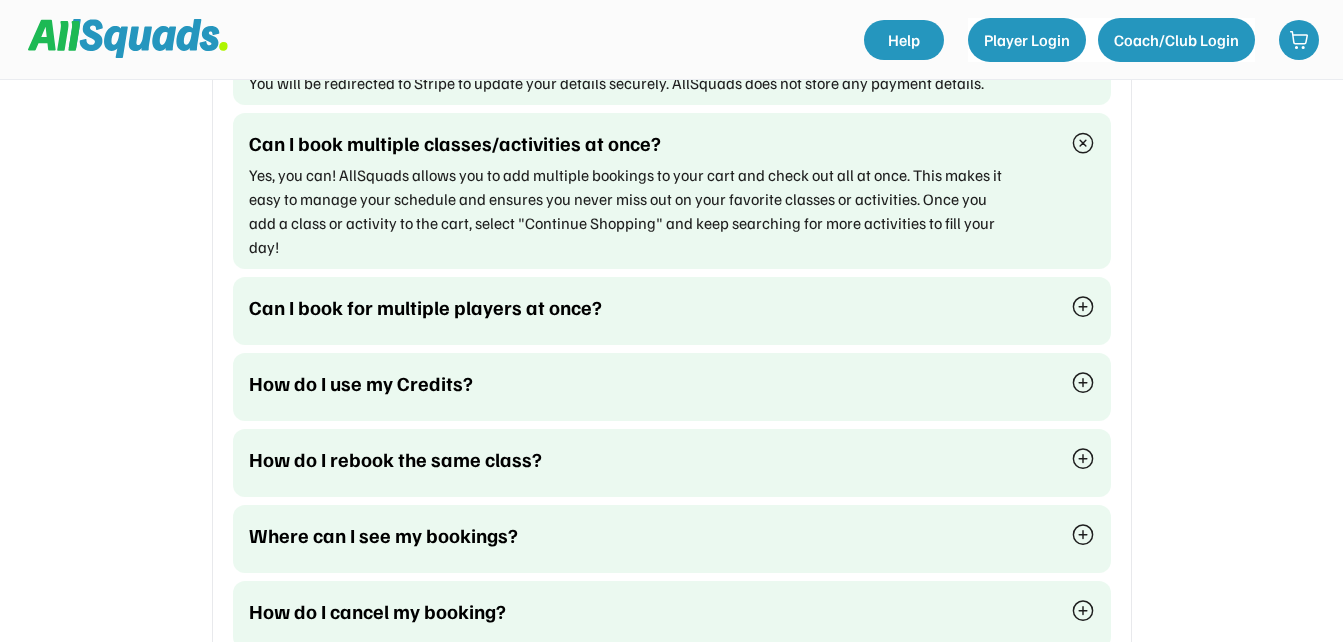 click at bounding box center [1083, 307] 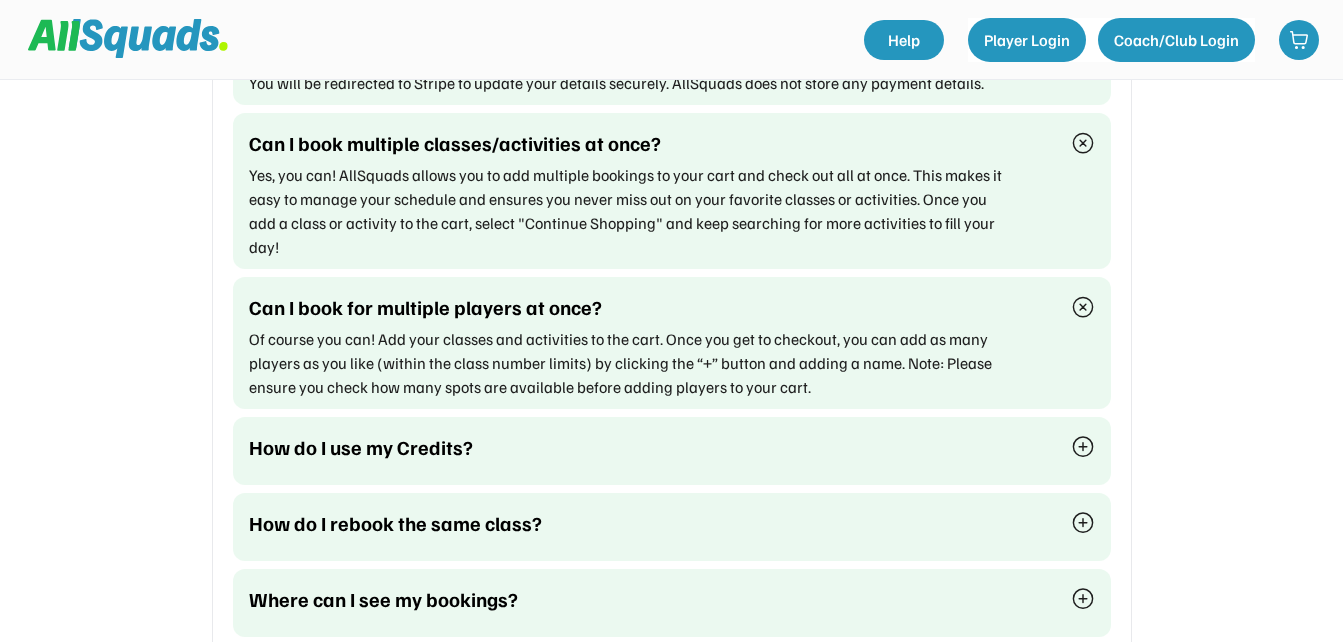 click at bounding box center (1083, 447) 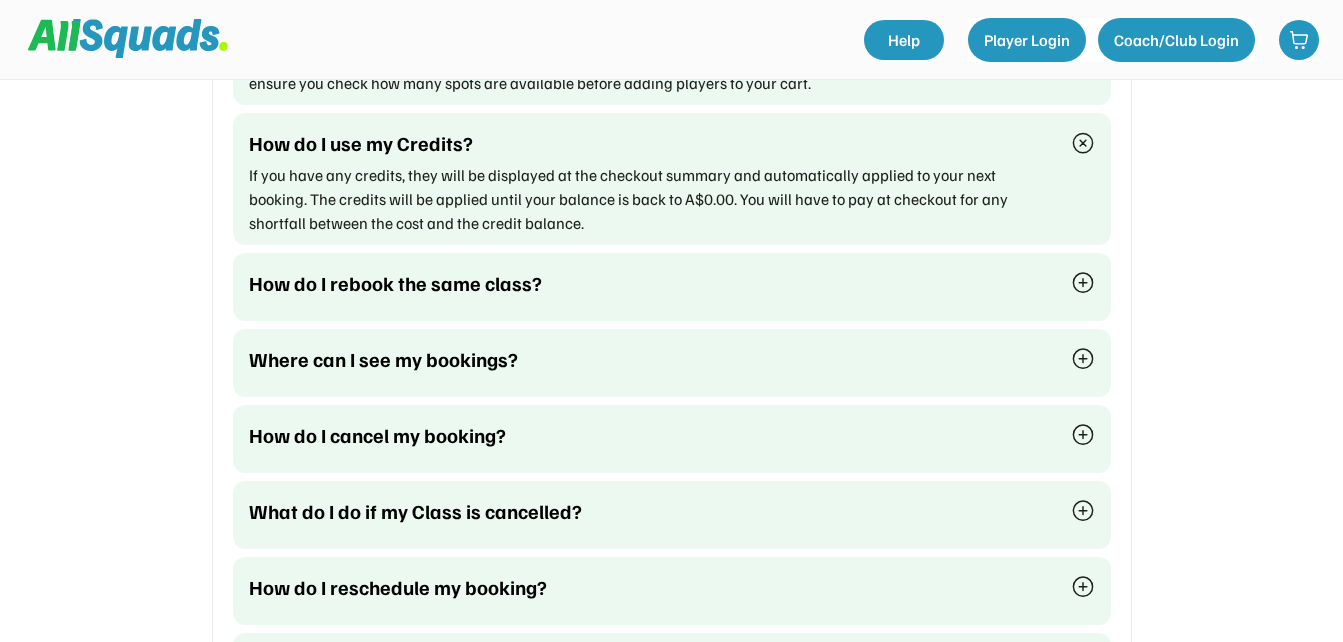 scroll, scrollTop: 1887, scrollLeft: 0, axis: vertical 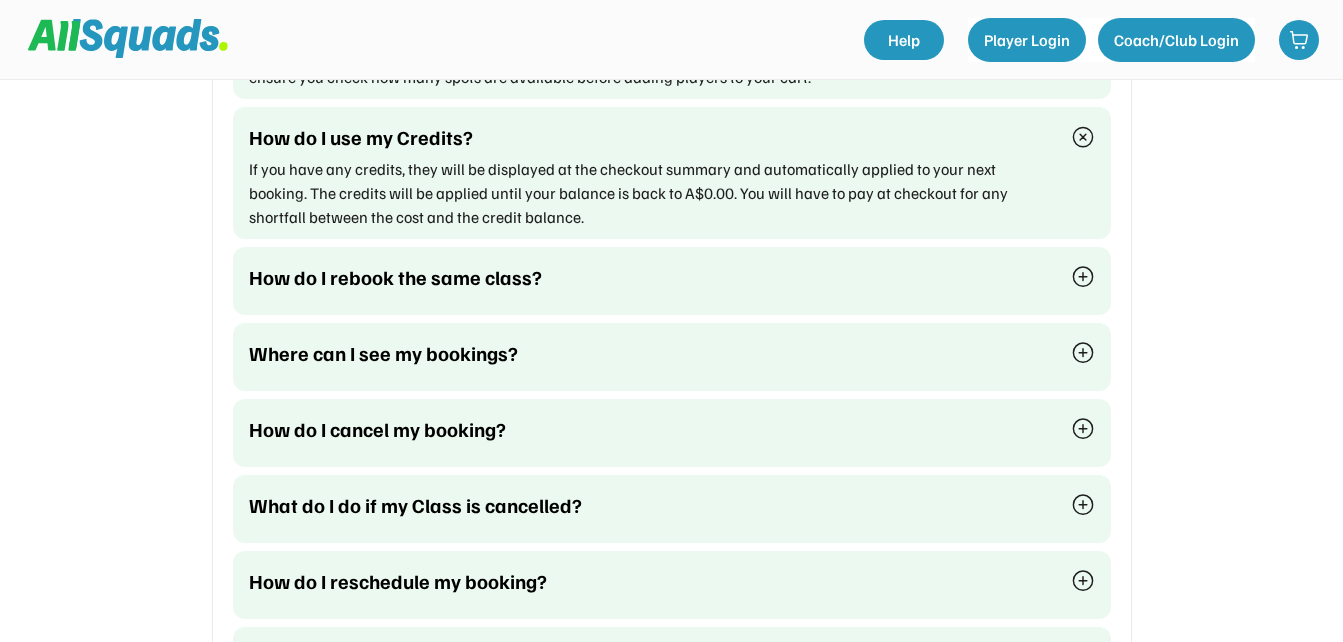 click on "How do I rebook the same class?" at bounding box center (672, 277) 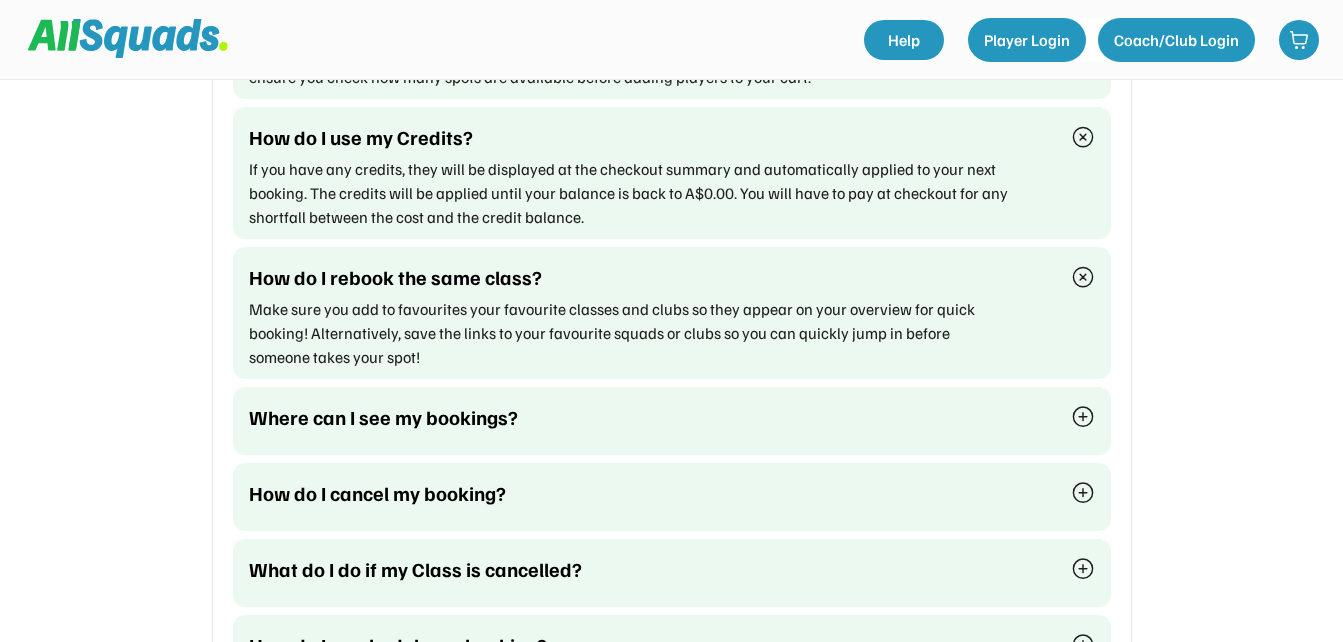 click at bounding box center (1083, 417) 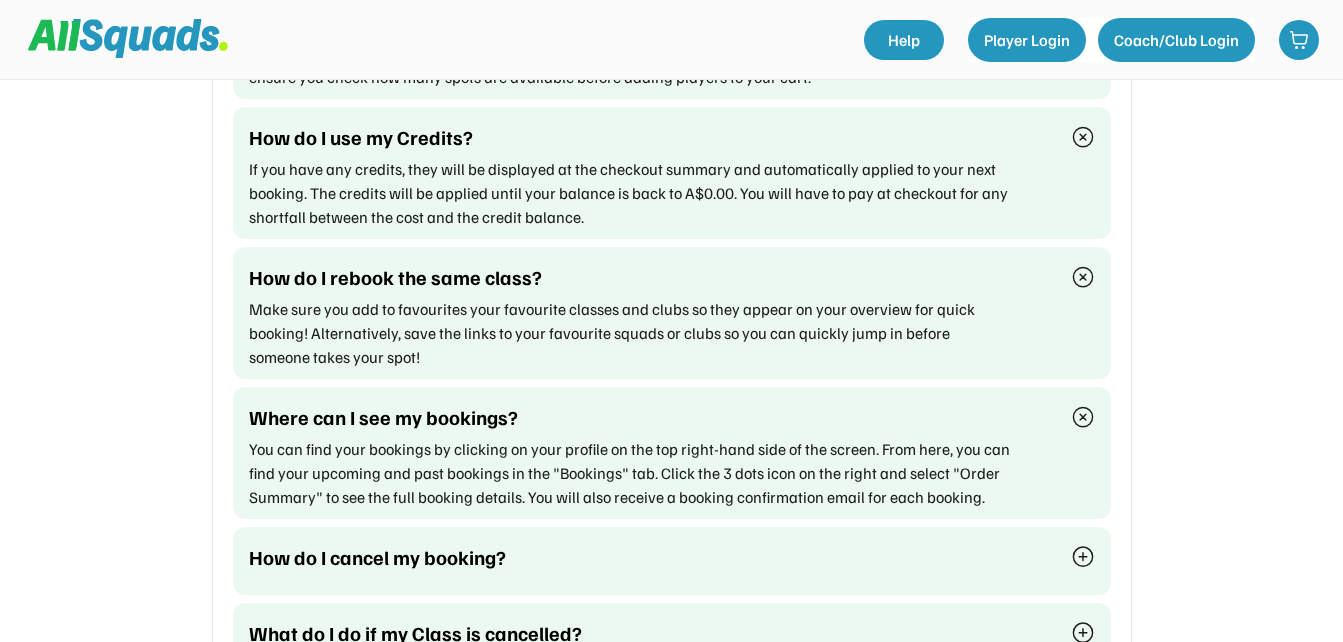 scroll, scrollTop: 2449, scrollLeft: 0, axis: vertical 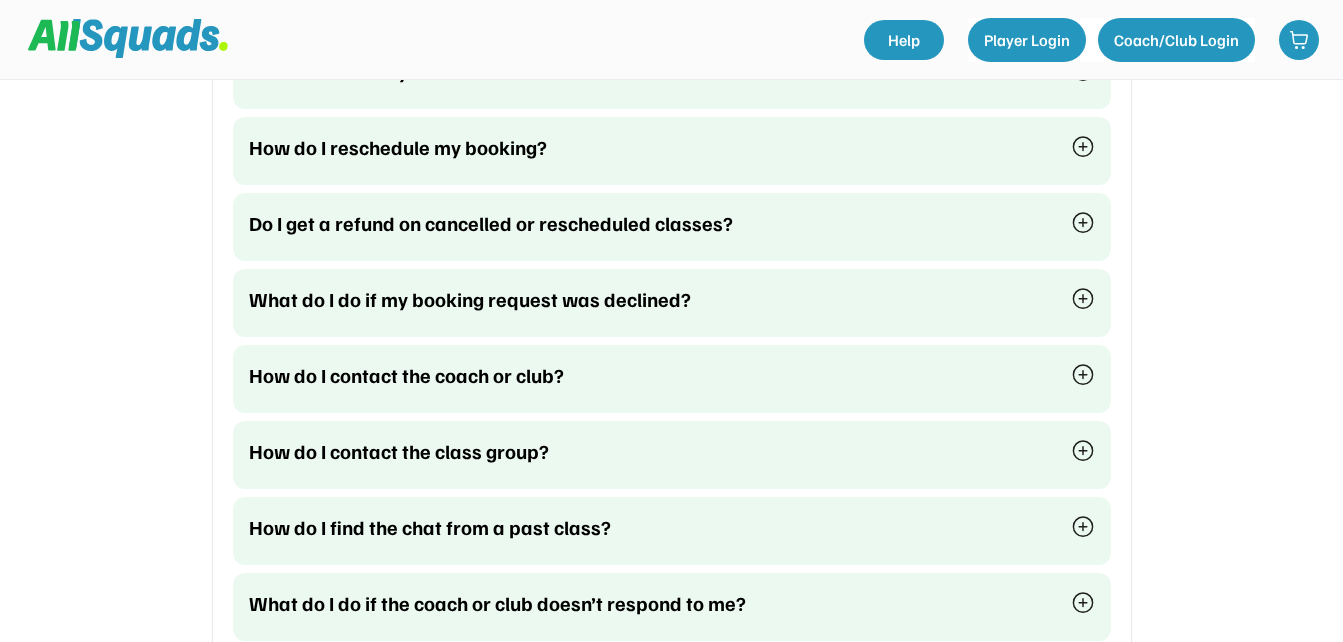 click at bounding box center (1083, 299) 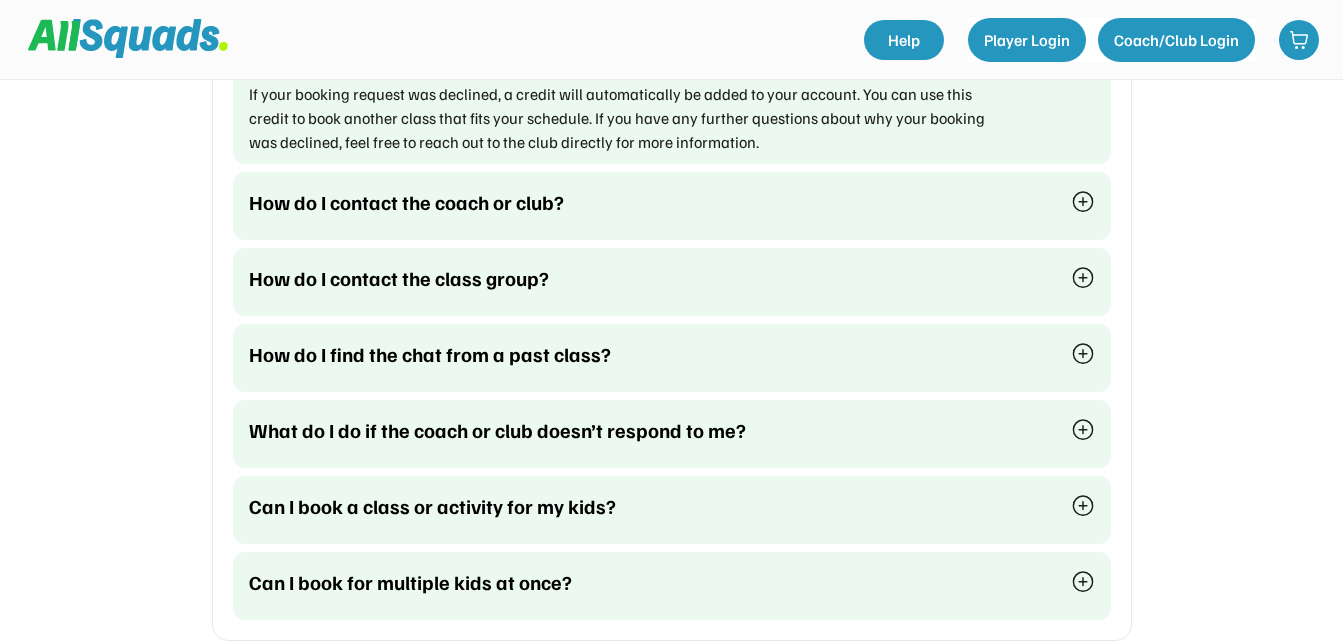 scroll, scrollTop: 2712, scrollLeft: 0, axis: vertical 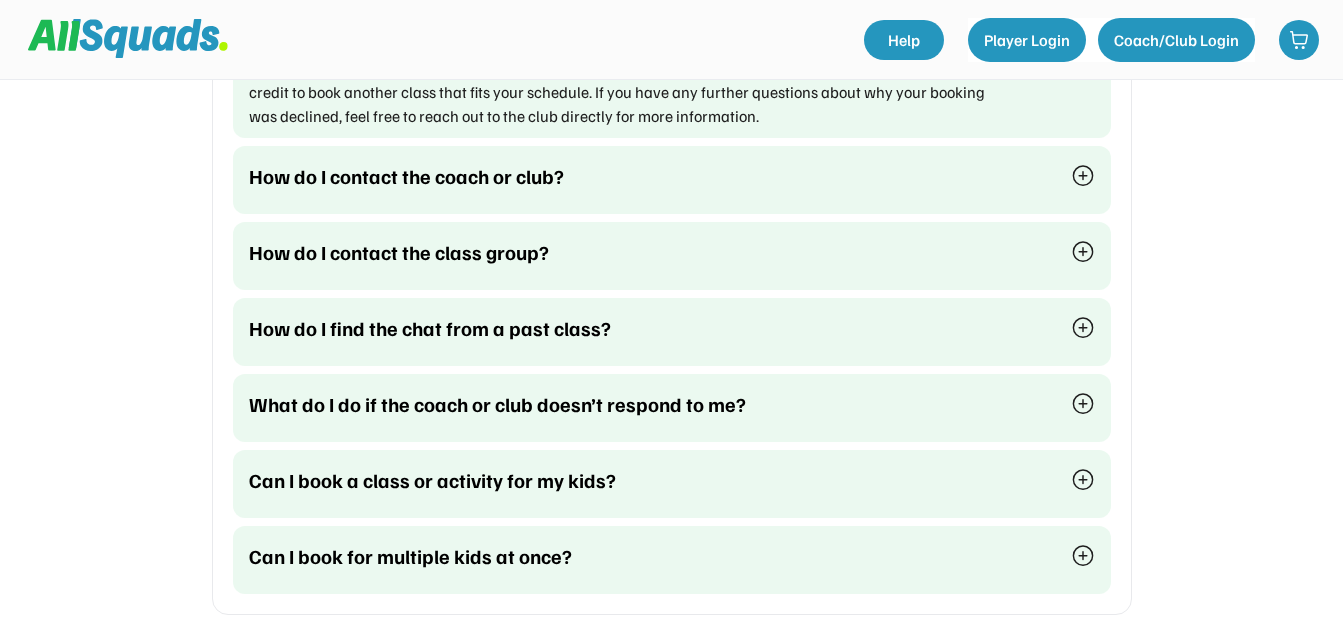 click at bounding box center (1083, 176) 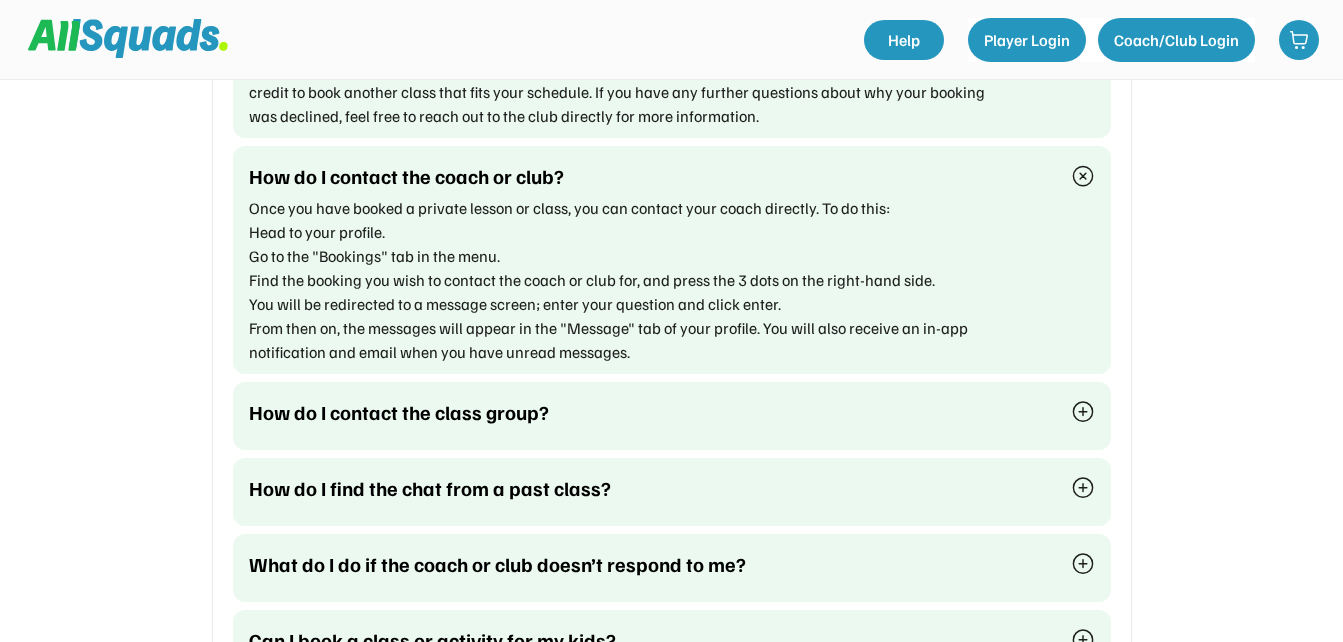 click at bounding box center [1083, 412] 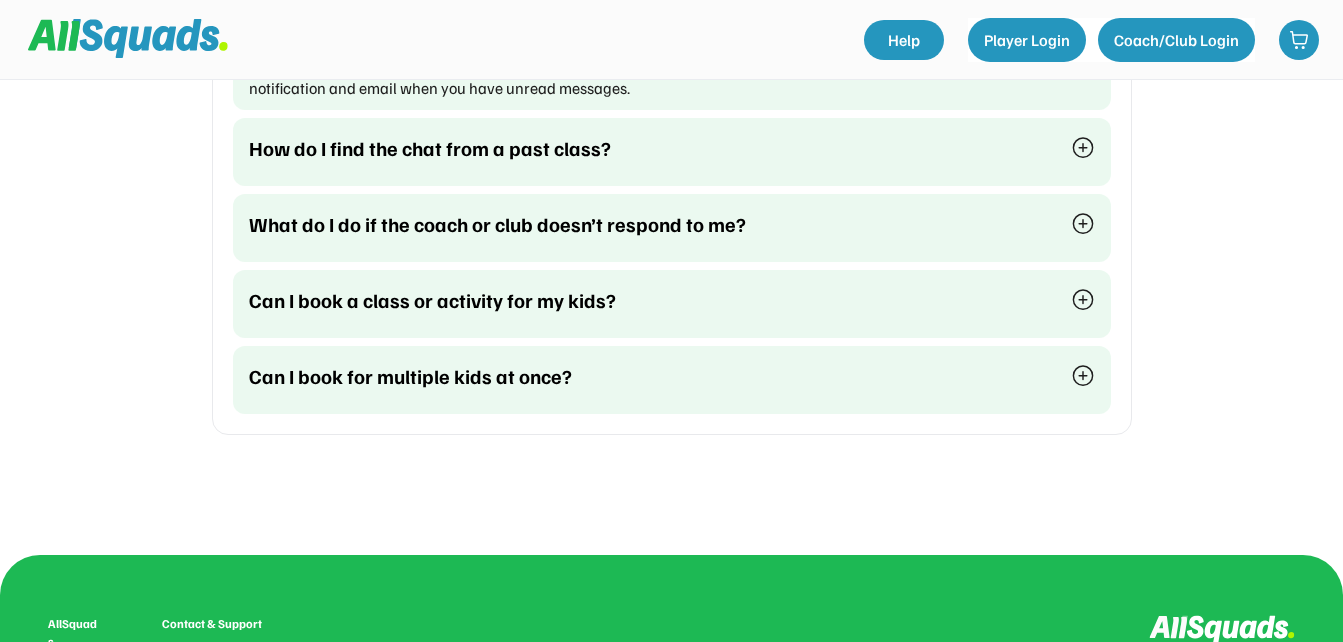 scroll, scrollTop: 3219, scrollLeft: 0, axis: vertical 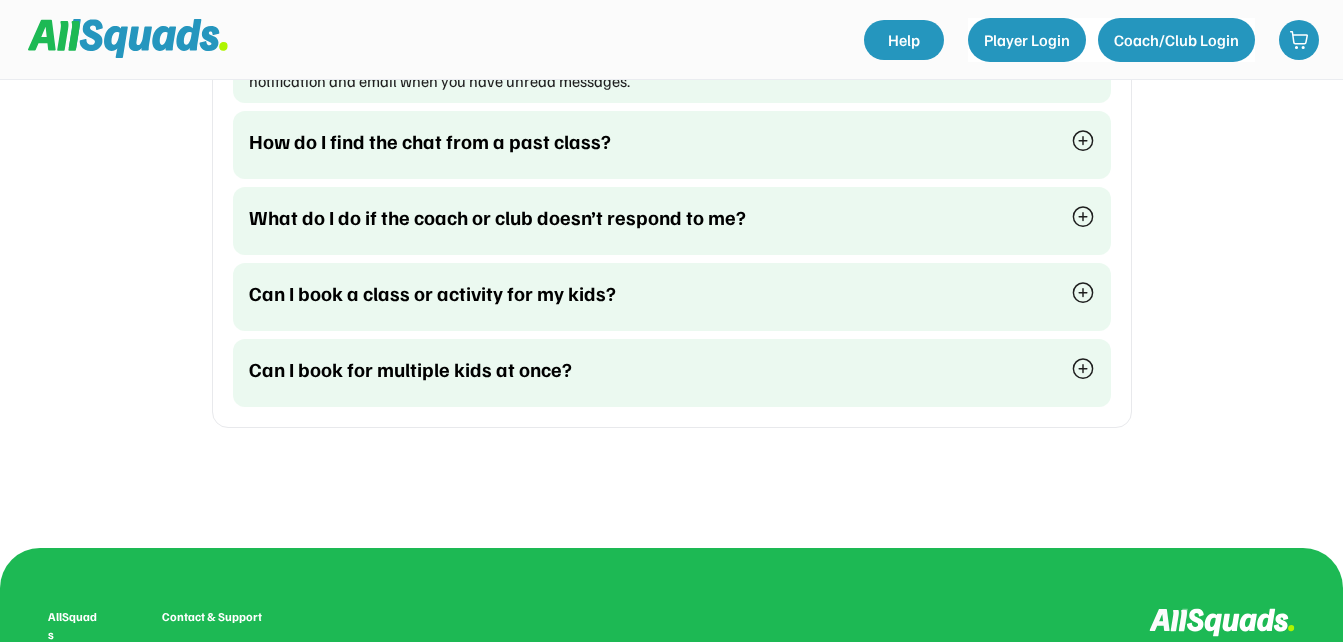 click at bounding box center [1083, 217] 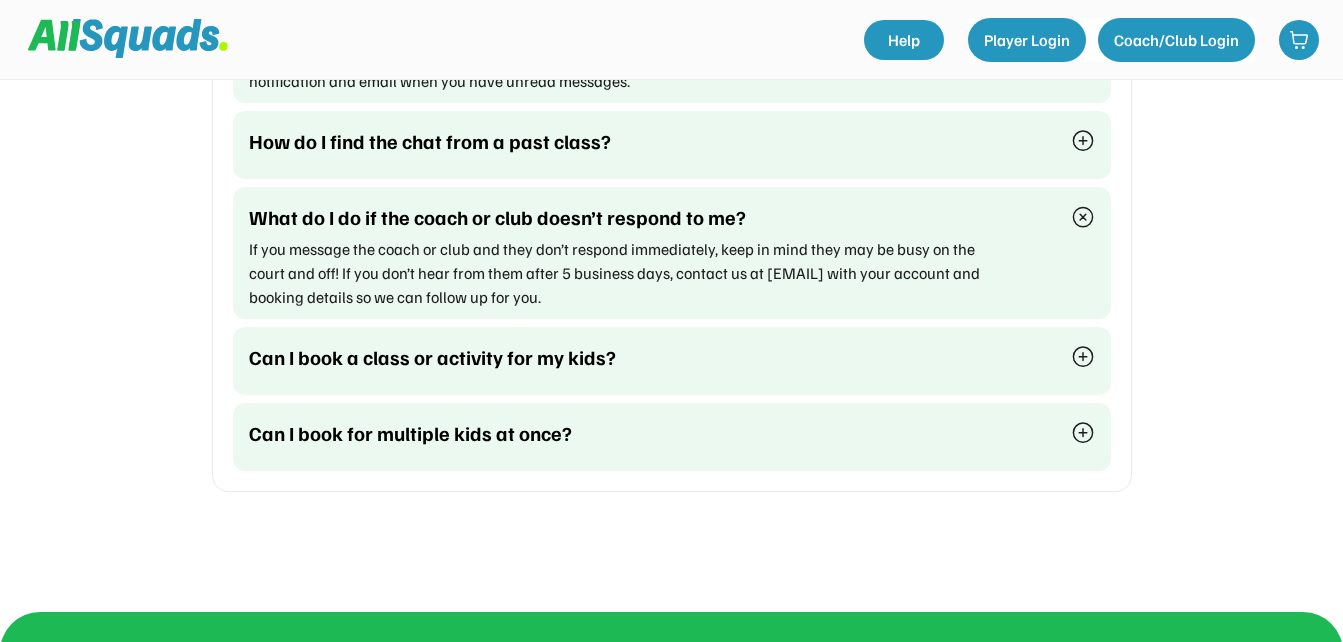 click at bounding box center (1083, 357) 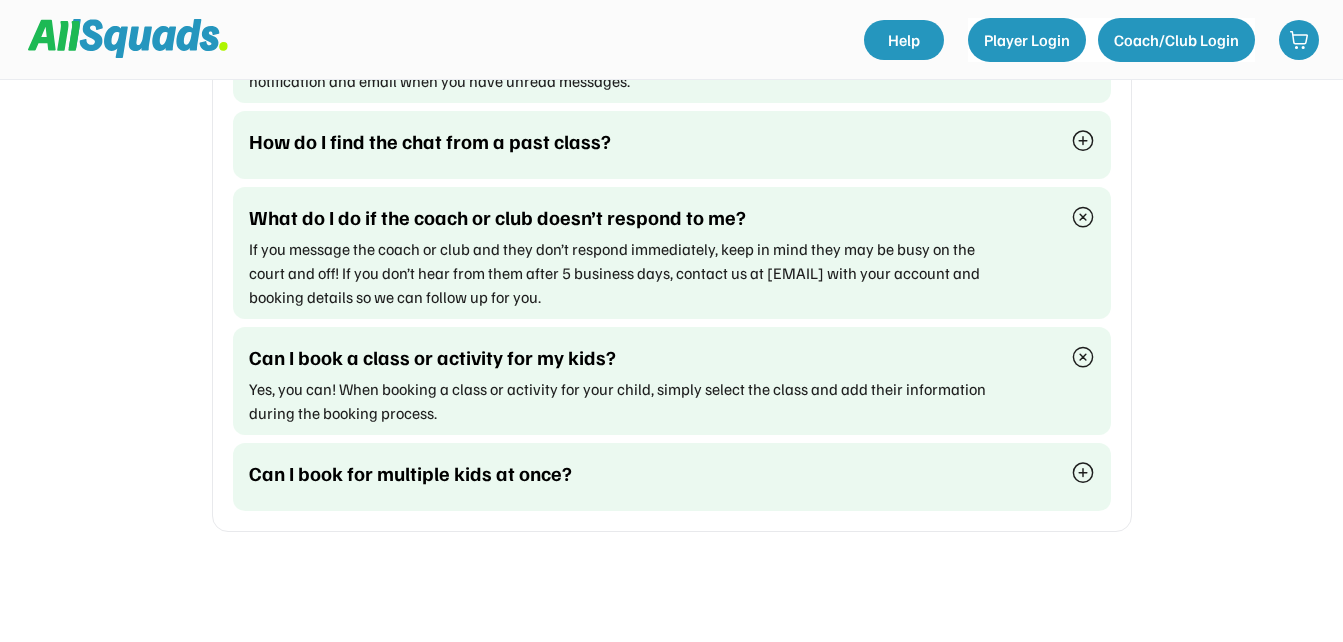 click at bounding box center (1083, 473) 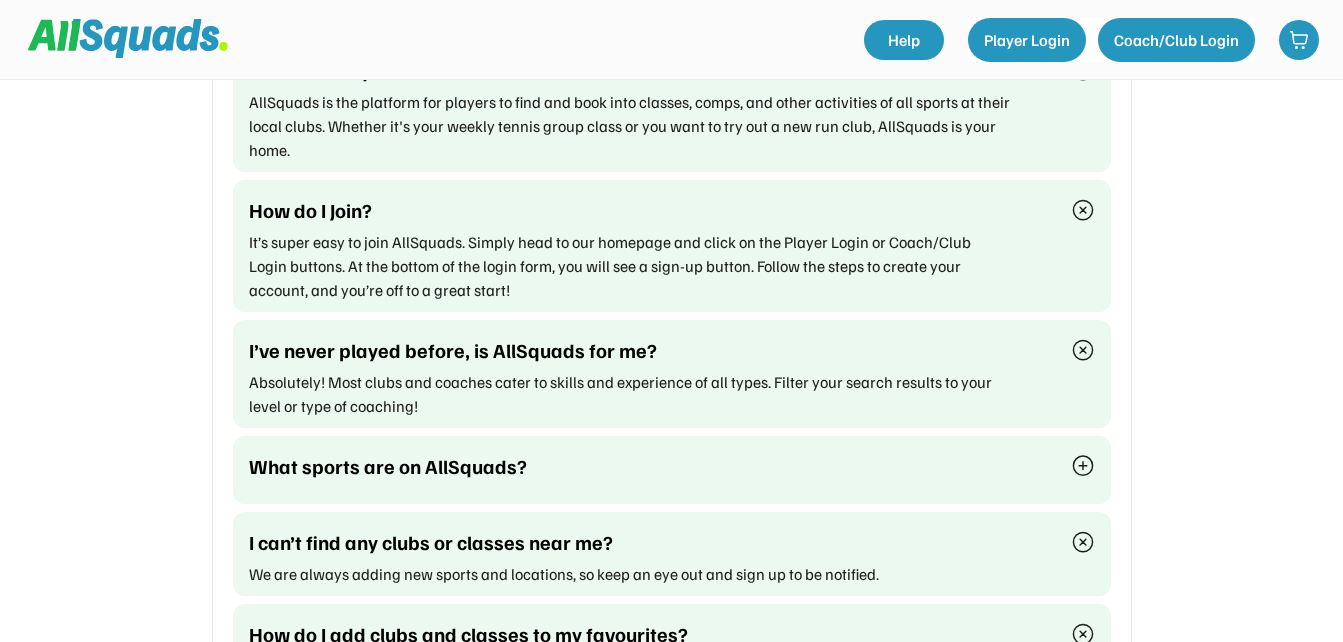 scroll, scrollTop: 0, scrollLeft: 0, axis: both 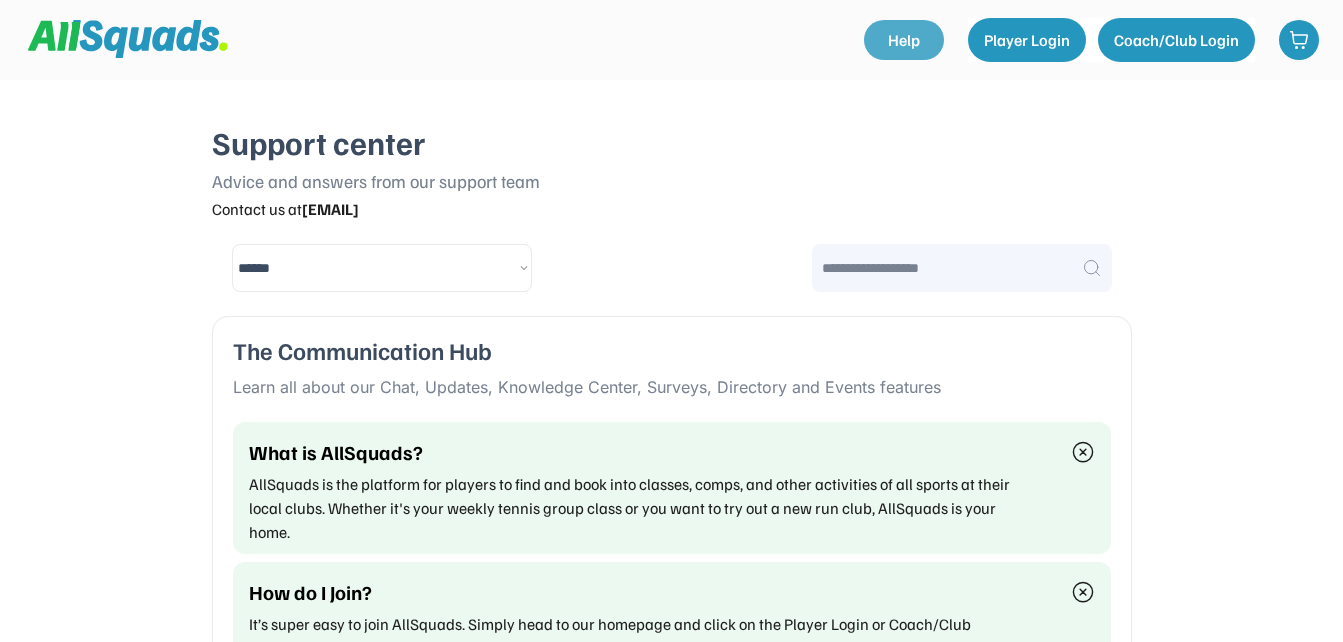 click on "Help" at bounding box center [904, 40] 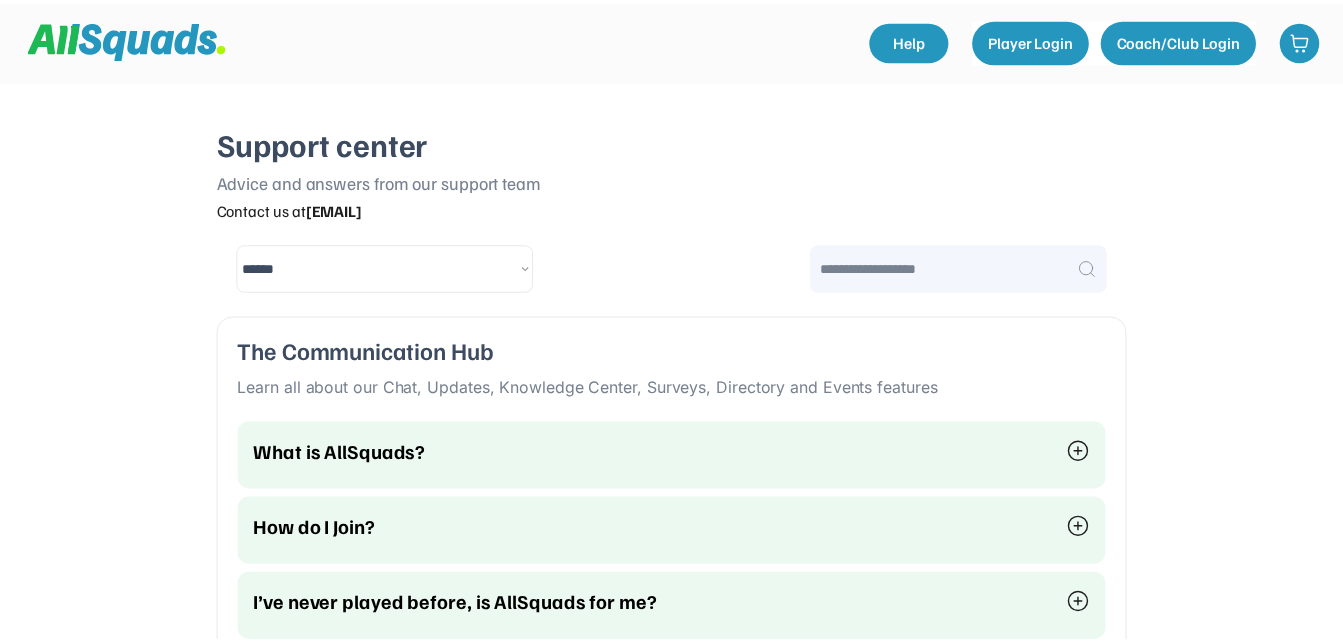 scroll, scrollTop: 0, scrollLeft: 0, axis: both 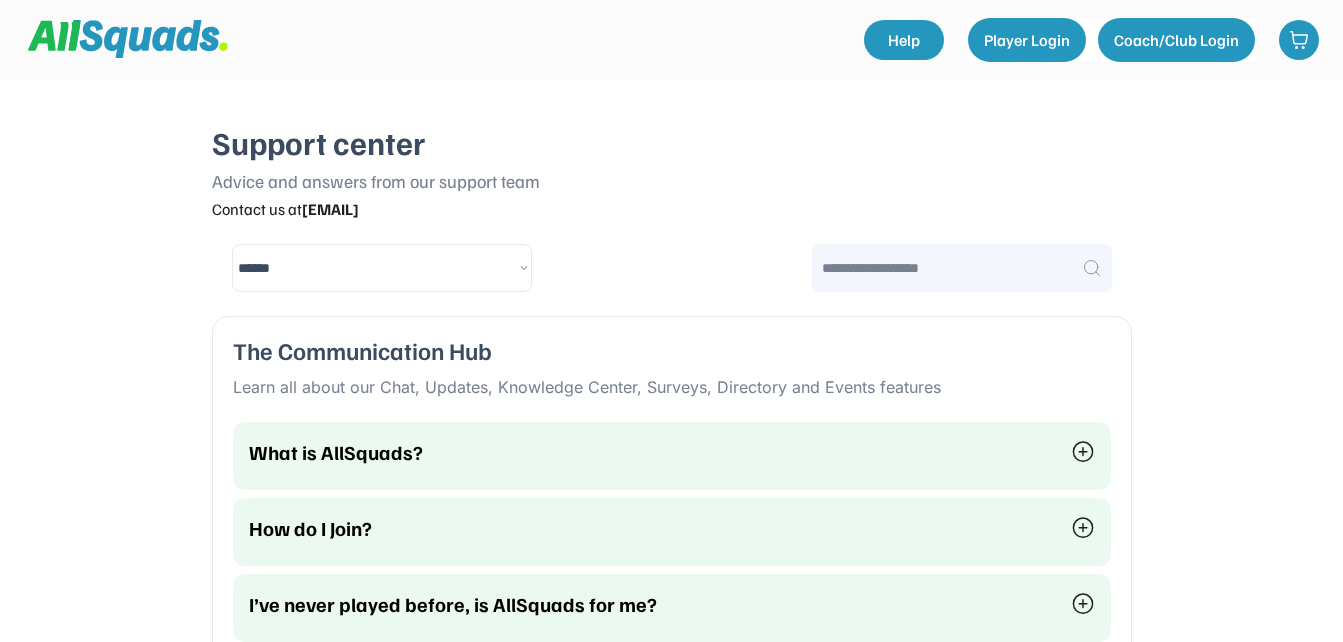 click on "**********" at bounding box center [382, 268] 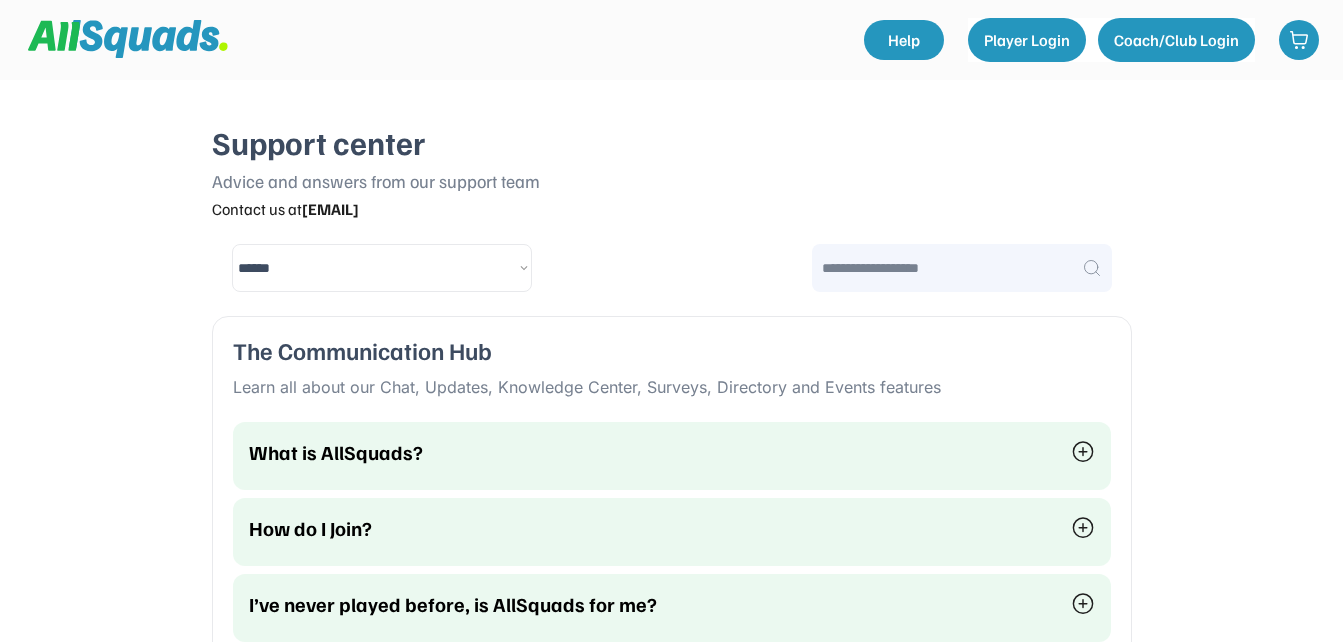 select on "*******" 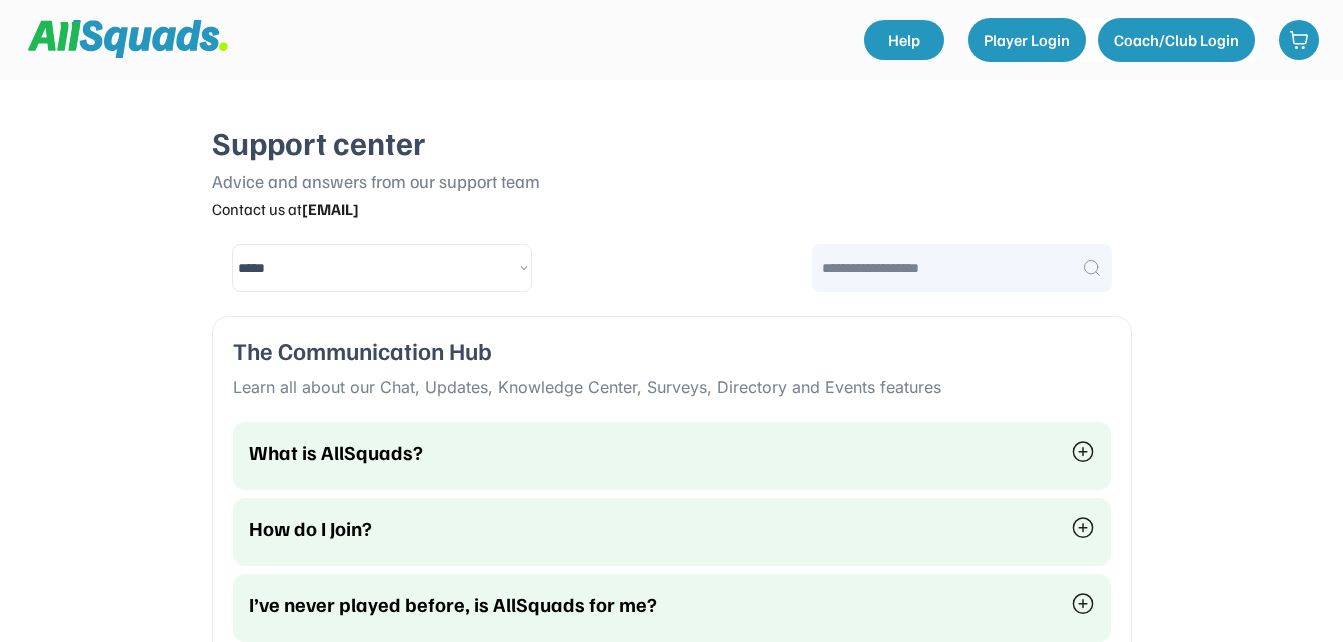 click on "**********" at bounding box center (382, 268) 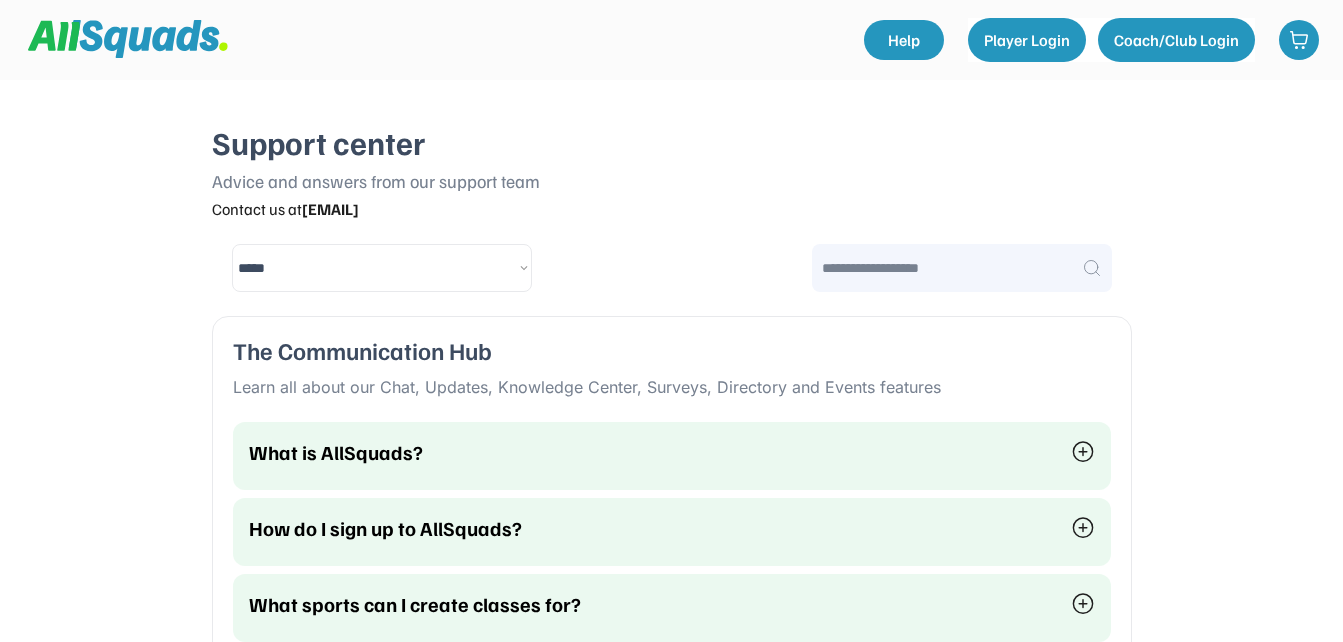 click on "**********" at bounding box center [672, 268] 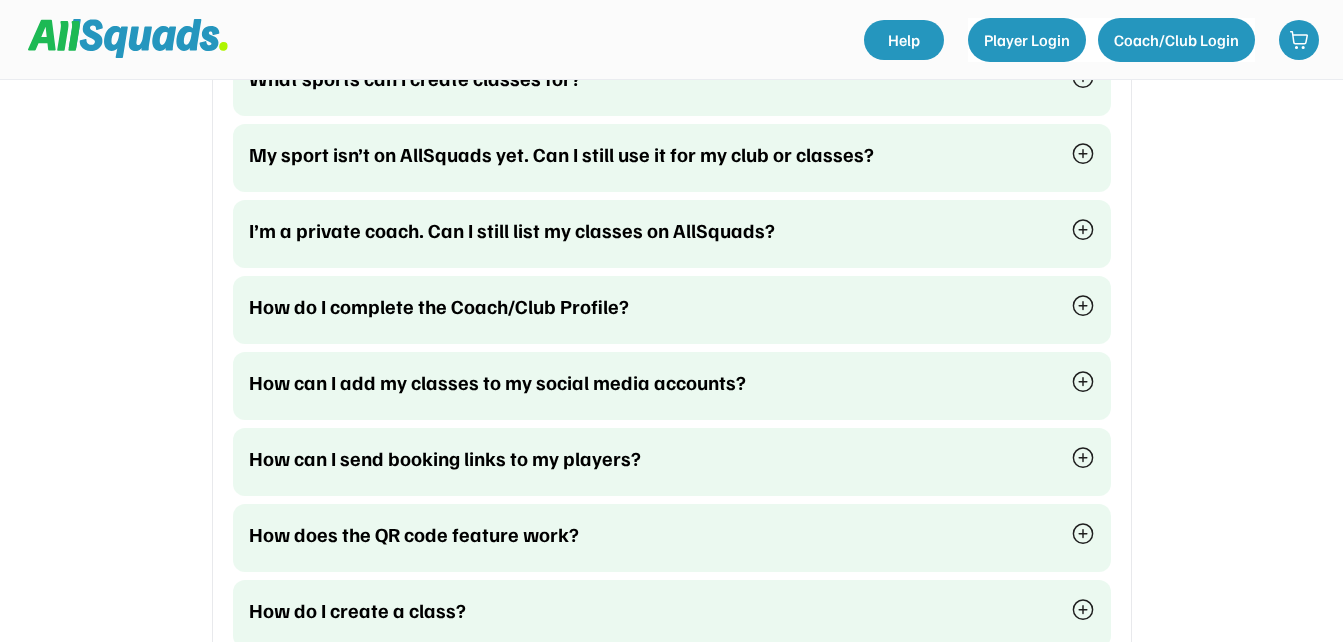 scroll, scrollTop: 0, scrollLeft: 0, axis: both 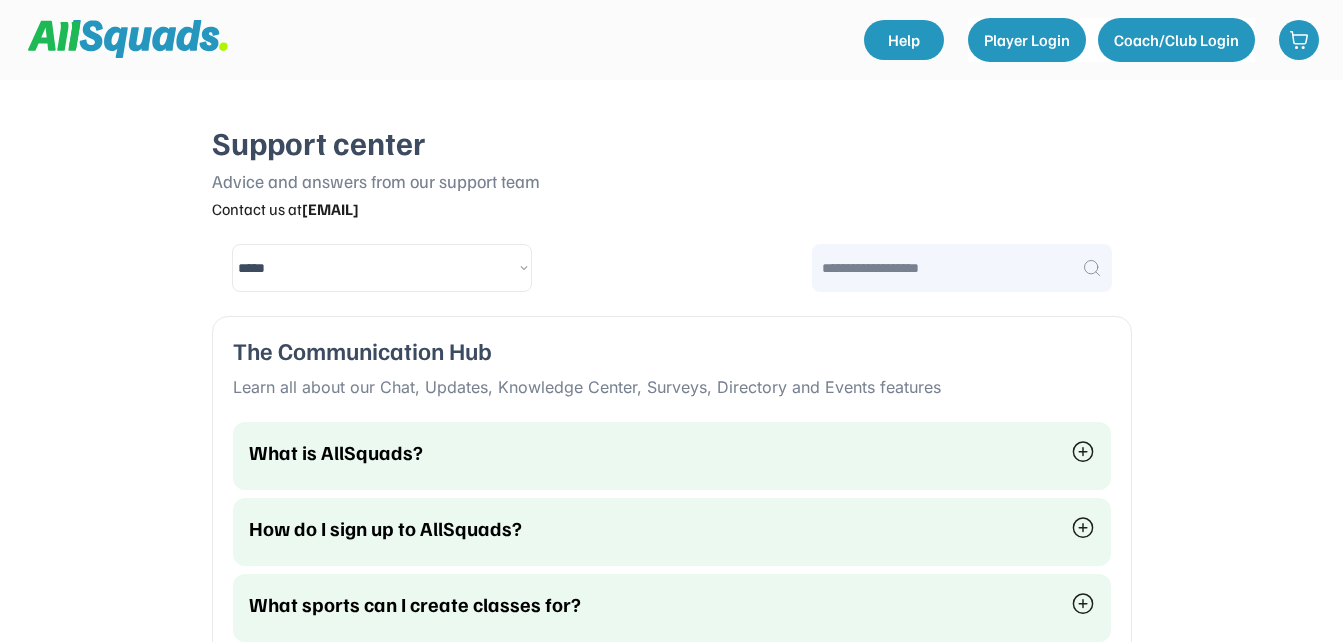 click at bounding box center (1083, 452) 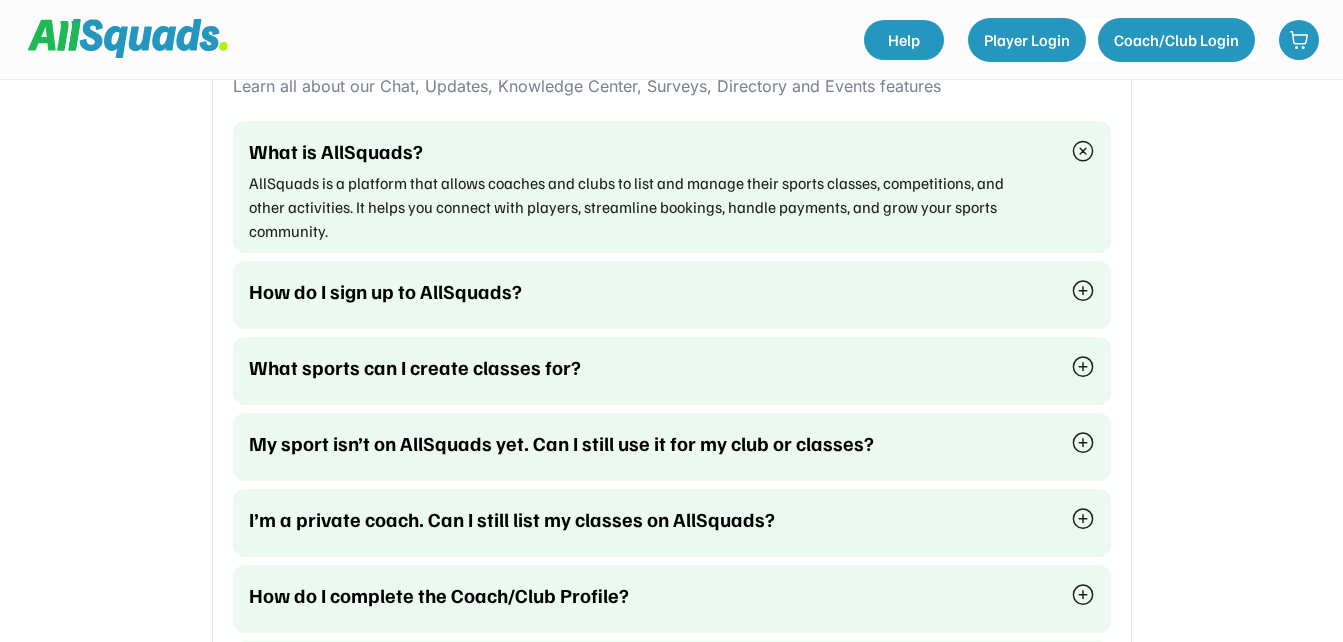 scroll, scrollTop: 329, scrollLeft: 0, axis: vertical 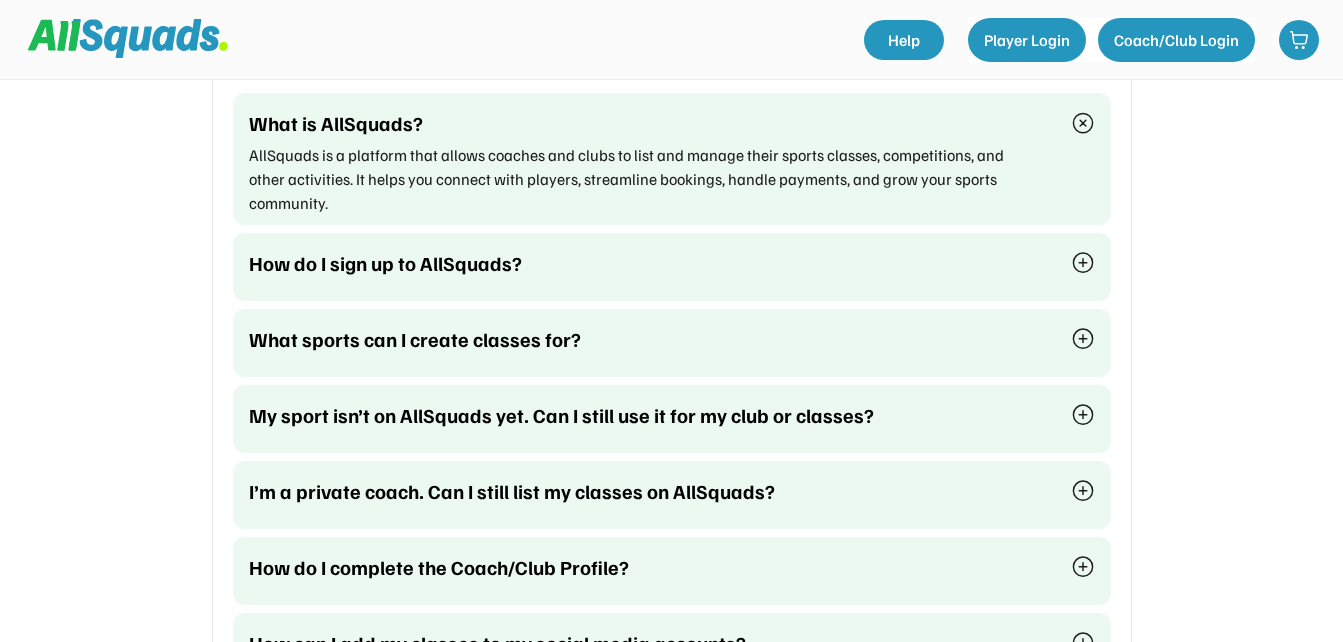 click at bounding box center (1083, 263) 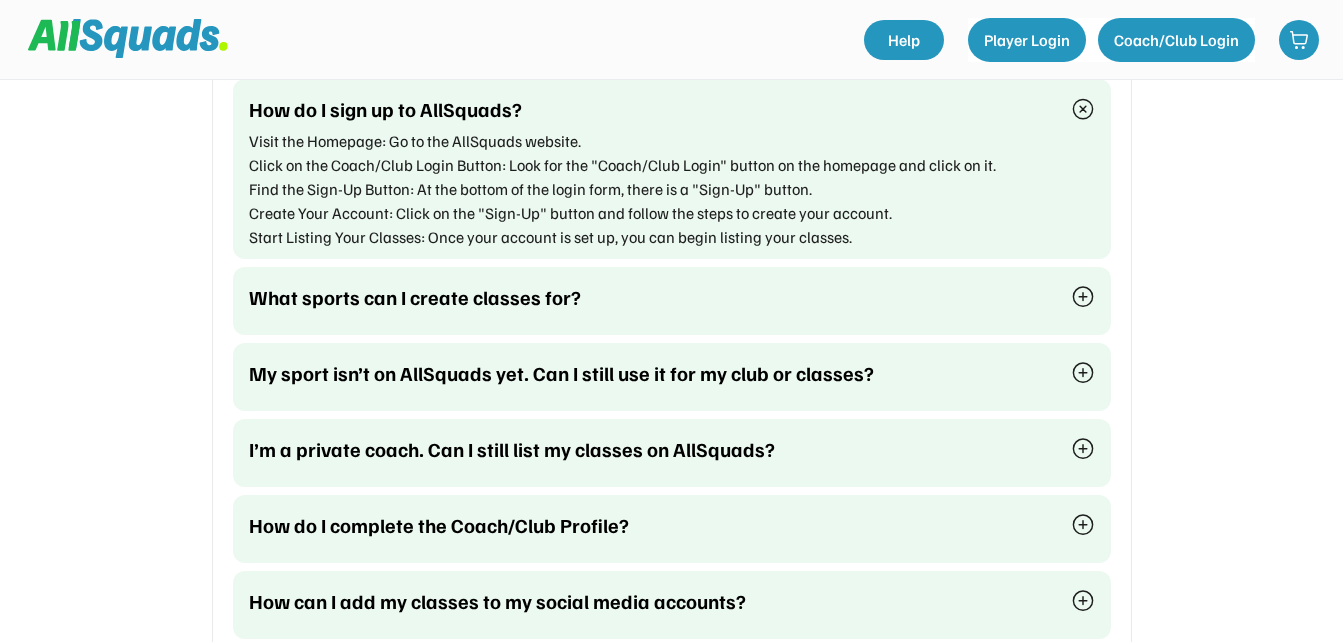 scroll, scrollTop: 513, scrollLeft: 0, axis: vertical 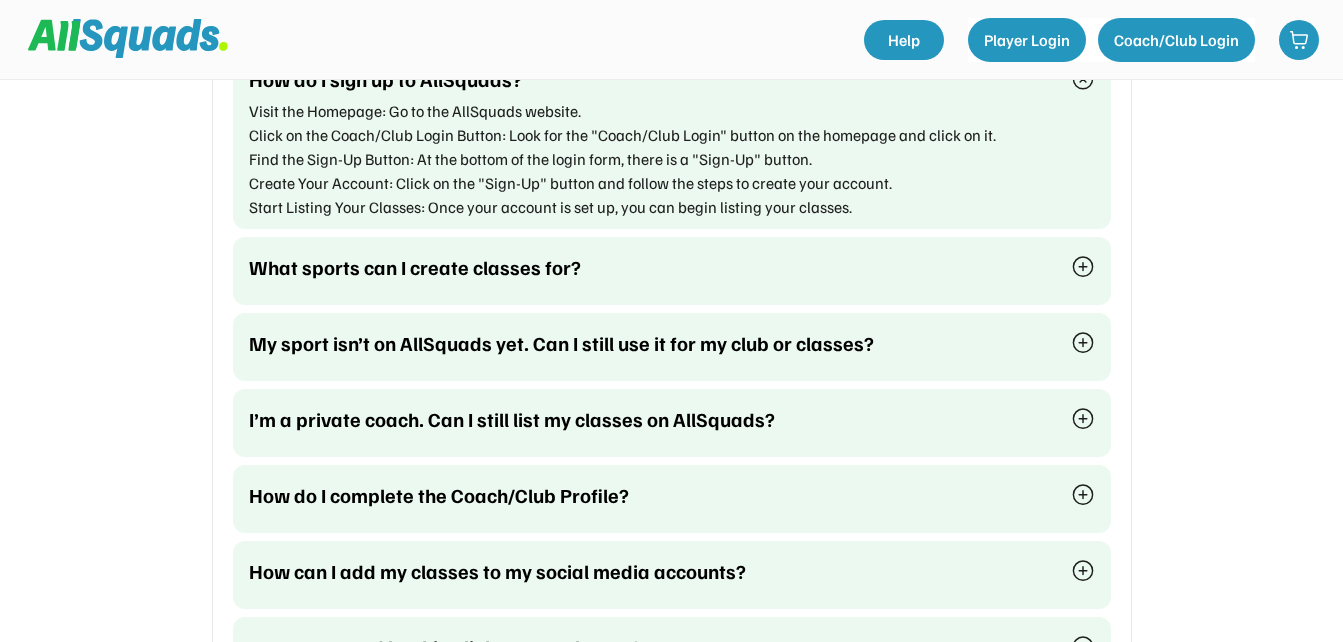 click at bounding box center [1083, 267] 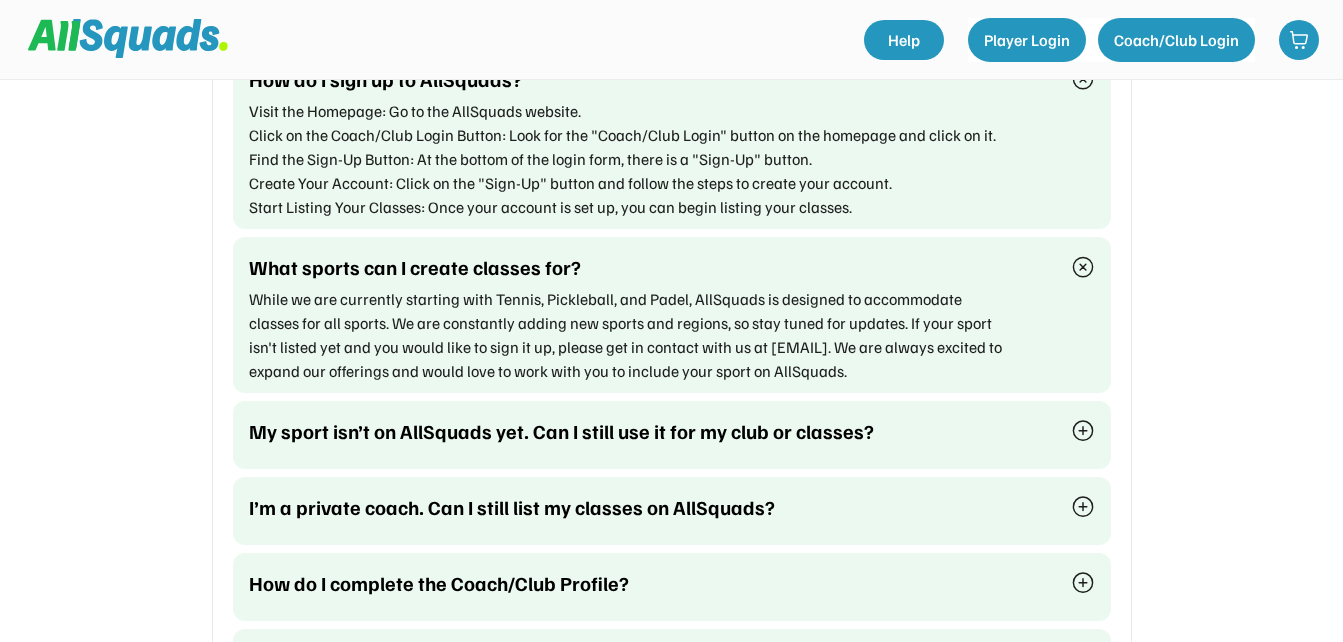 click at bounding box center [1083, 431] 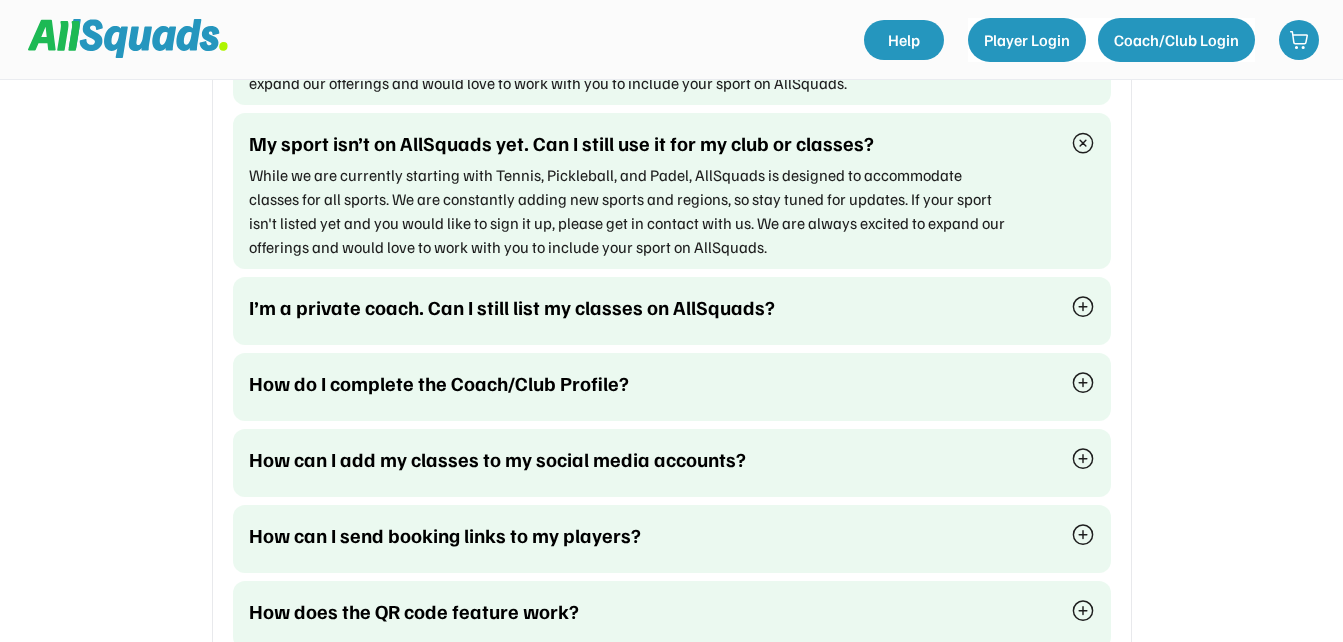 scroll, scrollTop: 817, scrollLeft: 0, axis: vertical 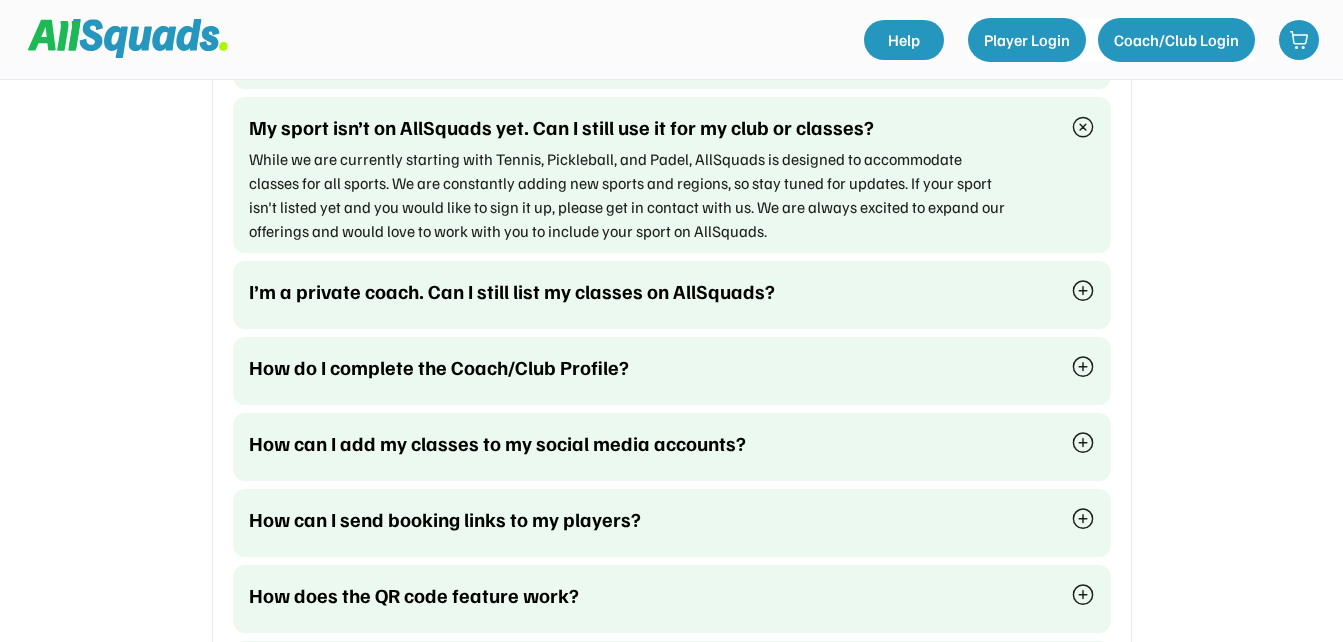 click at bounding box center [1083, 291] 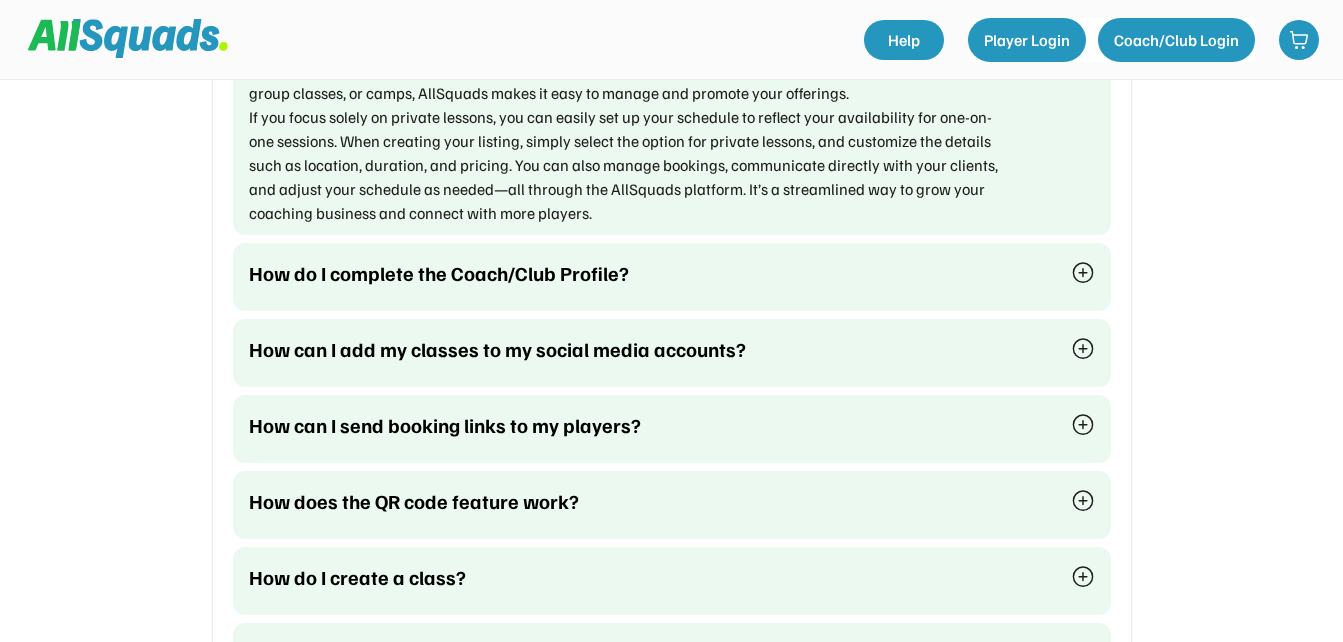 scroll, scrollTop: 1143, scrollLeft: 0, axis: vertical 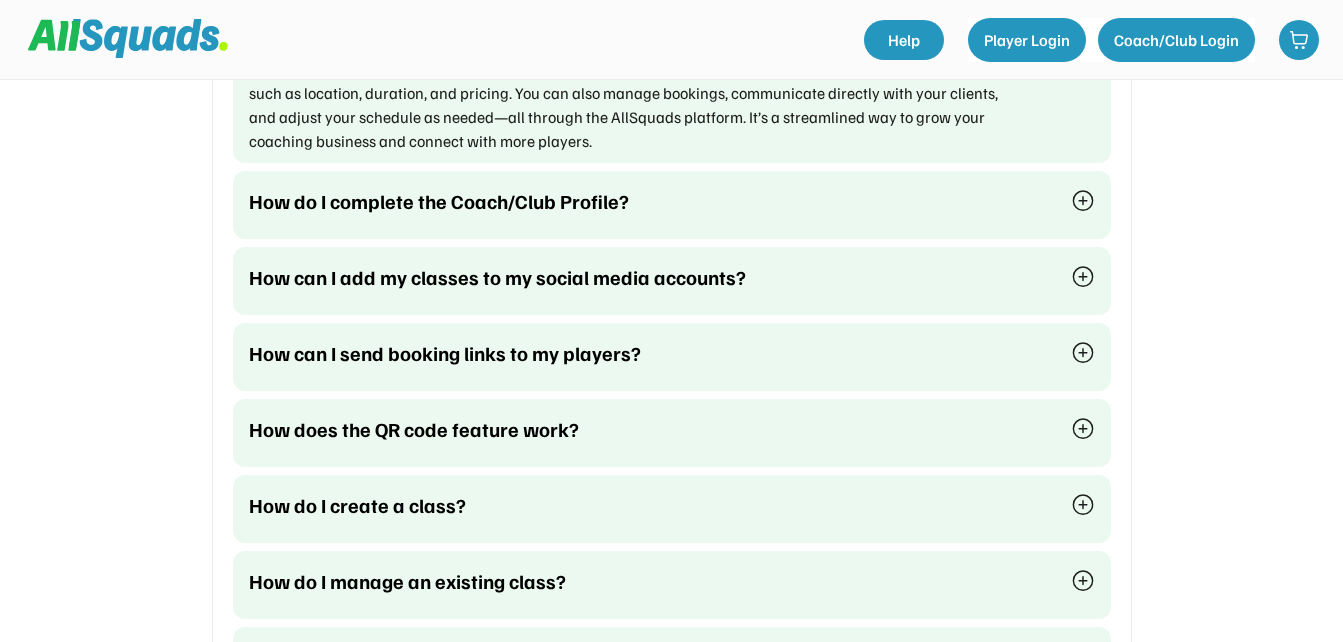 click at bounding box center [1083, 201] 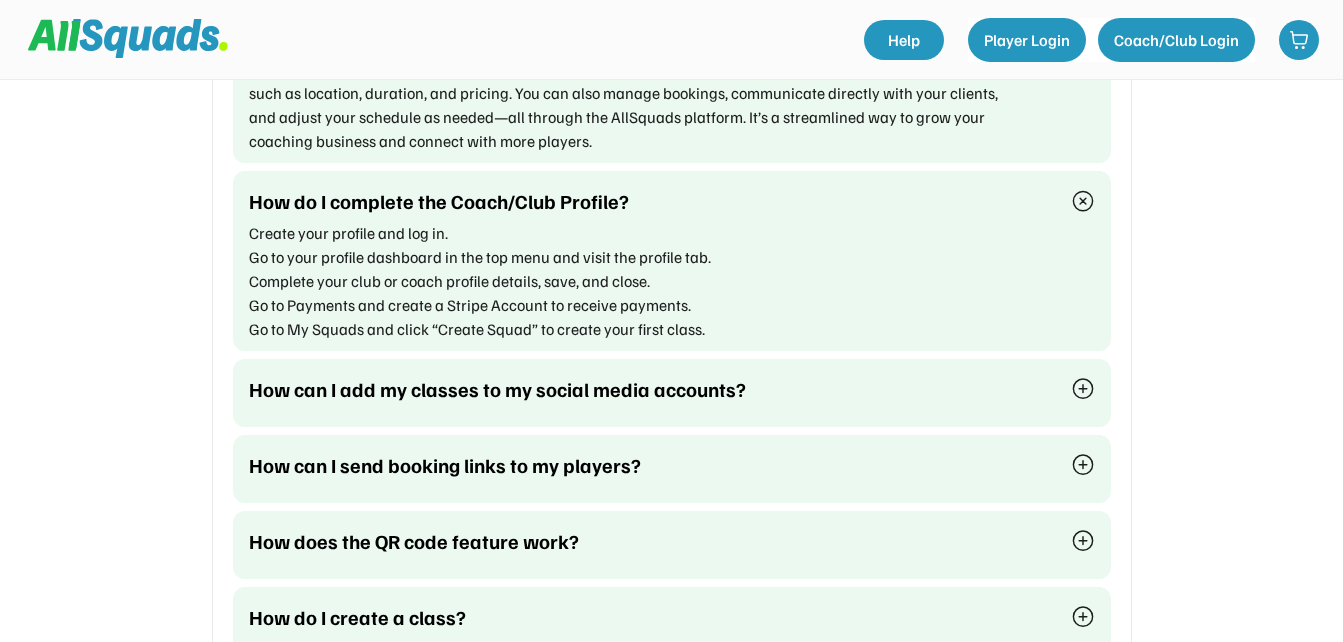 click at bounding box center (1083, 389) 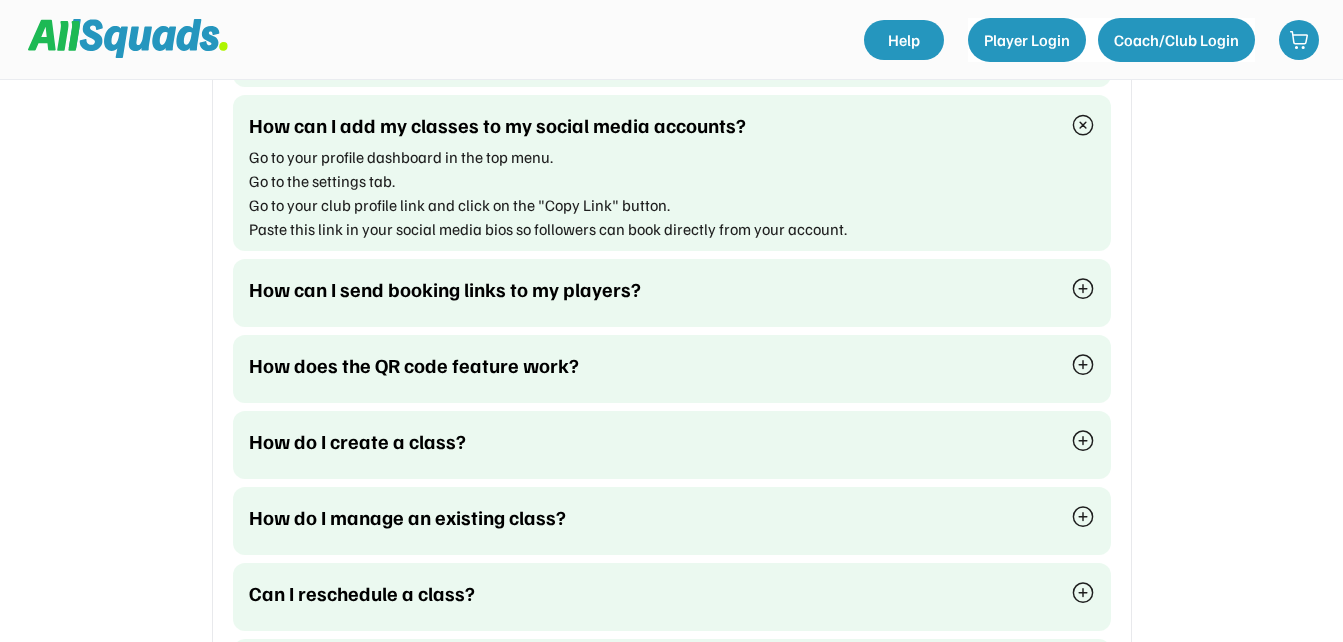 scroll, scrollTop: 1454, scrollLeft: 0, axis: vertical 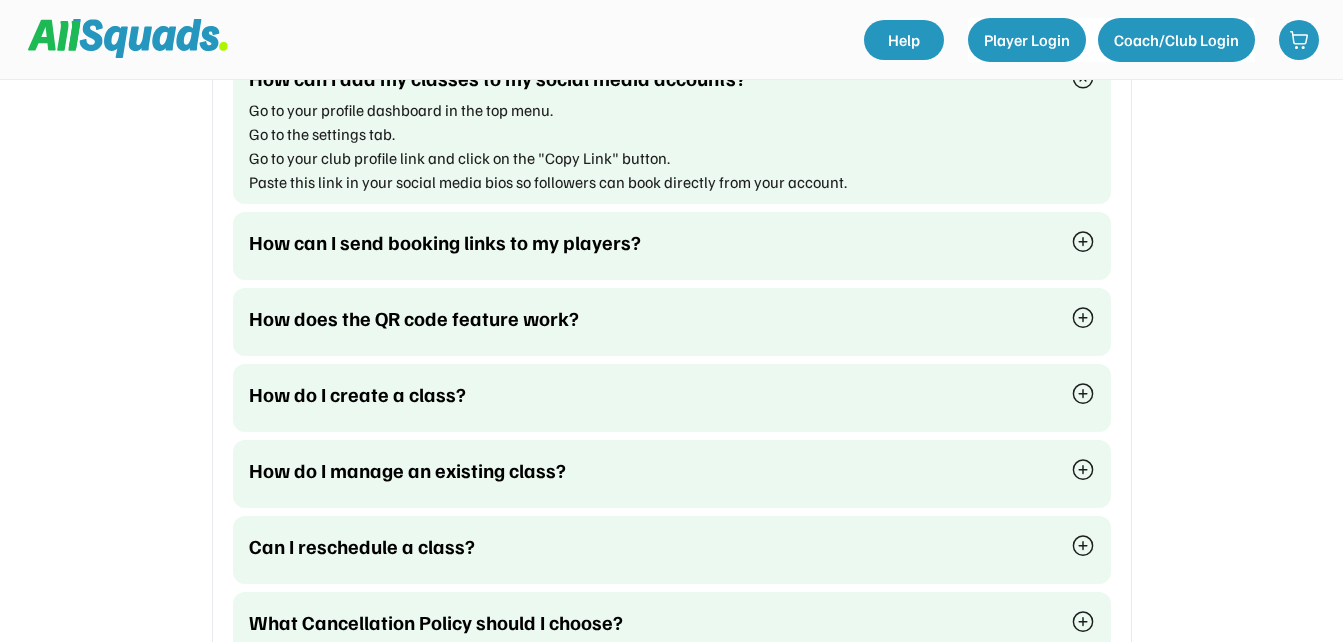 click at bounding box center [1083, 242] 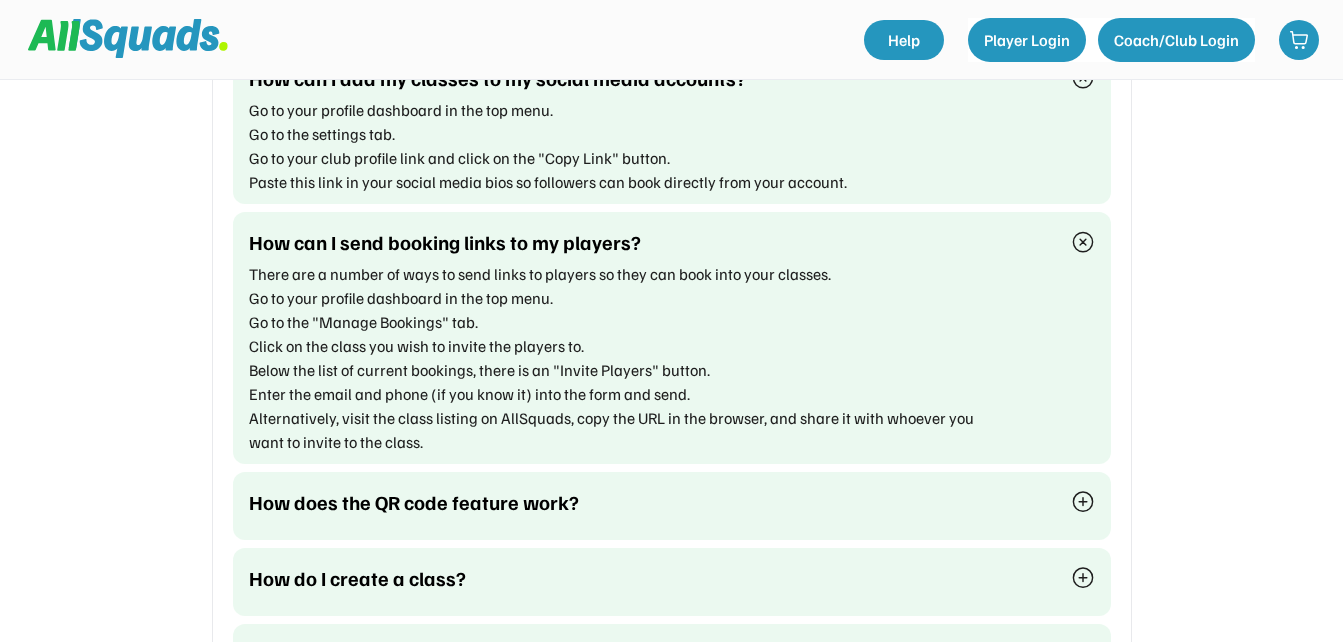 click at bounding box center [1083, 502] 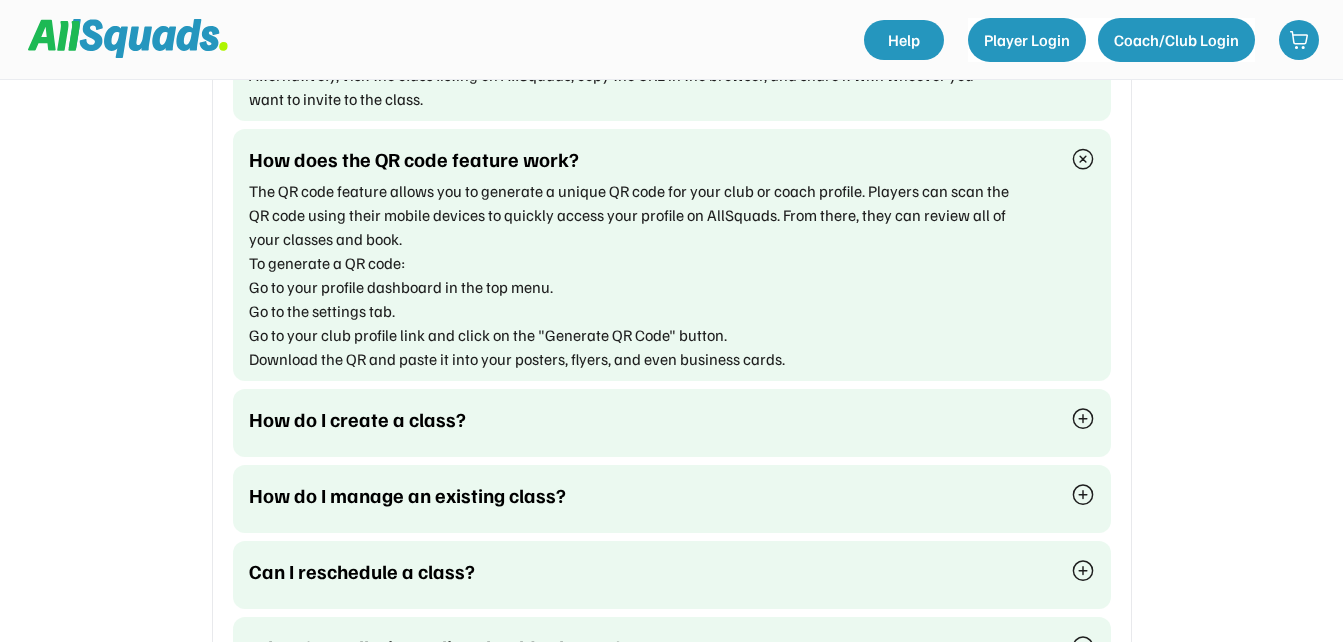 scroll, scrollTop: 1829, scrollLeft: 0, axis: vertical 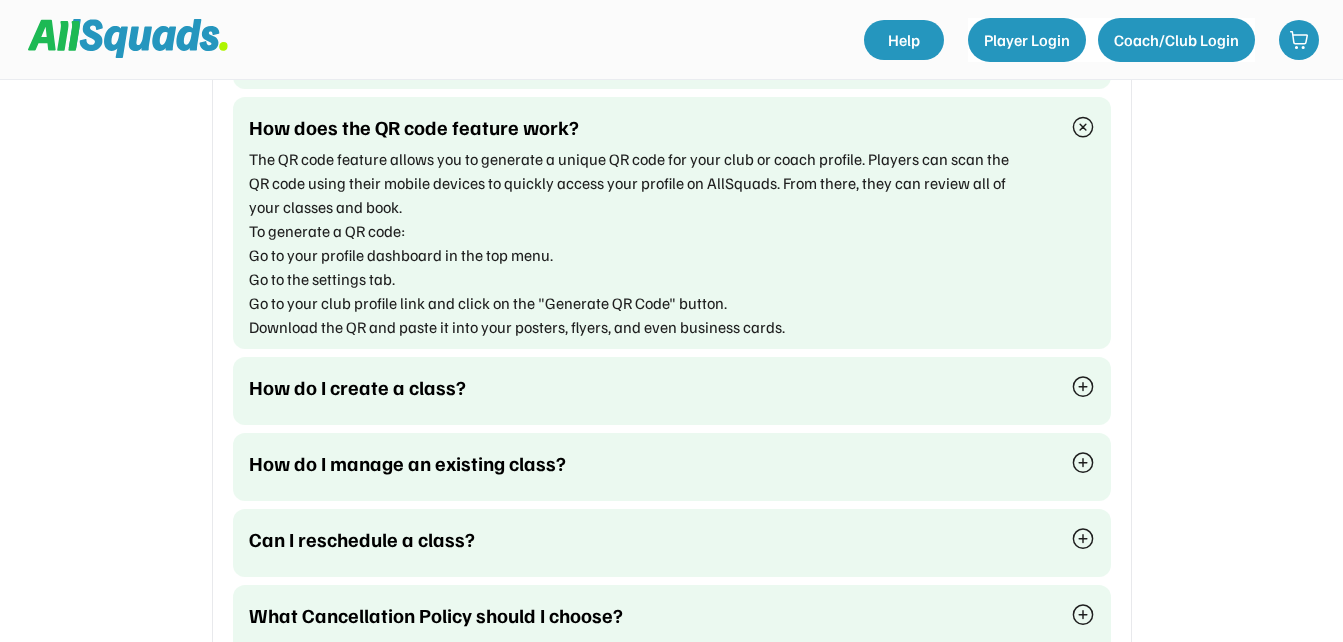 click at bounding box center (1083, 387) 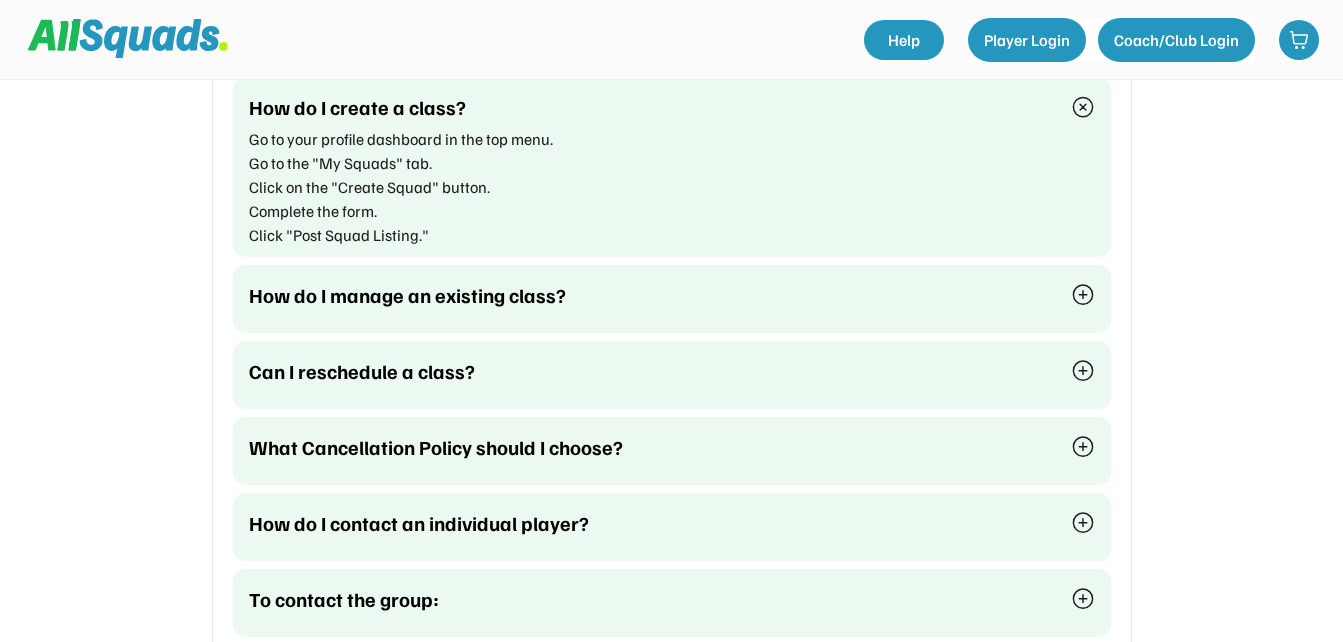 scroll, scrollTop: 2115, scrollLeft: 0, axis: vertical 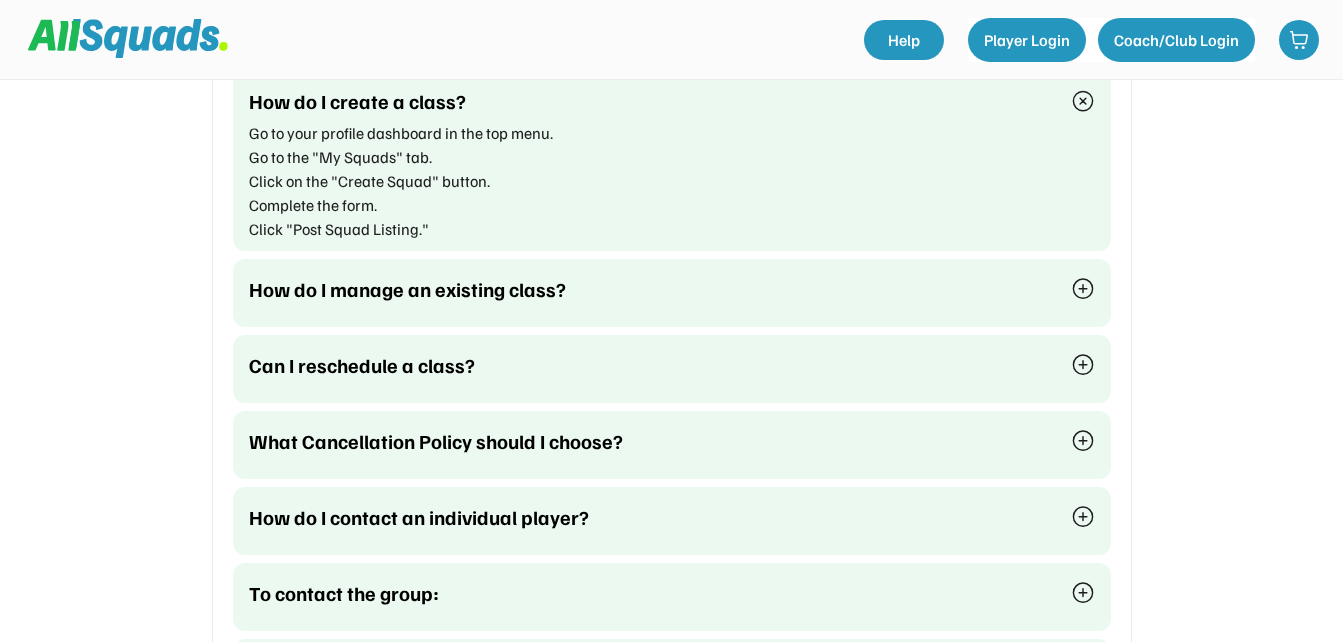 click at bounding box center [1083, 289] 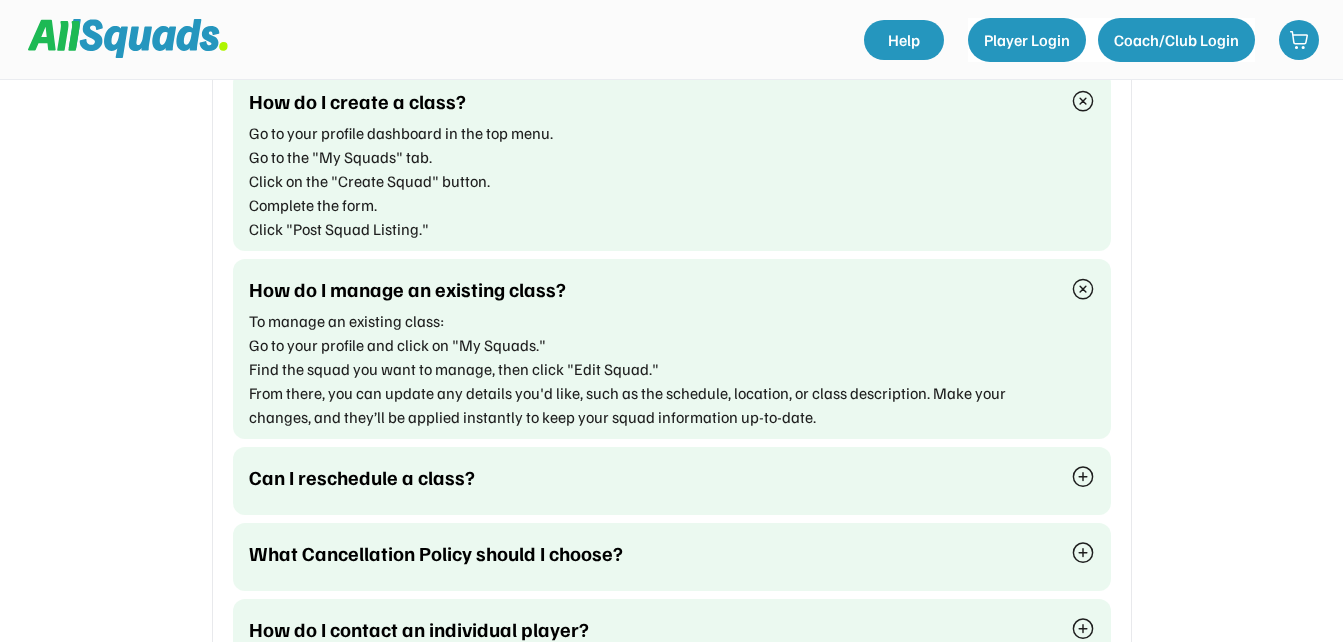 click at bounding box center (1083, 477) 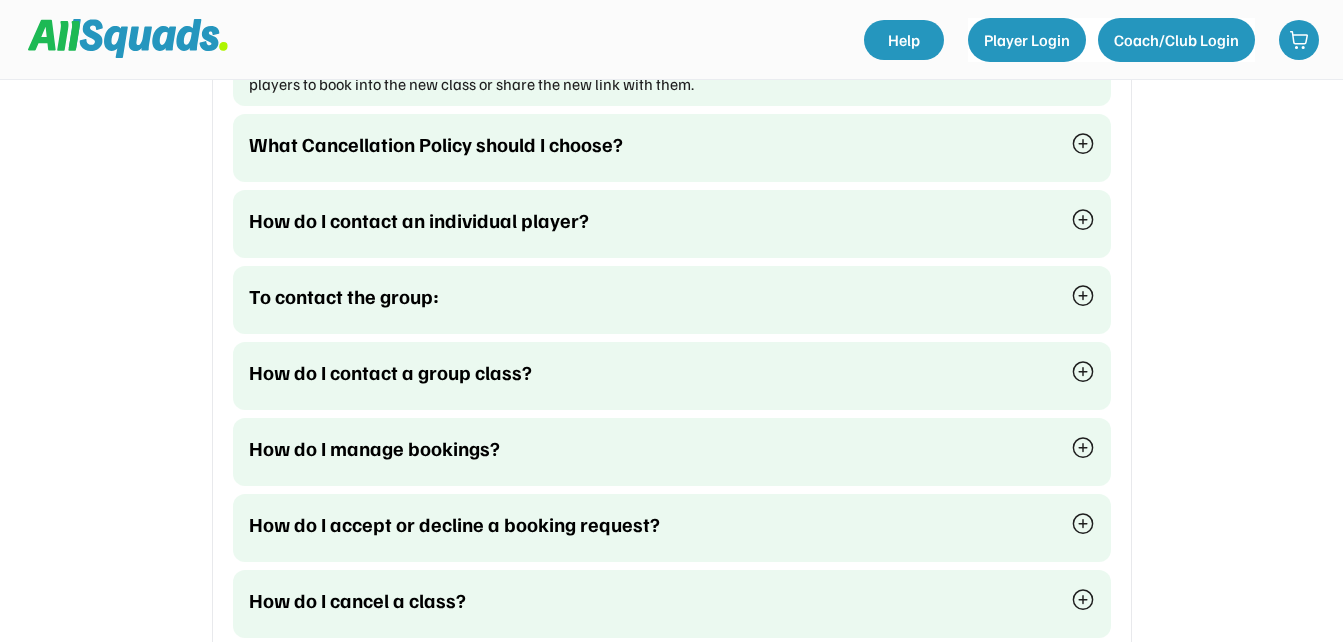 scroll, scrollTop: 2602, scrollLeft: 0, axis: vertical 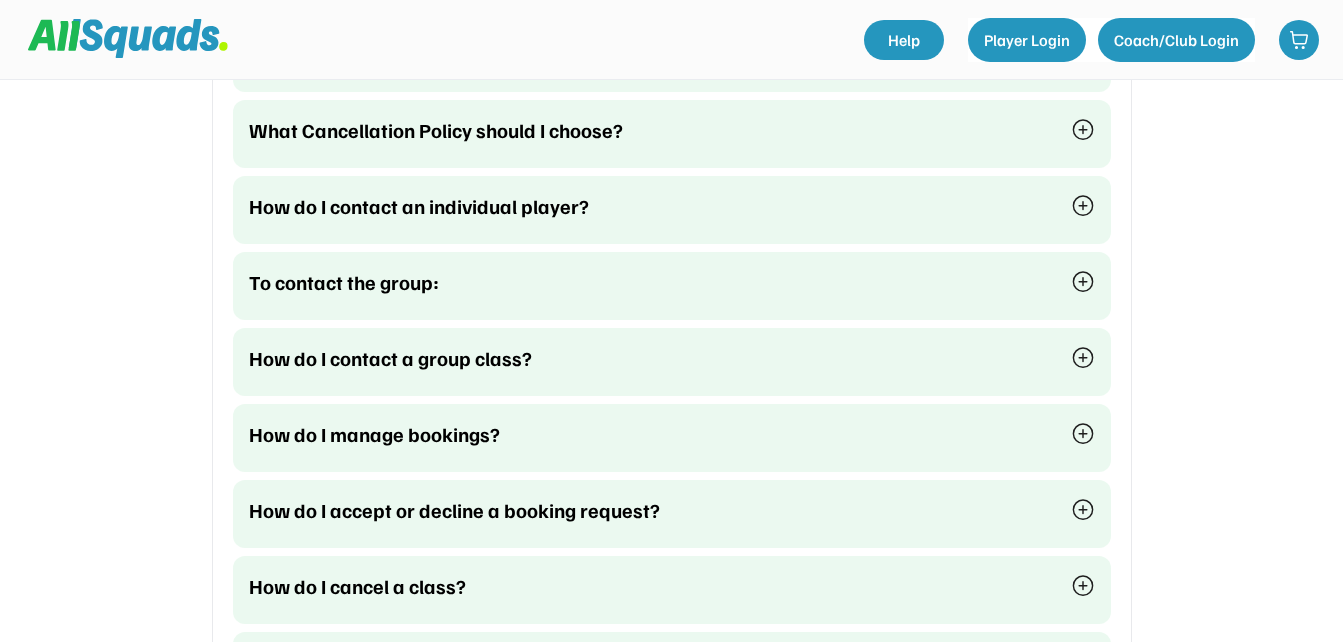click at bounding box center [1083, 130] 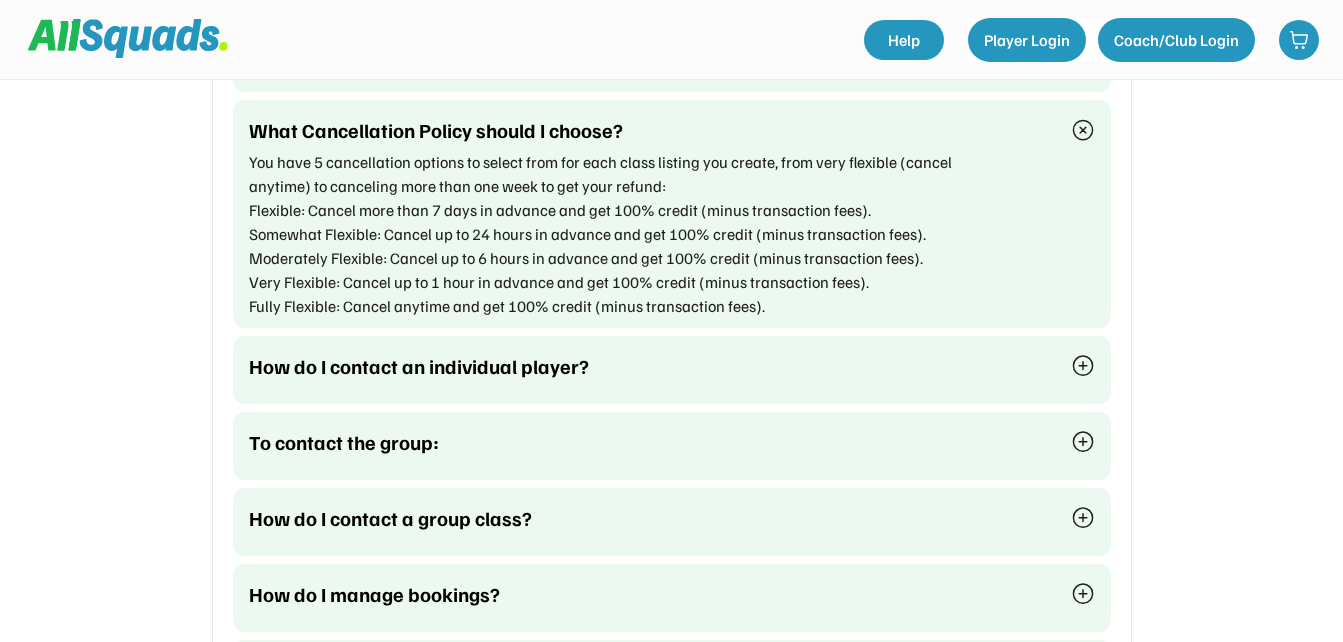 click at bounding box center (1083, 366) 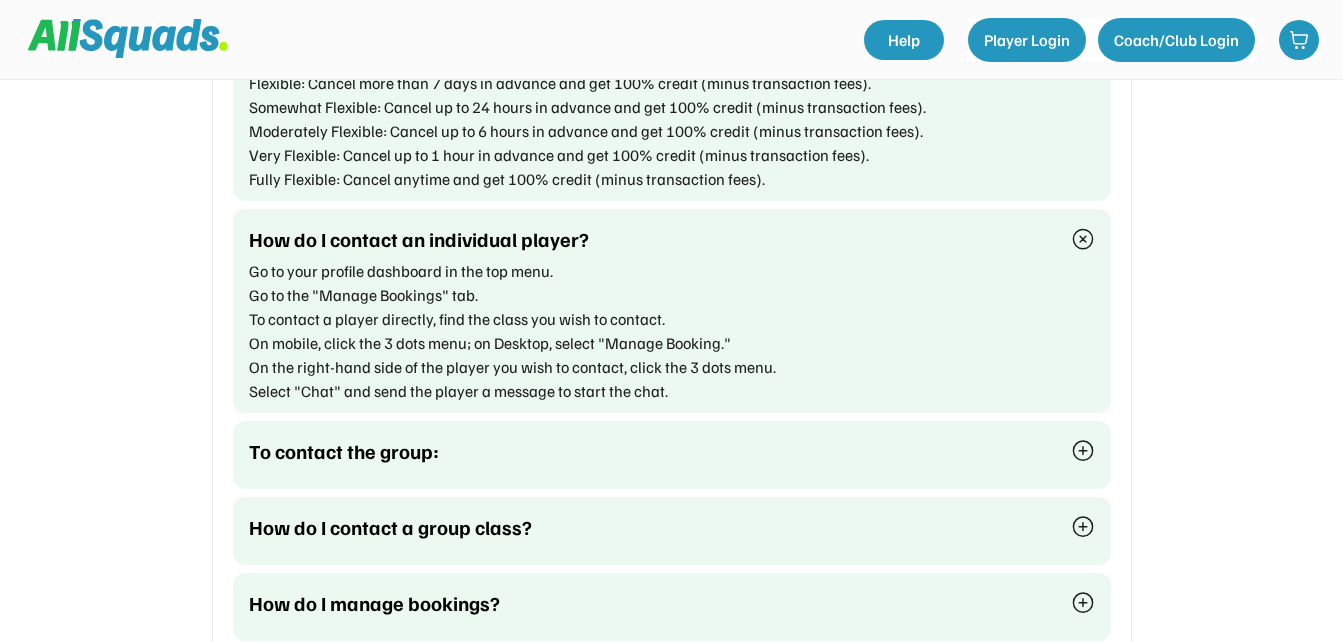 scroll, scrollTop: 2759, scrollLeft: 0, axis: vertical 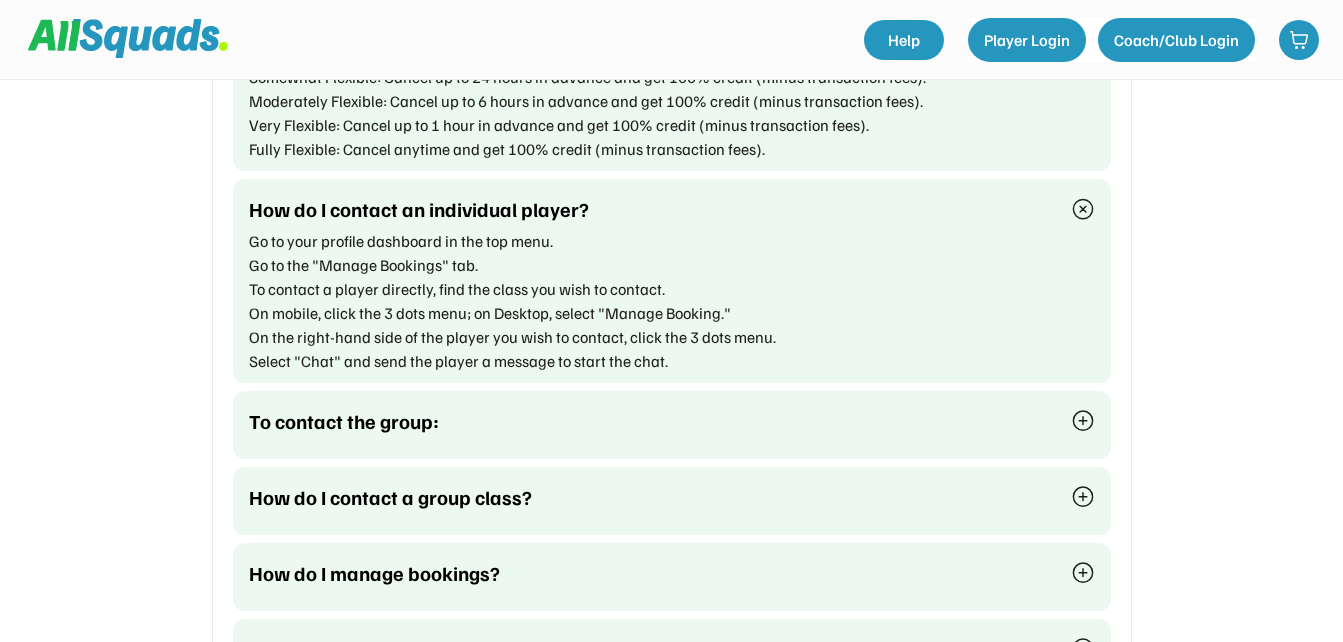 click at bounding box center (1083, 421) 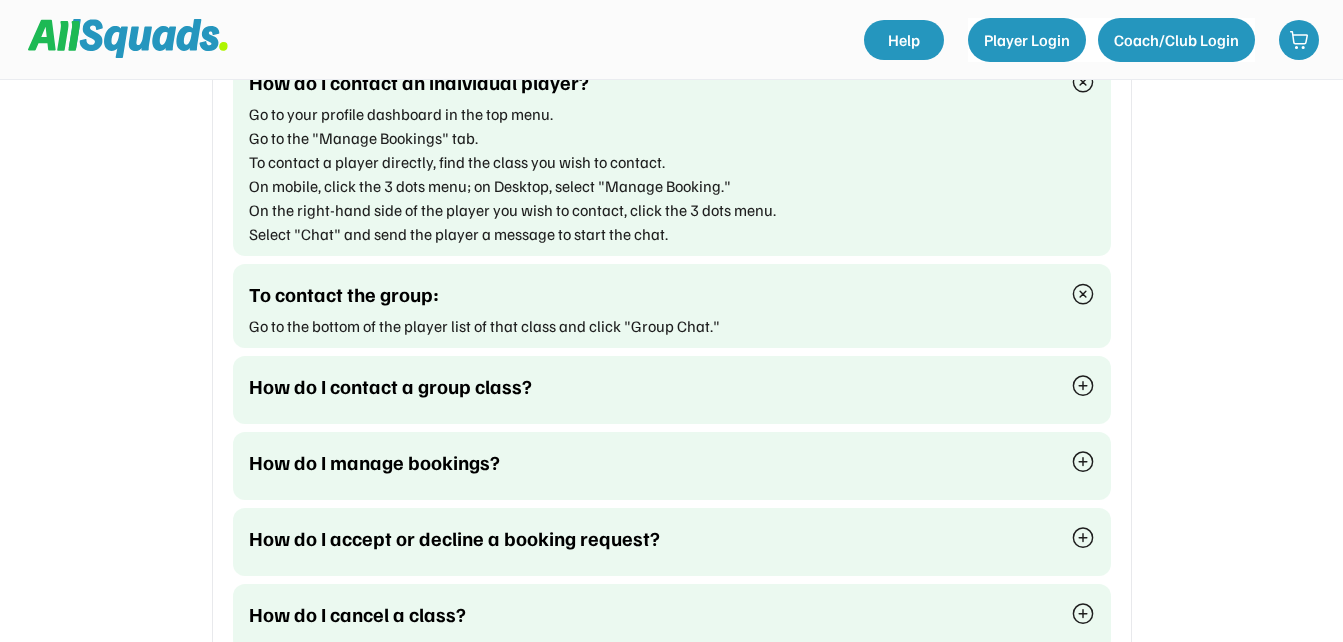 scroll, scrollTop: 3006, scrollLeft: 0, axis: vertical 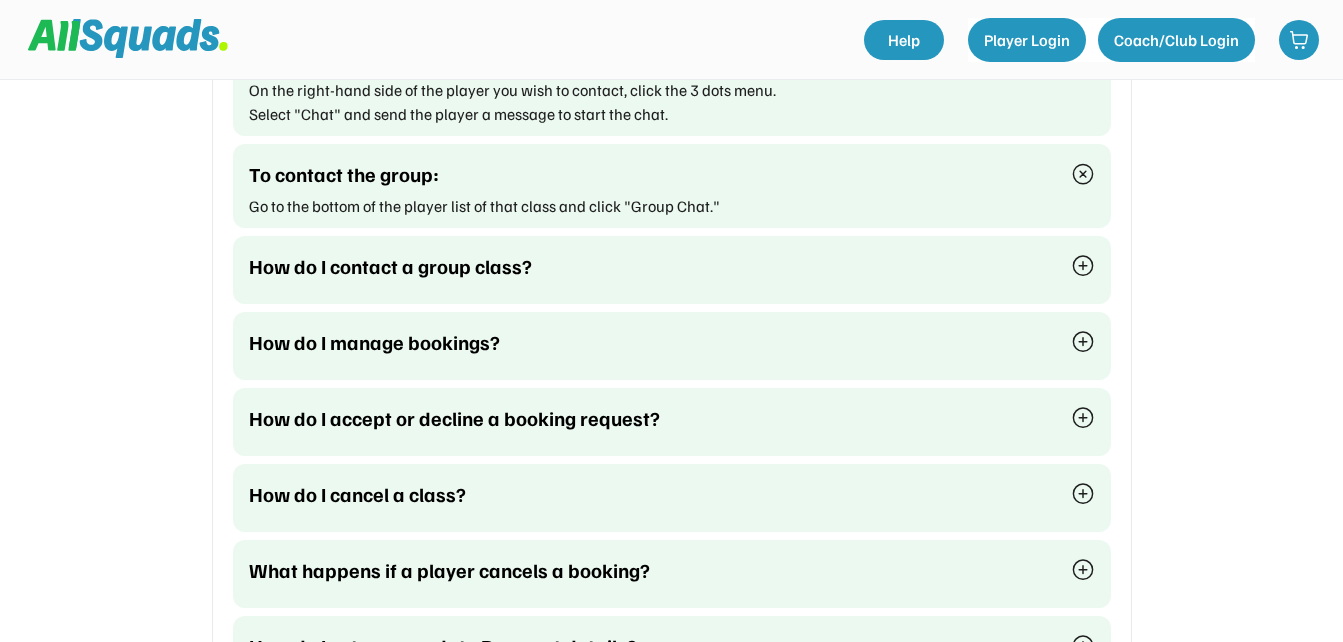 click at bounding box center (1083, 266) 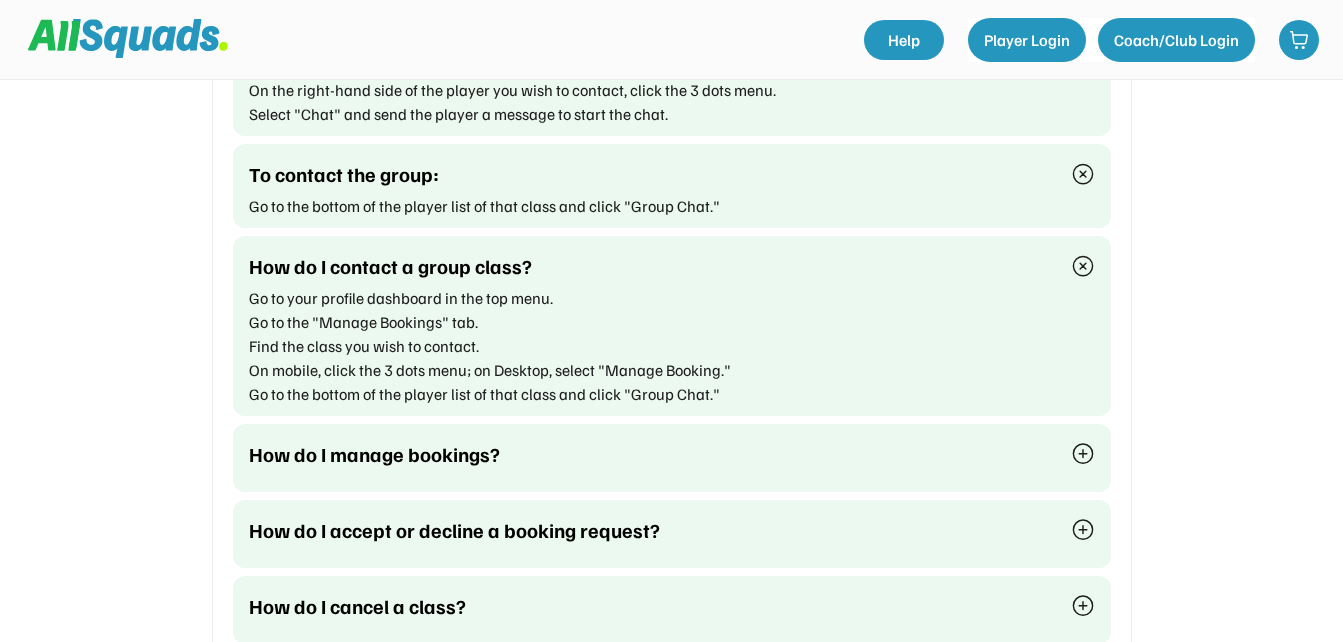 click at bounding box center (1083, 454) 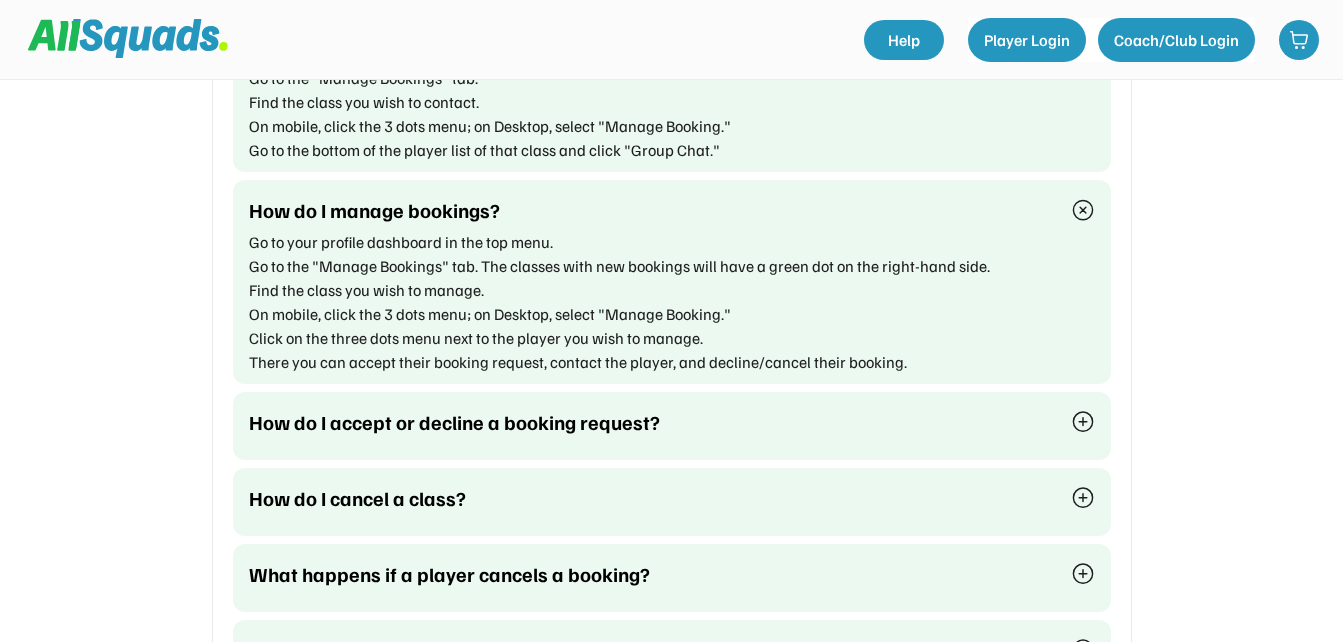 scroll, scrollTop: 3321, scrollLeft: 0, axis: vertical 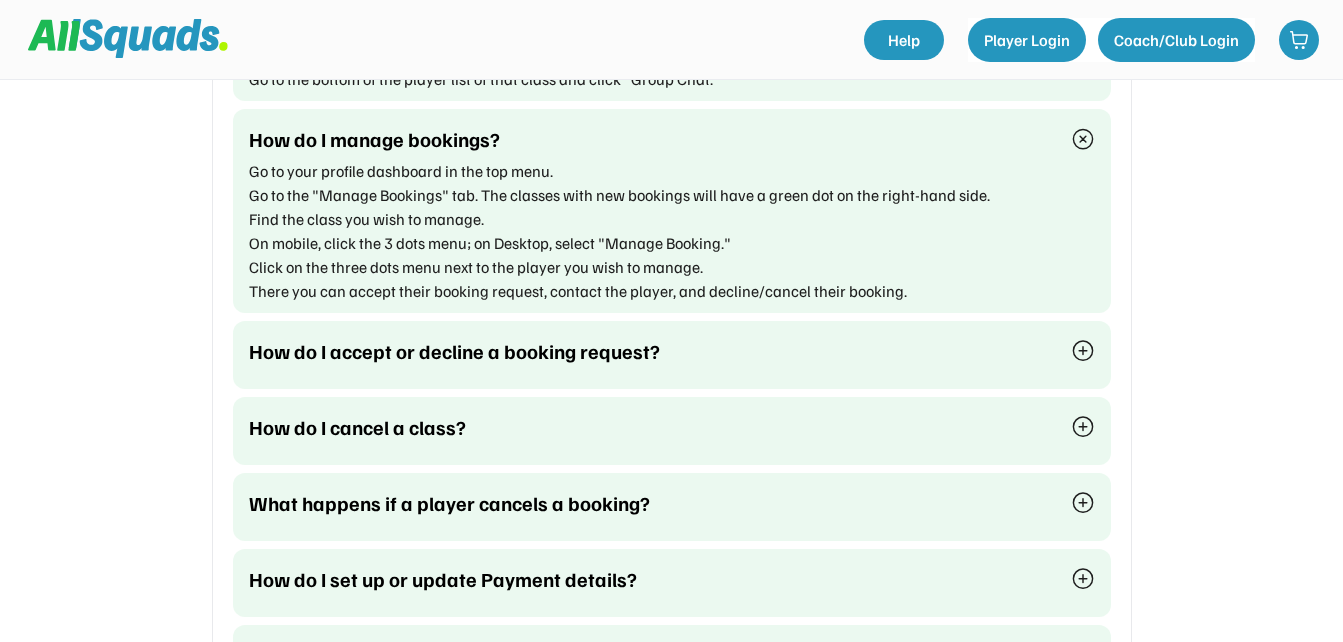 click at bounding box center (1083, 351) 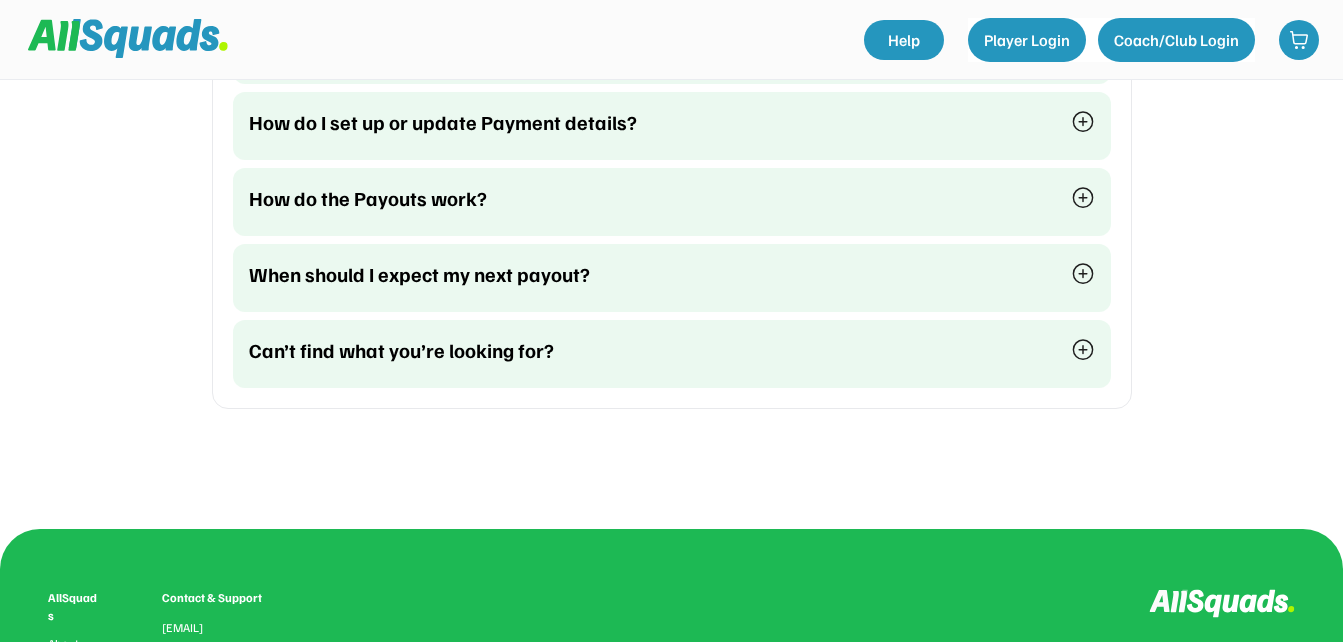 scroll, scrollTop: 3939, scrollLeft: 0, axis: vertical 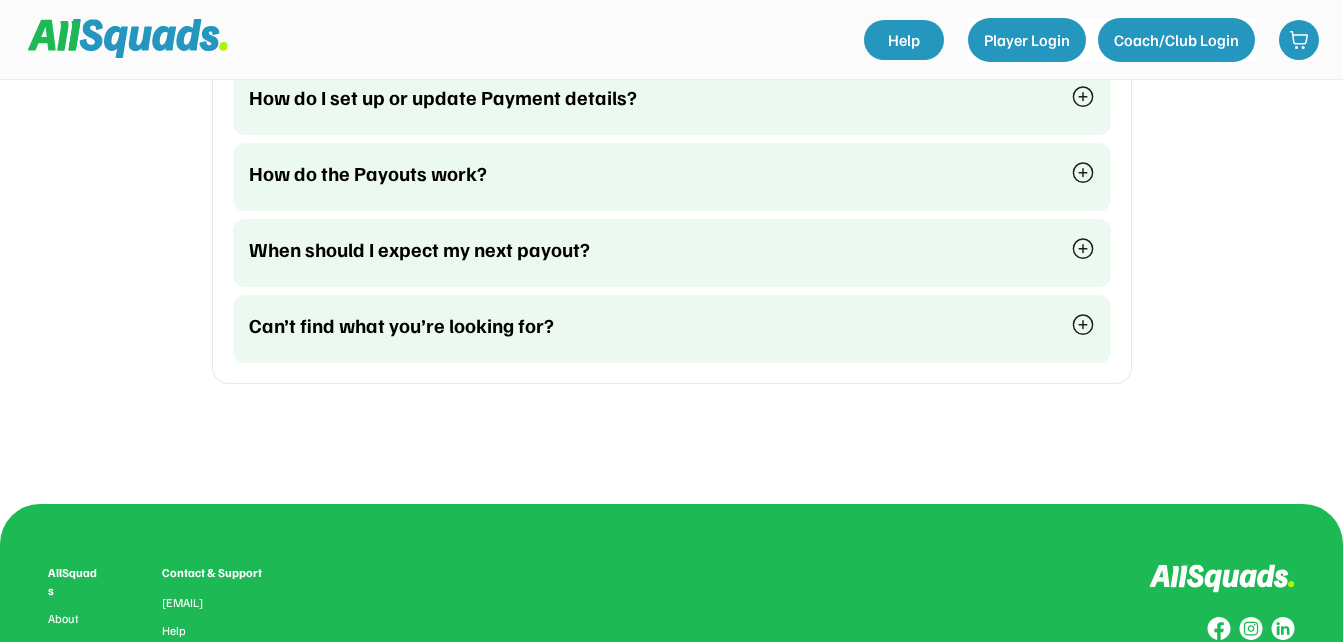 click at bounding box center [1083, 249] 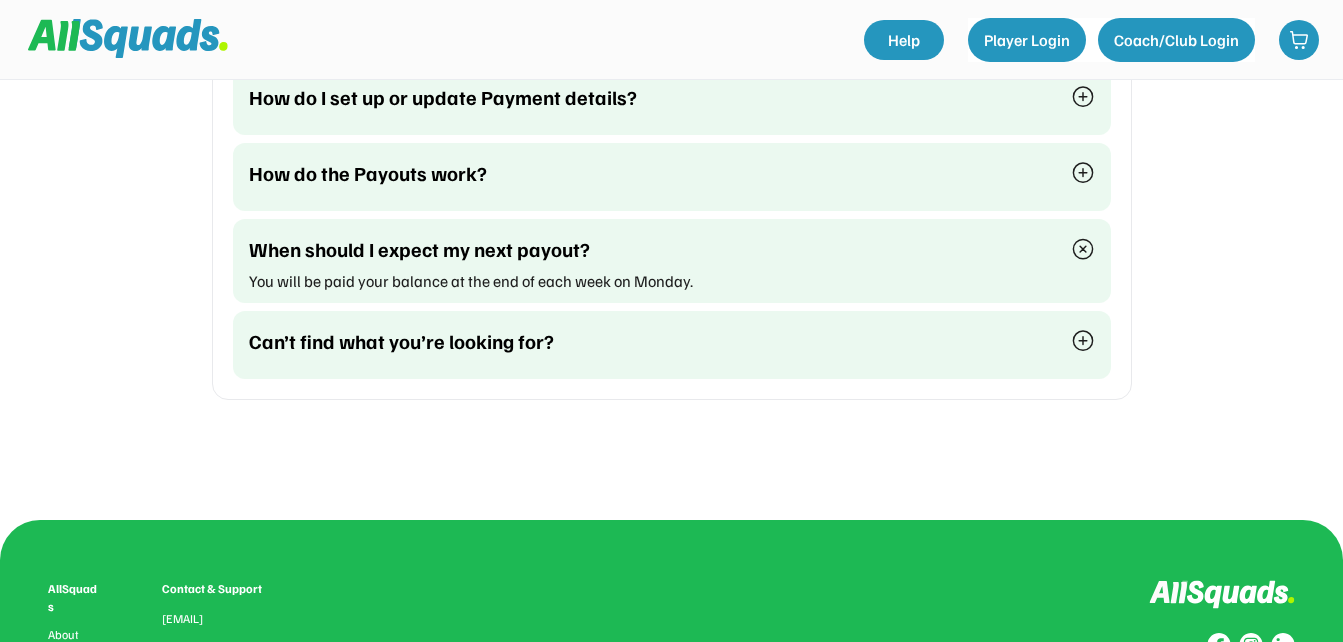 click at bounding box center [1083, 341] 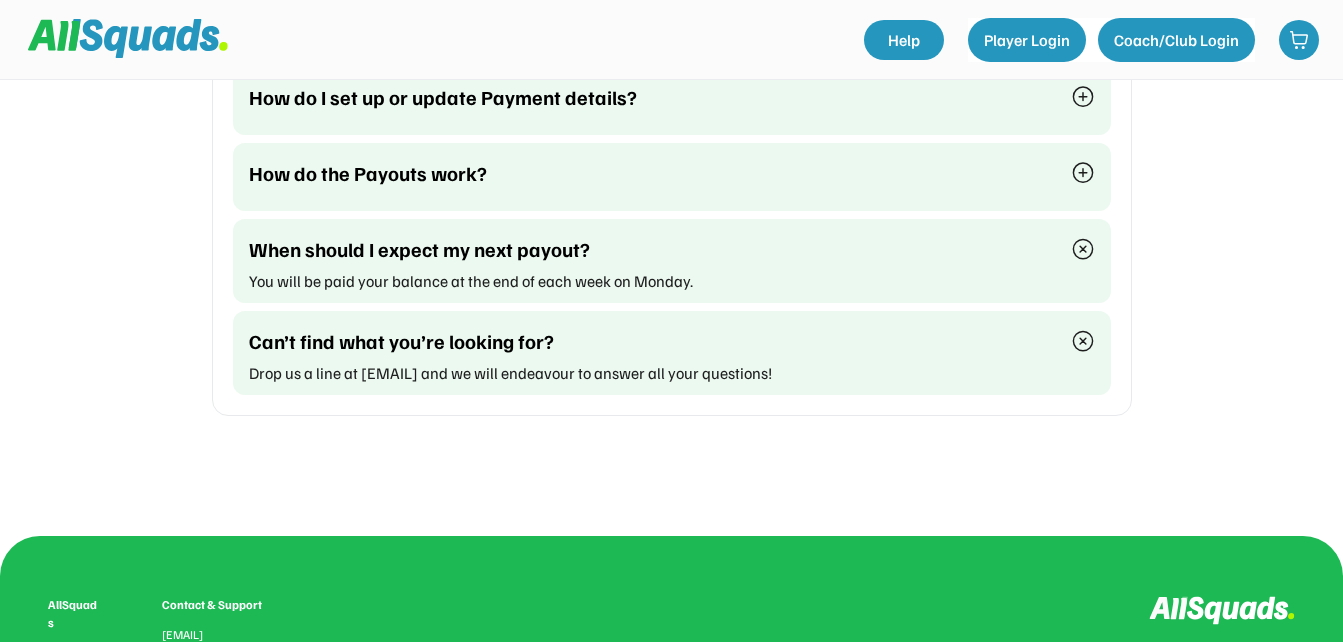 click at bounding box center (1083, 173) 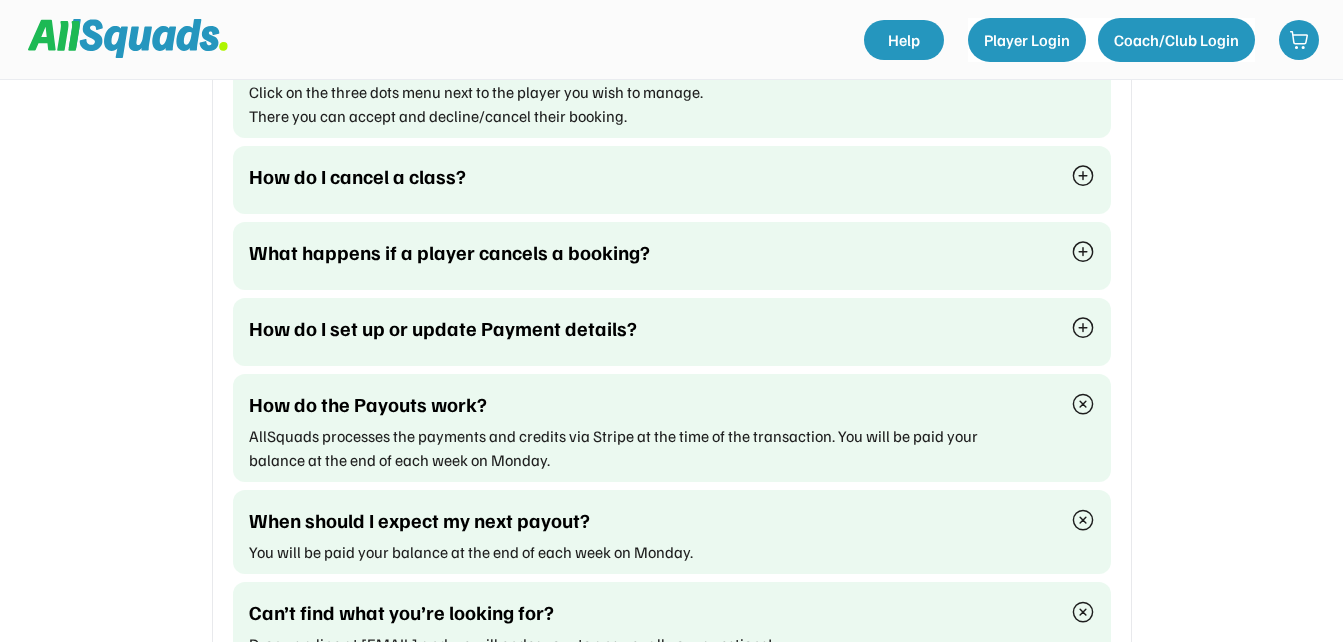 scroll, scrollTop: 3691, scrollLeft: 0, axis: vertical 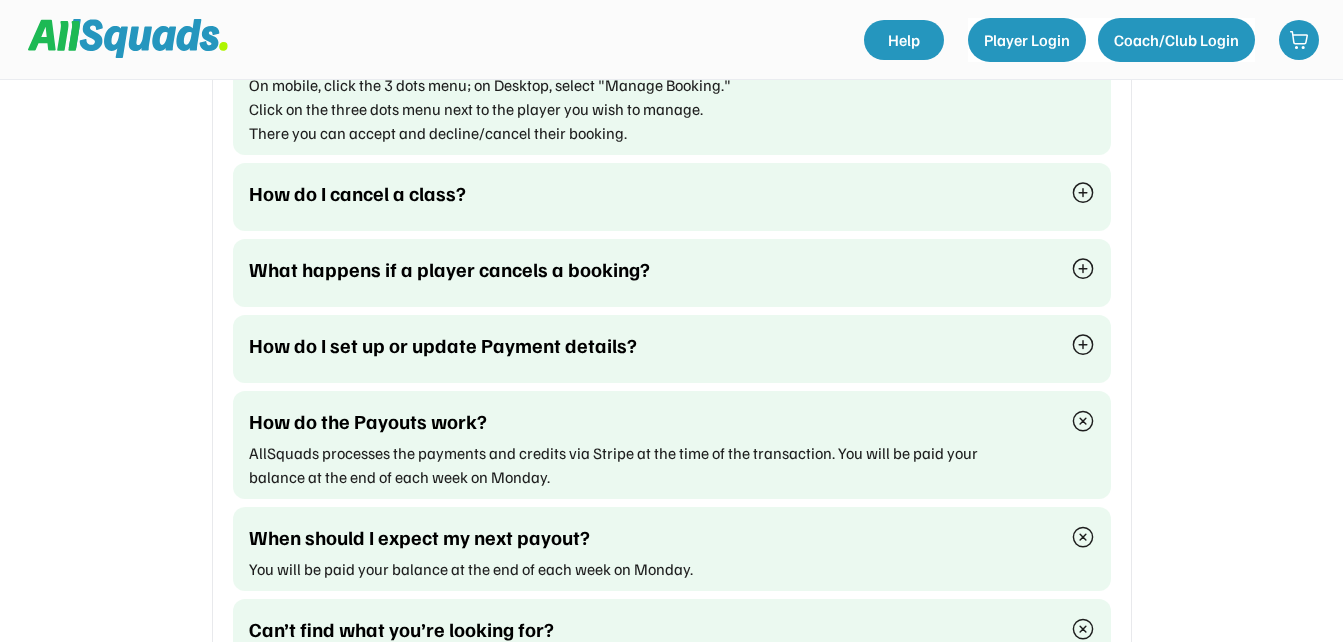 click at bounding box center [1083, 345] 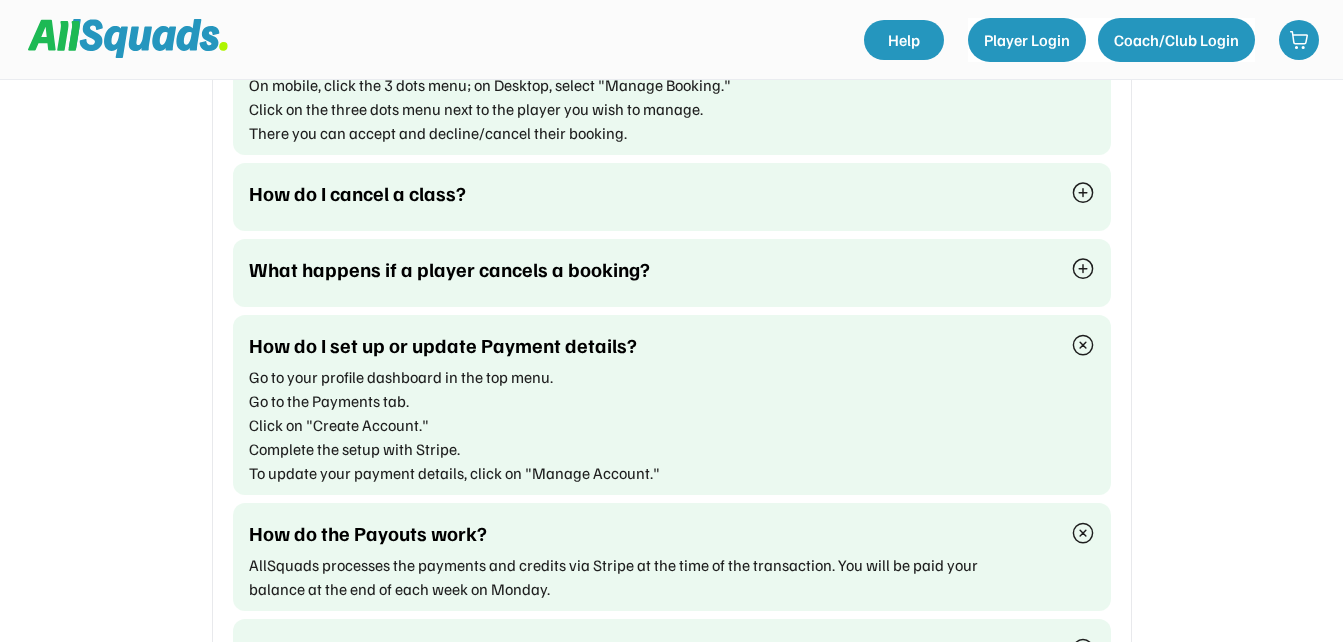 click at bounding box center (1083, 193) 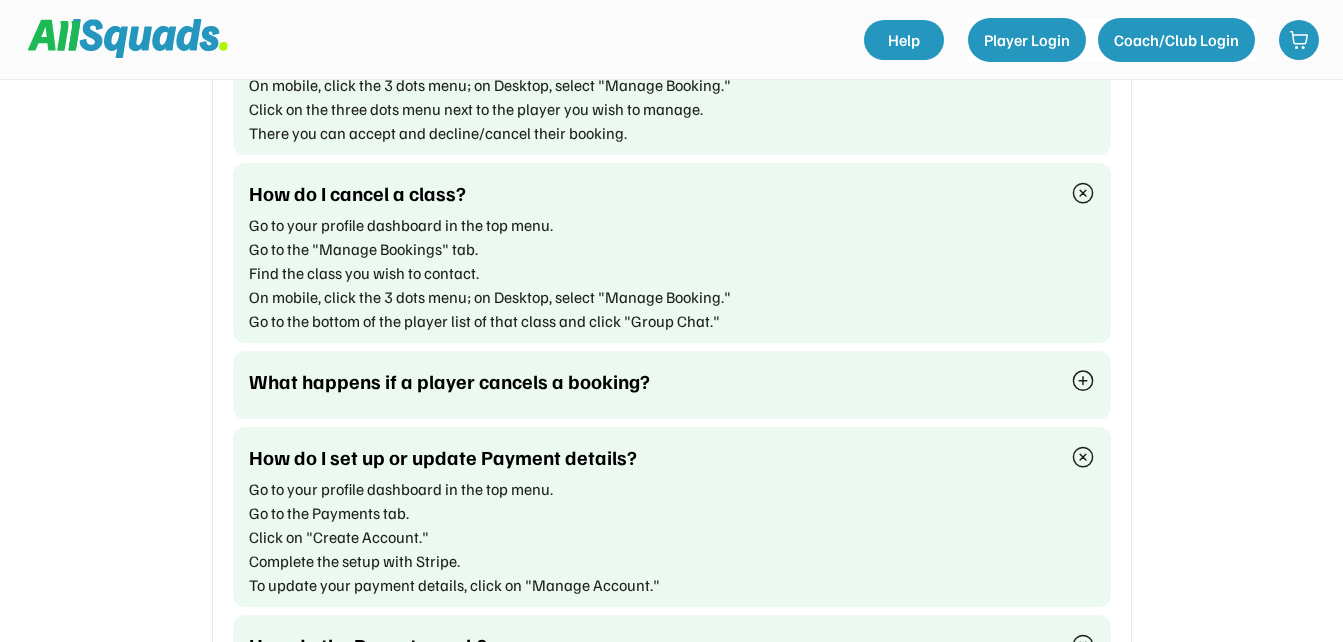 click at bounding box center (1083, 381) 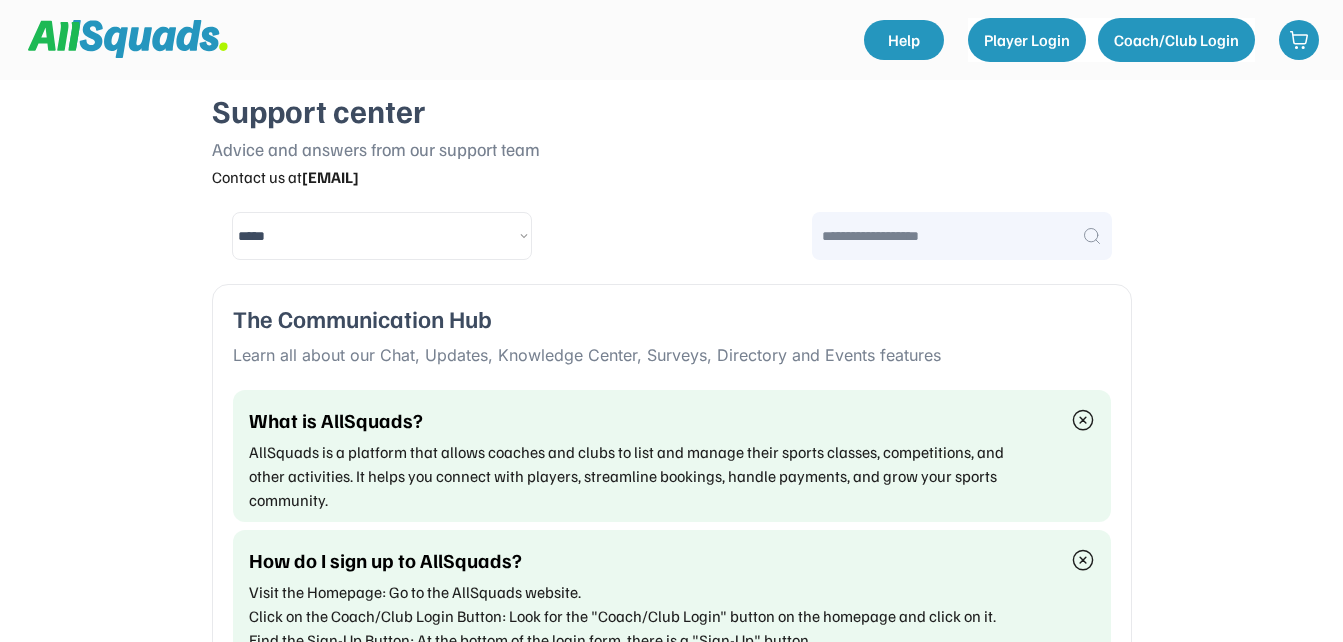 scroll, scrollTop: 0, scrollLeft: 0, axis: both 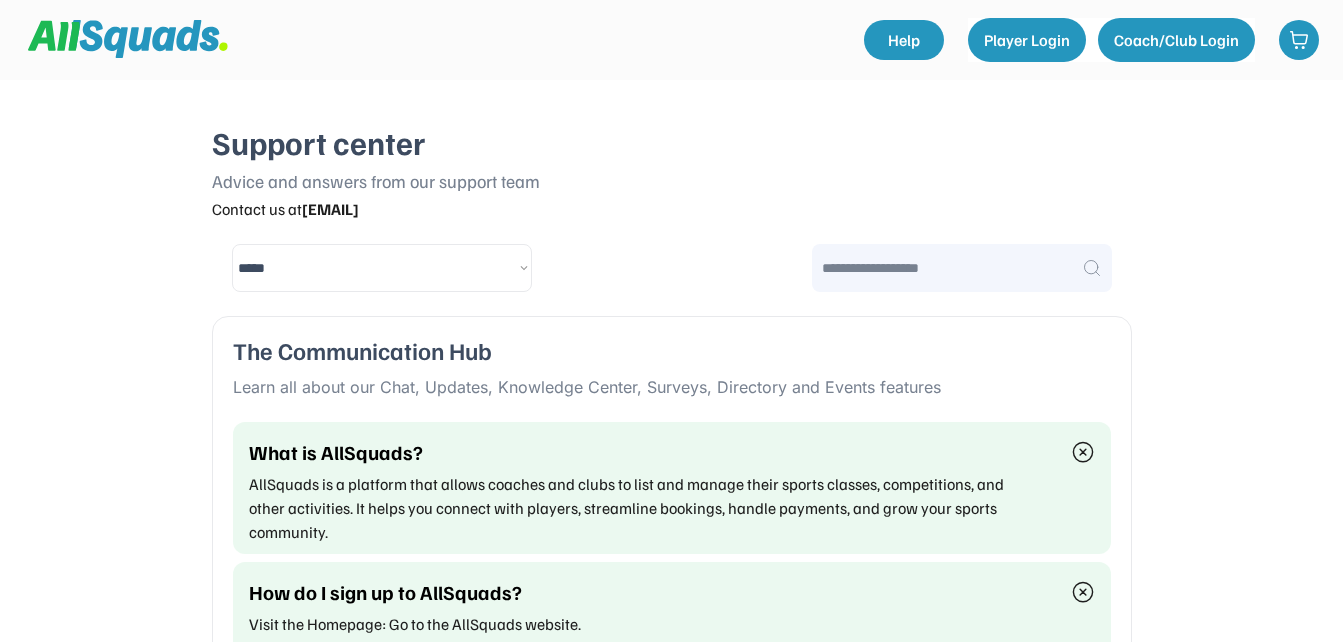 drag, startPoint x: 121, startPoint y: 43, endPoint x: 116, endPoint y: 52, distance: 10.29563 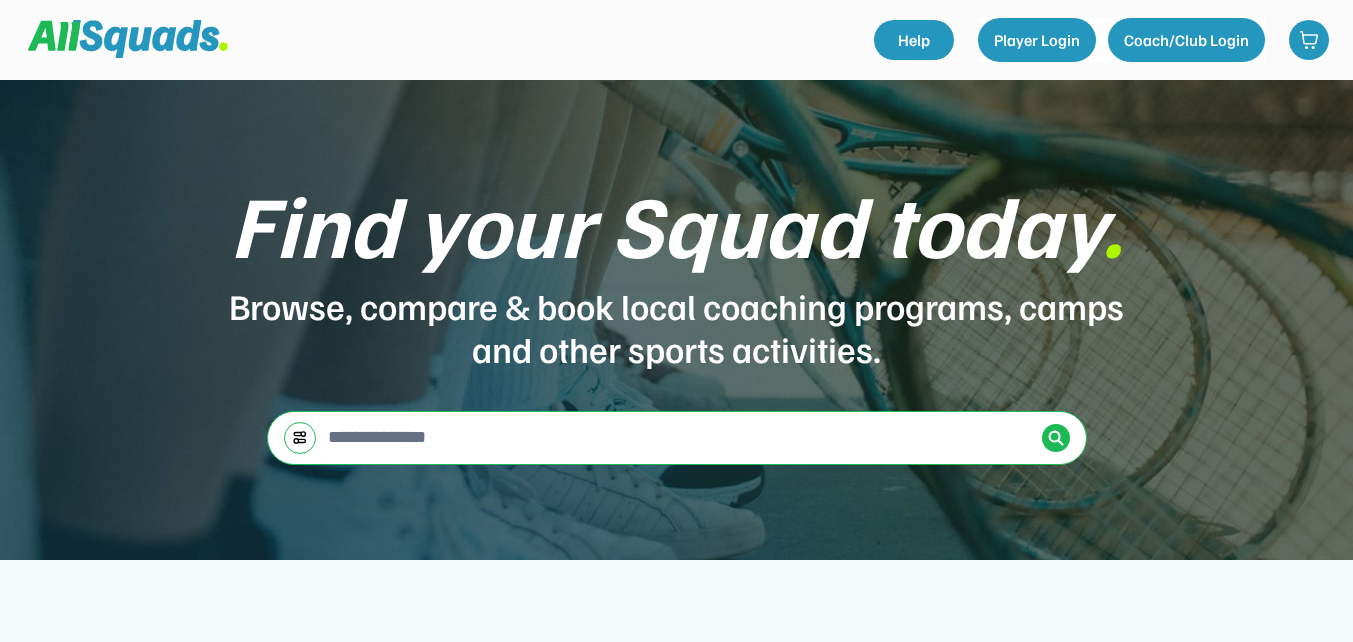 scroll, scrollTop: 0, scrollLeft: 0, axis: both 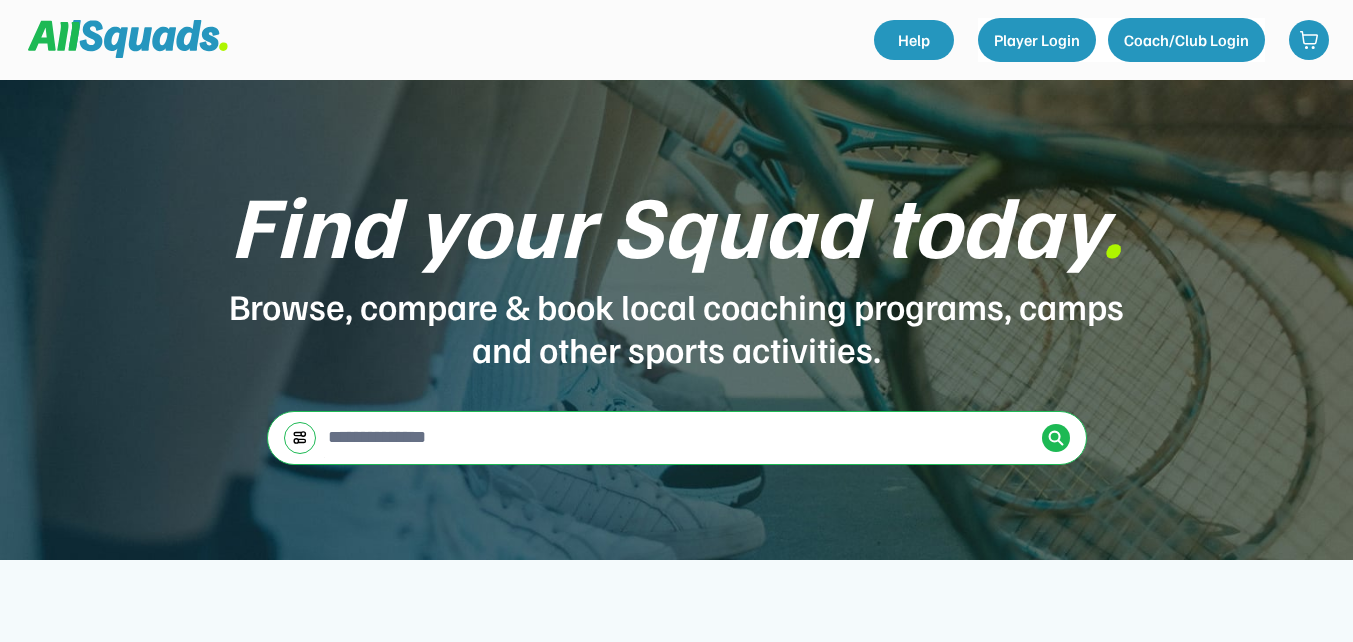 click at bounding box center (679, 437) 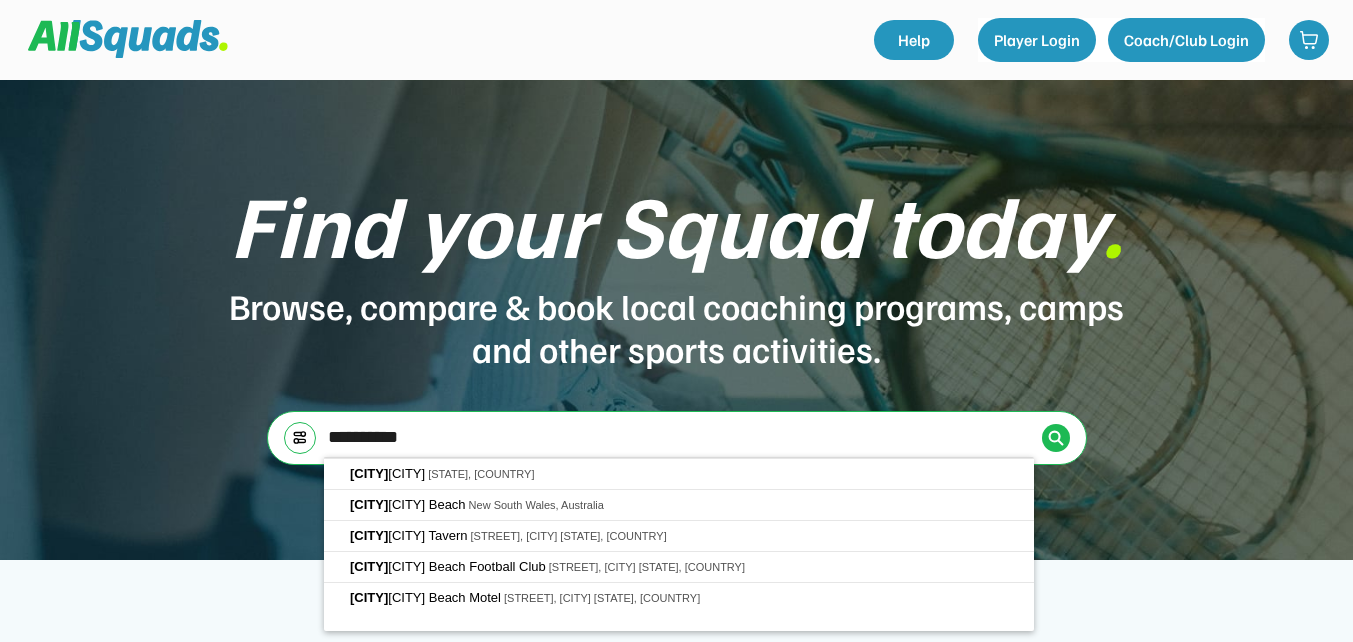 type on "**********" 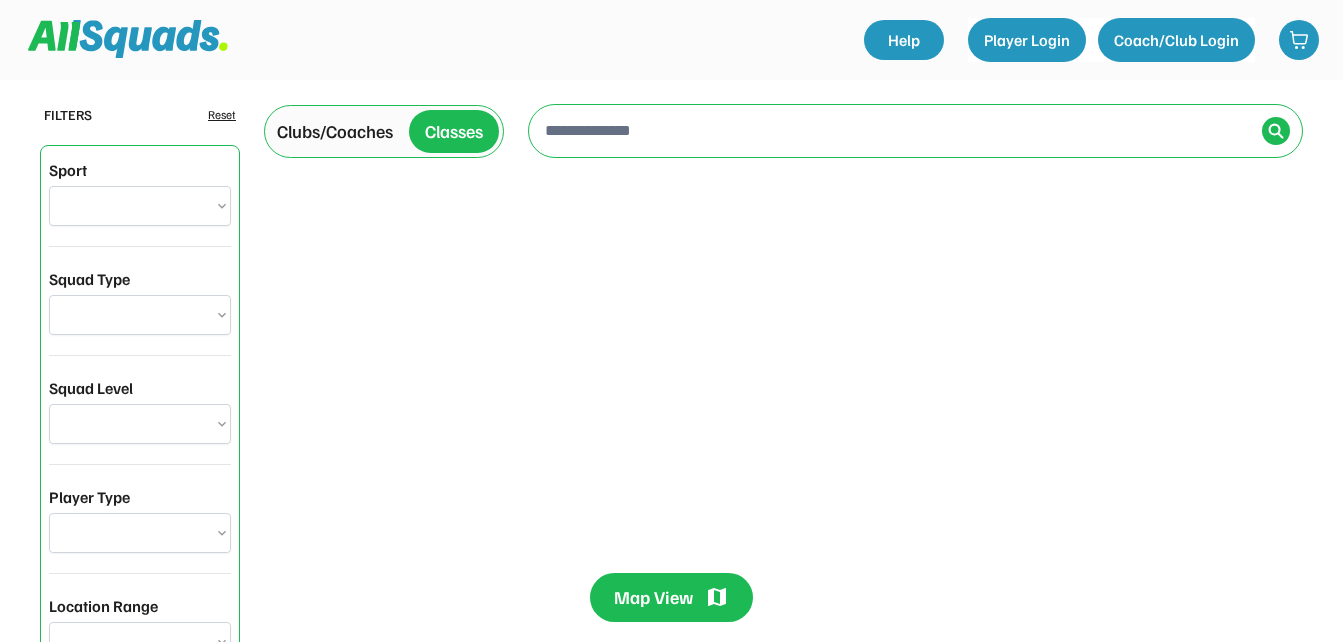 scroll, scrollTop: 0, scrollLeft: 0, axis: both 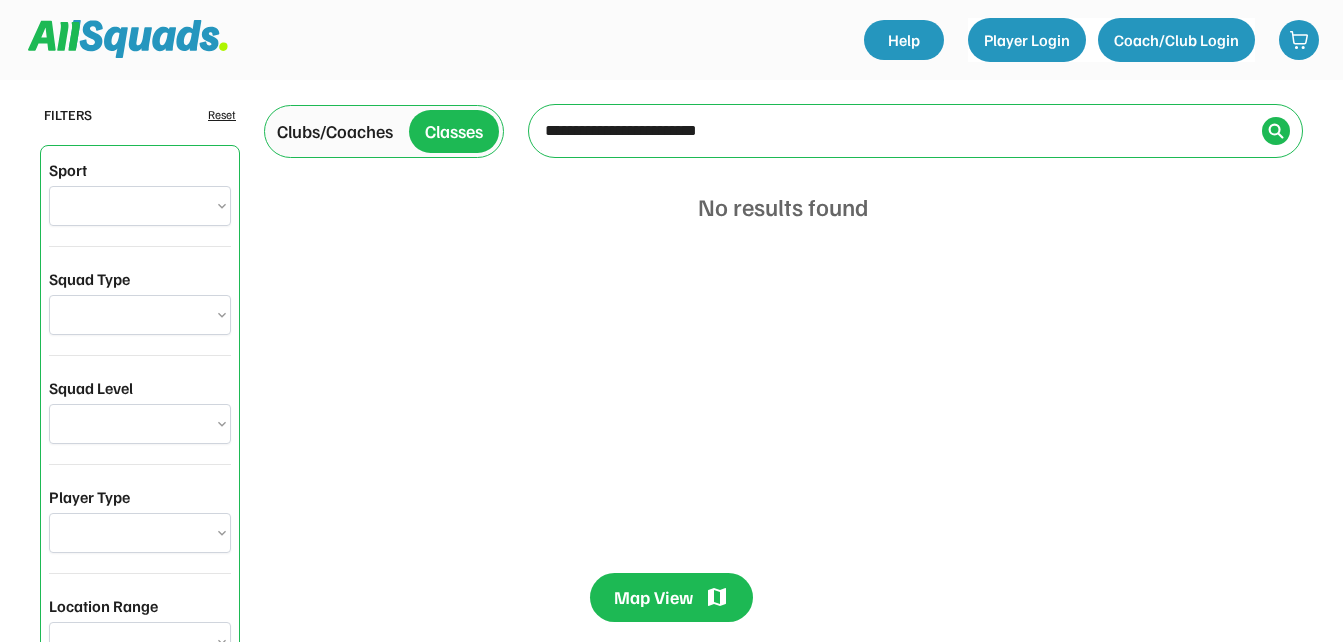 drag, startPoint x: 729, startPoint y: 138, endPoint x: 614, endPoint y: 145, distance: 115.212845 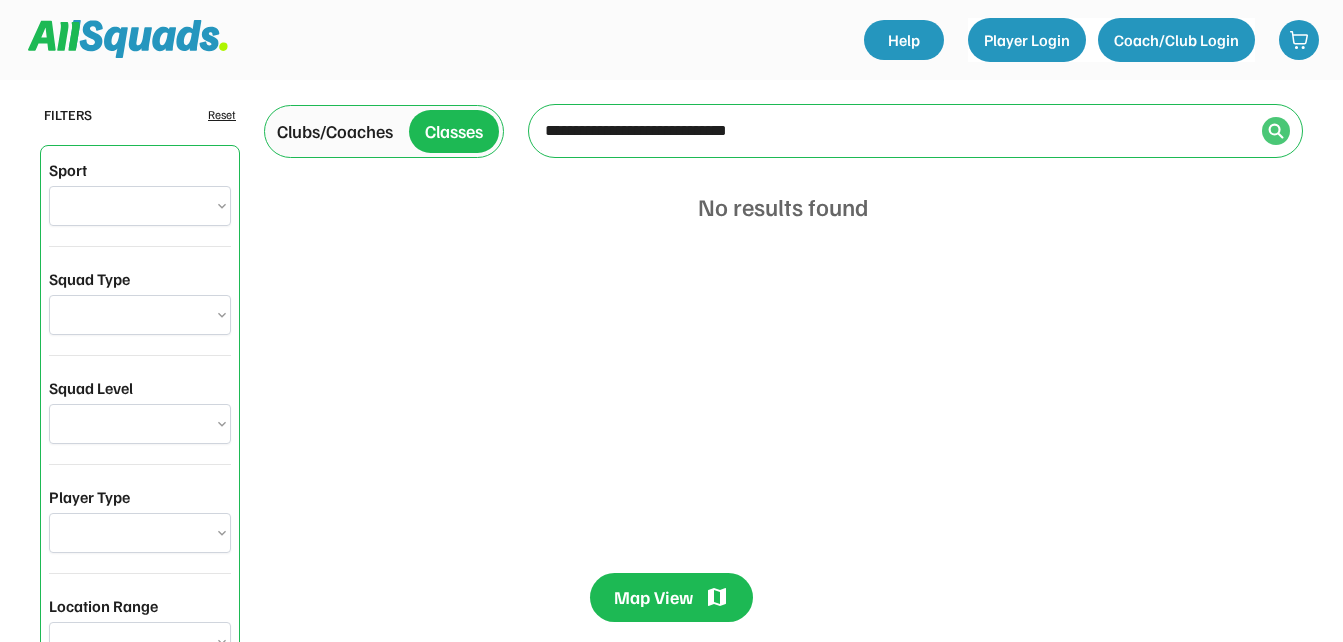 click at bounding box center (1276, 131) 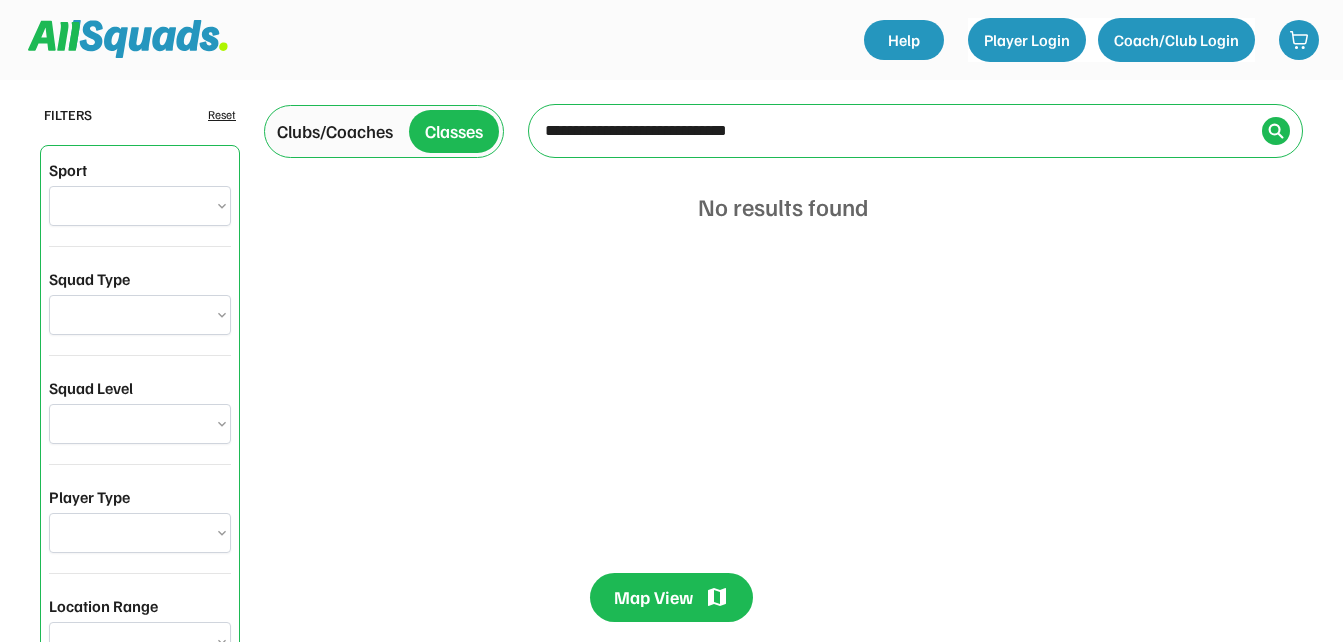 click on "**********" at bounding box center (140, 206) 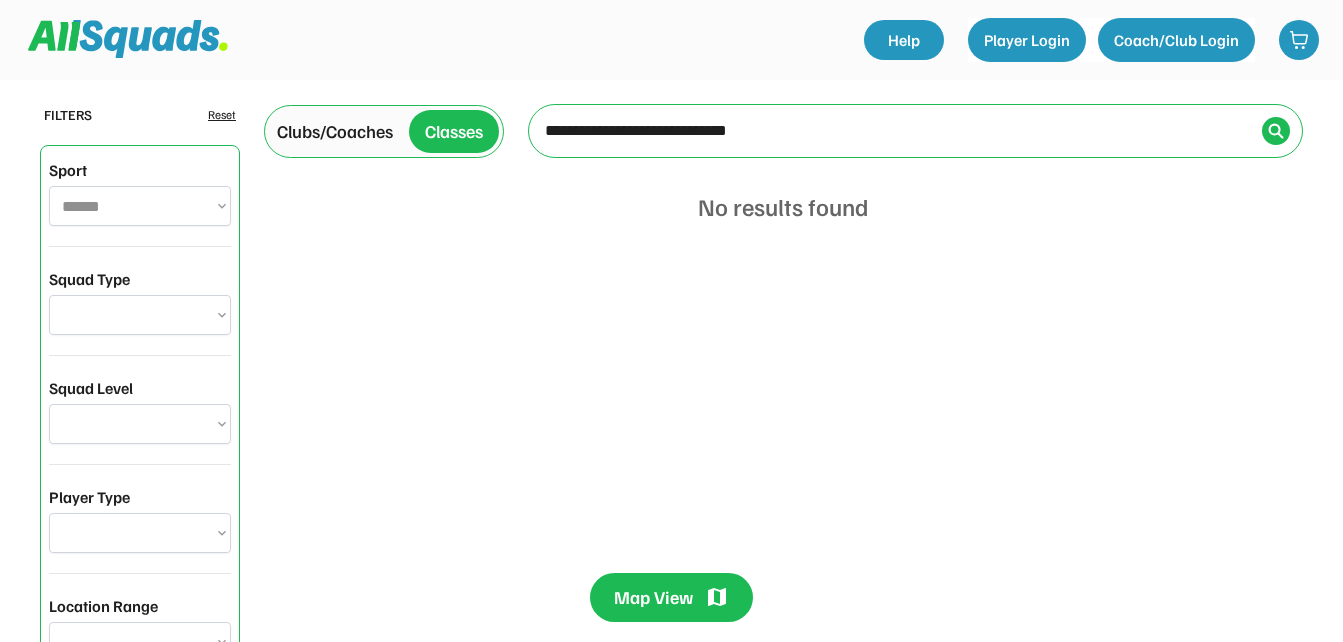 click on "**********" at bounding box center [140, 206] 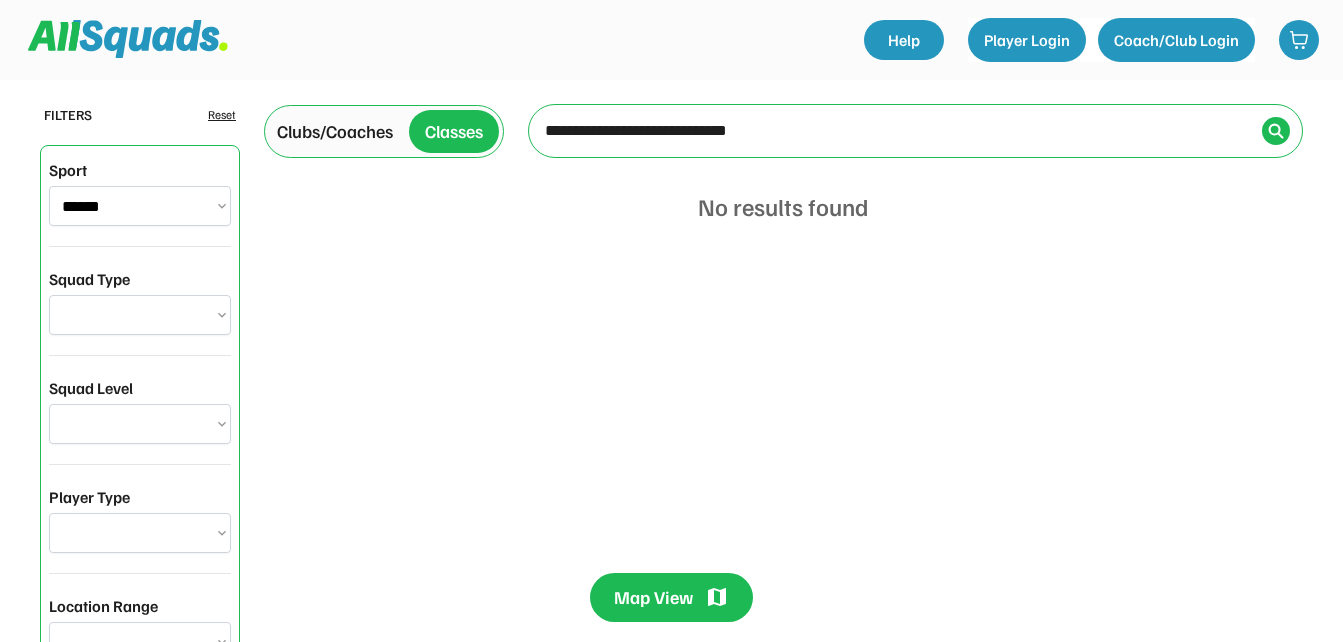 click on "**********" at bounding box center [140, 315] 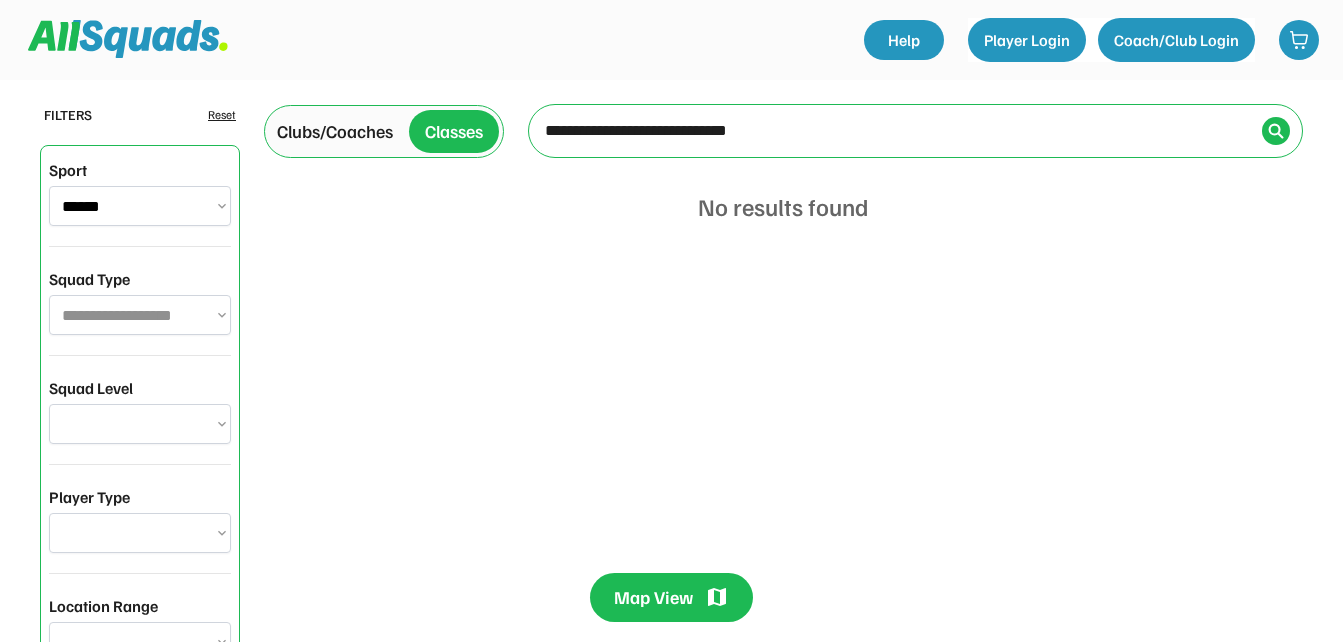 click on "**********" at bounding box center (140, 315) 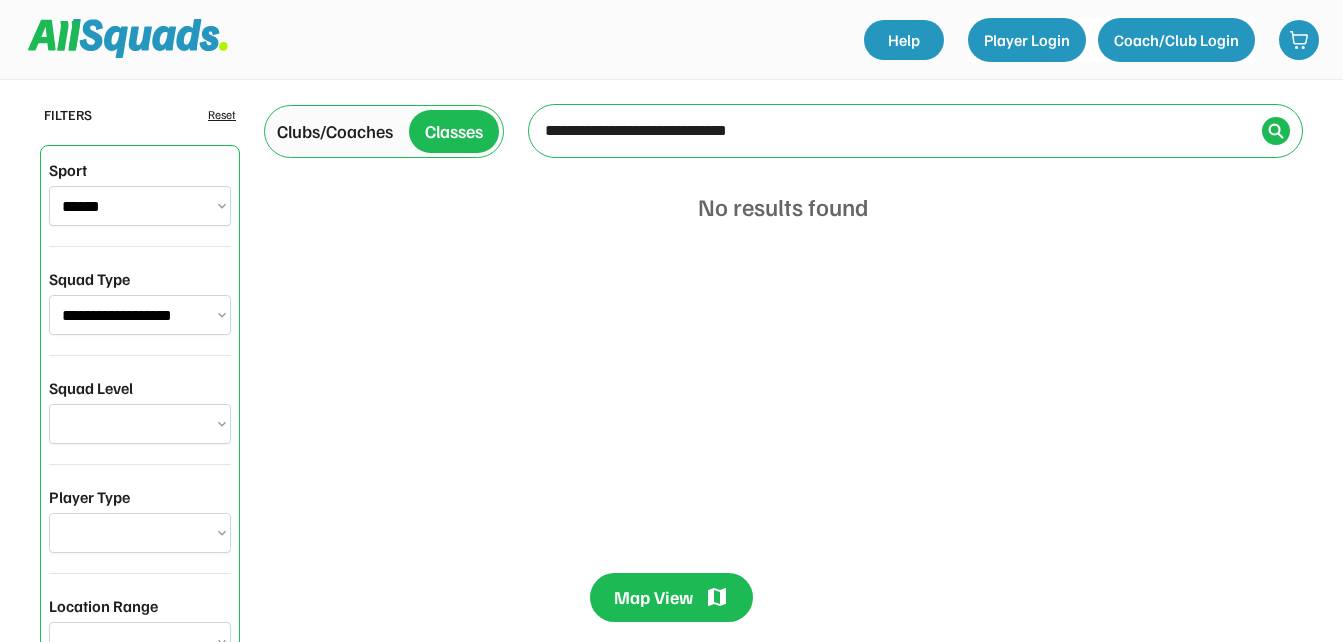 scroll, scrollTop: 519, scrollLeft: 0, axis: vertical 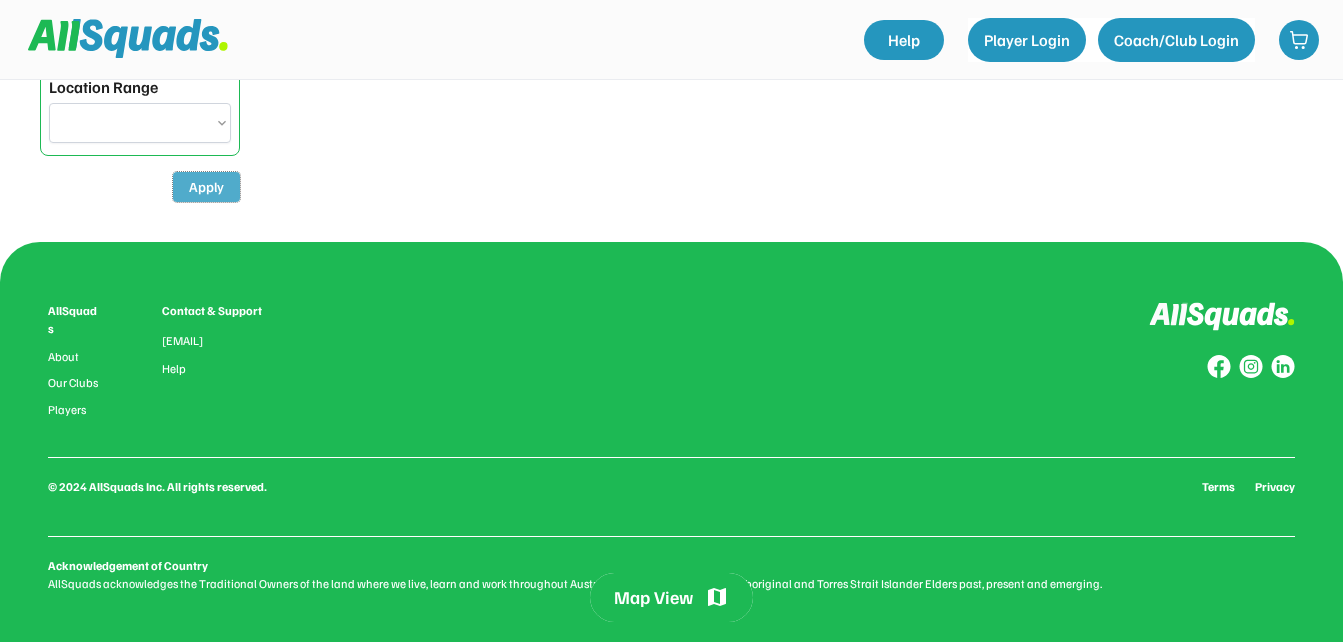 click on "Apply" at bounding box center (206, 187) 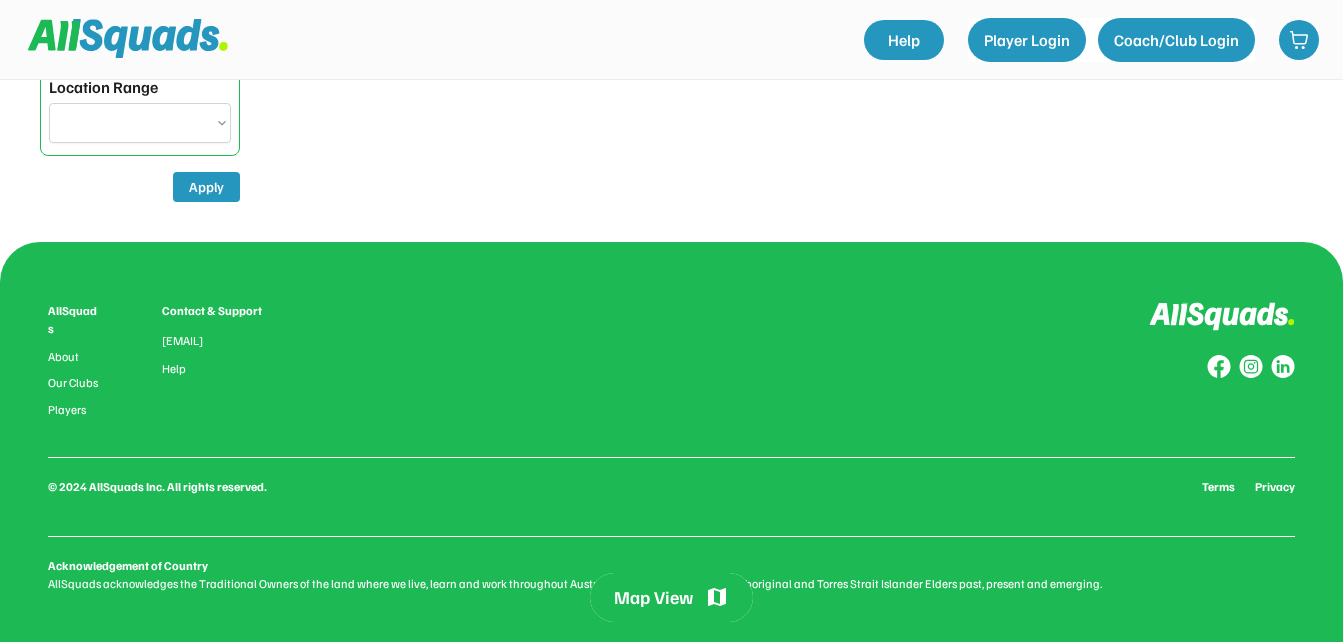 scroll, scrollTop: 0, scrollLeft: 0, axis: both 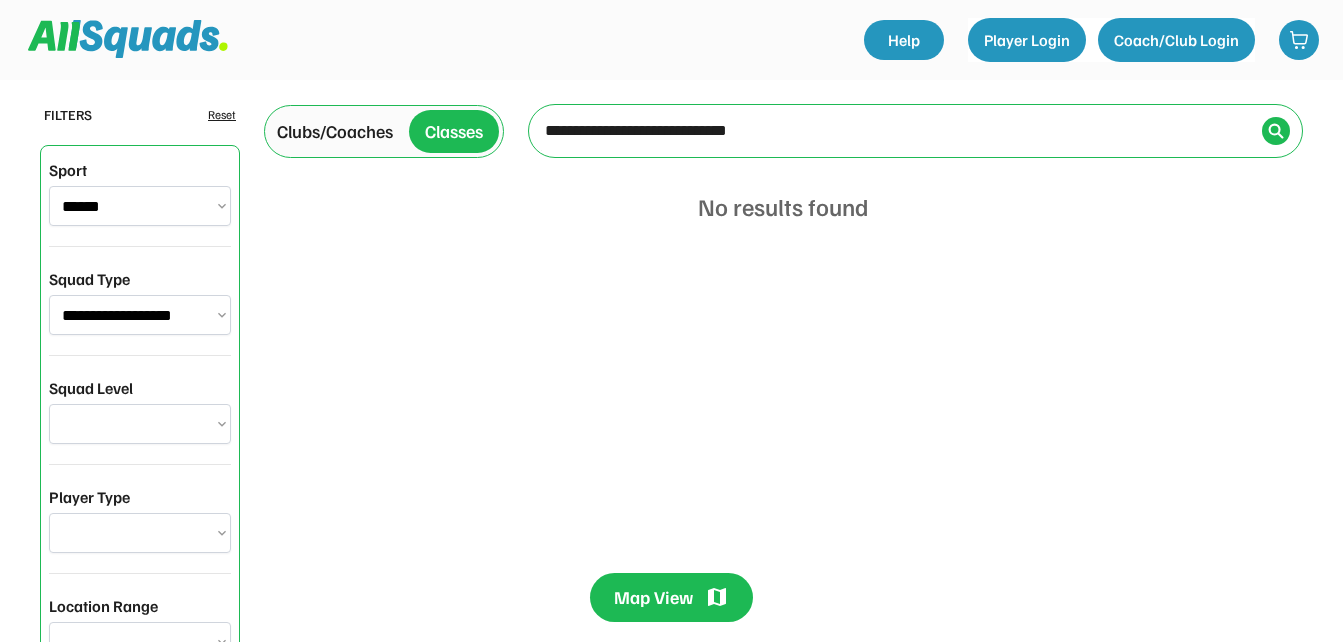 click on "Map View" at bounding box center [653, 597] 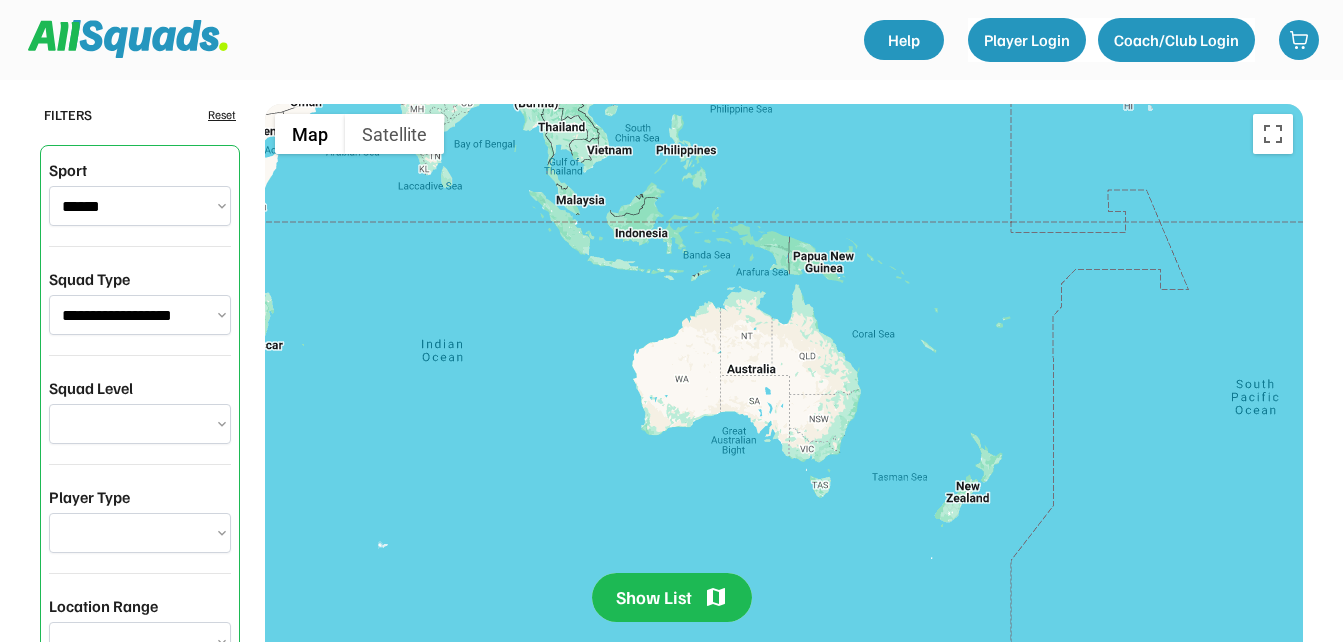 drag, startPoint x: 808, startPoint y: 477, endPoint x: 774, endPoint y: 356, distance: 125.68612 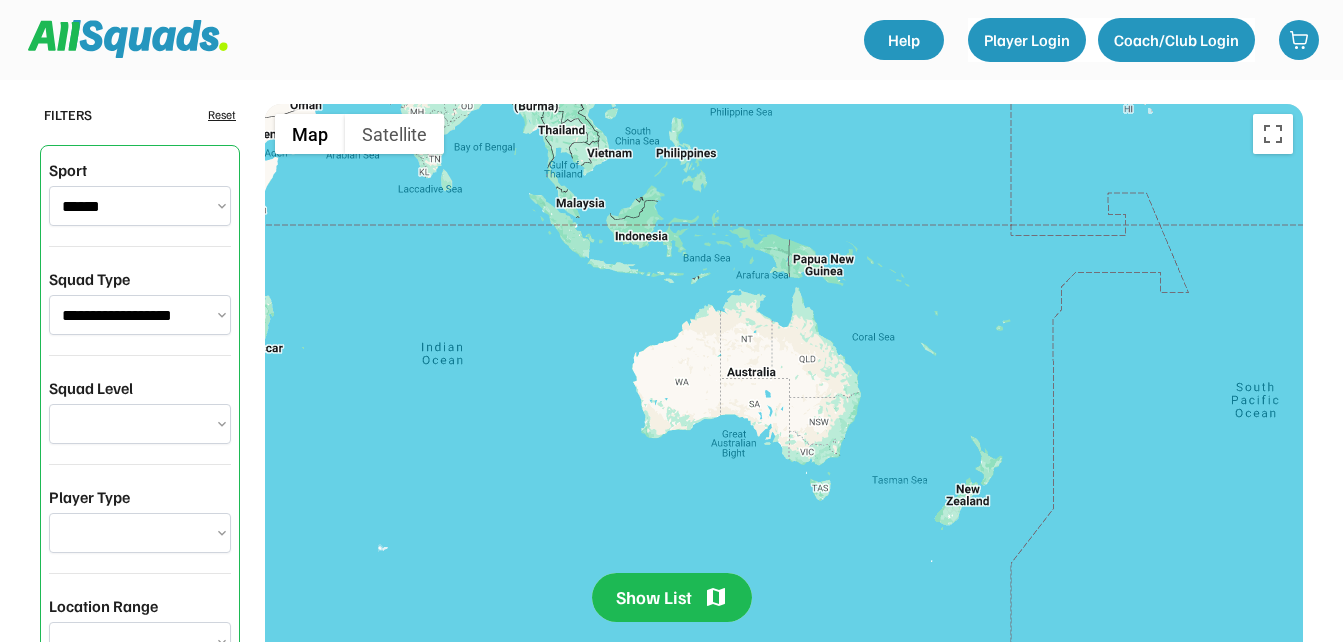 click on "**********" at bounding box center (140, 206) 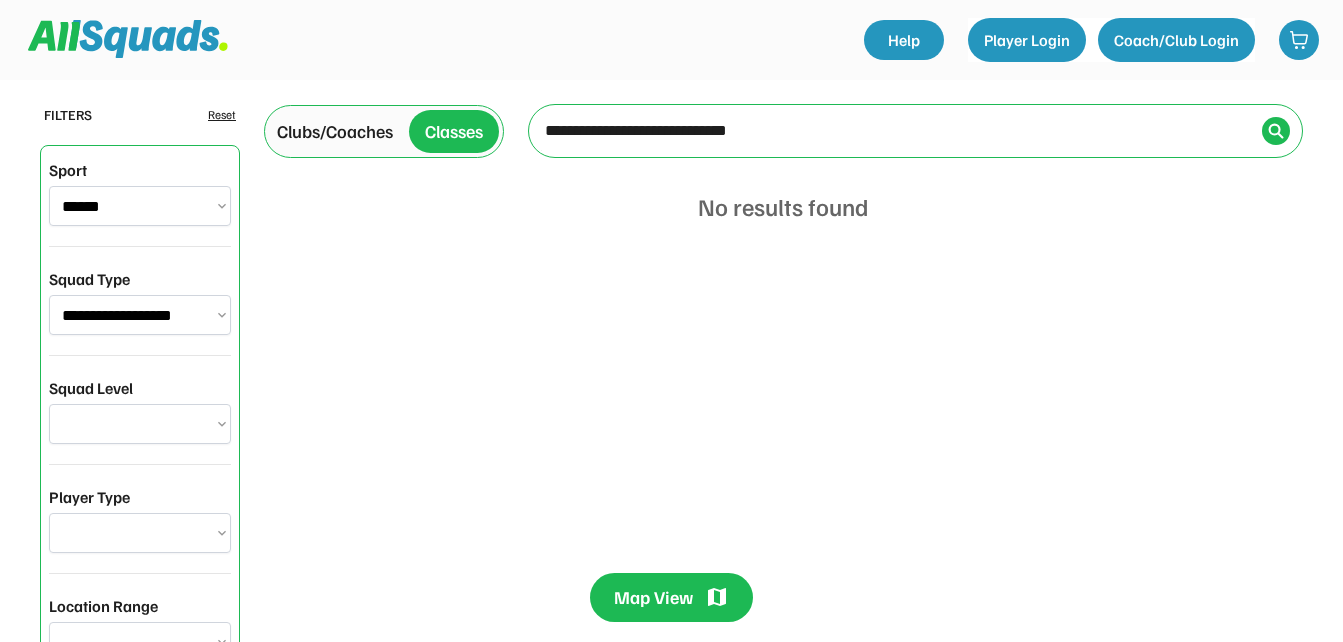 click at bounding box center (128, 39) 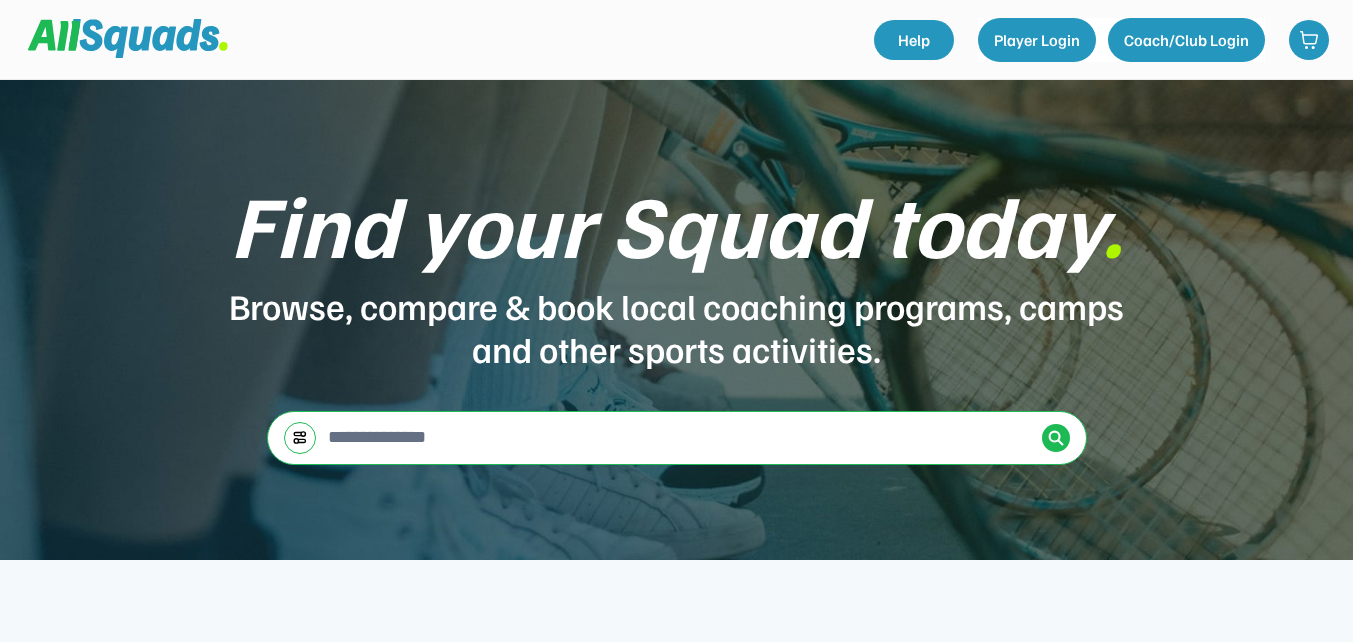 scroll, scrollTop: 1124, scrollLeft: 0, axis: vertical 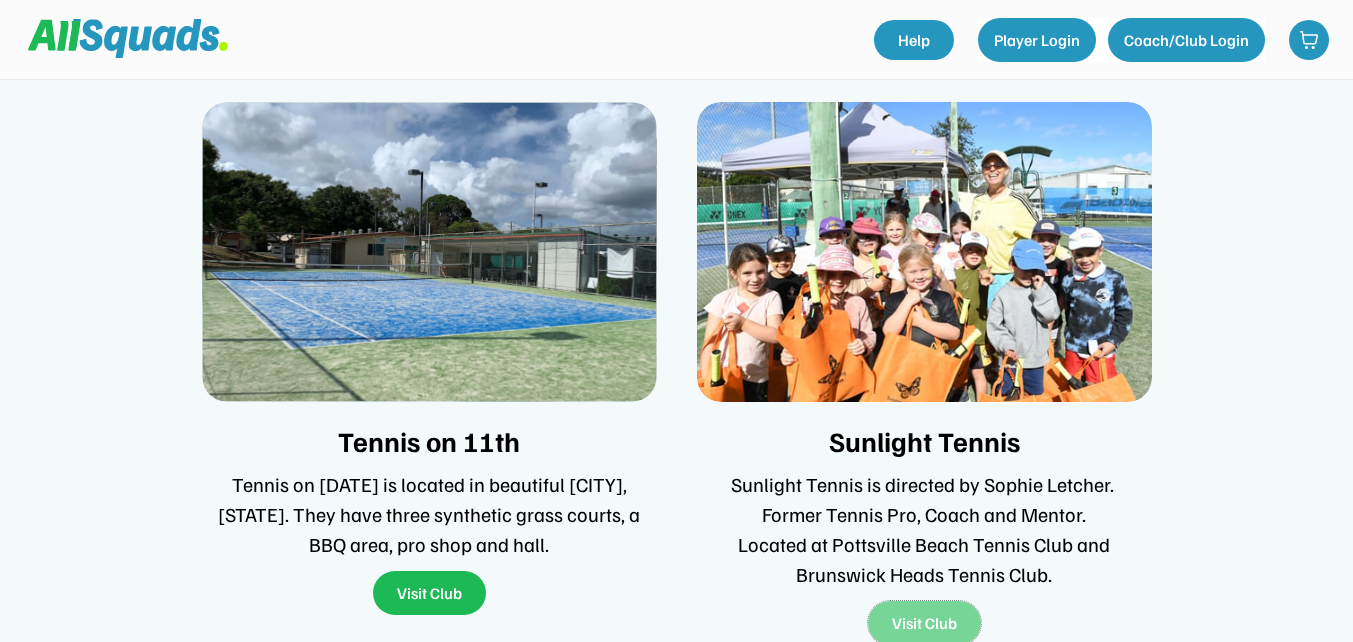 click on "Visit Club" at bounding box center [924, 623] 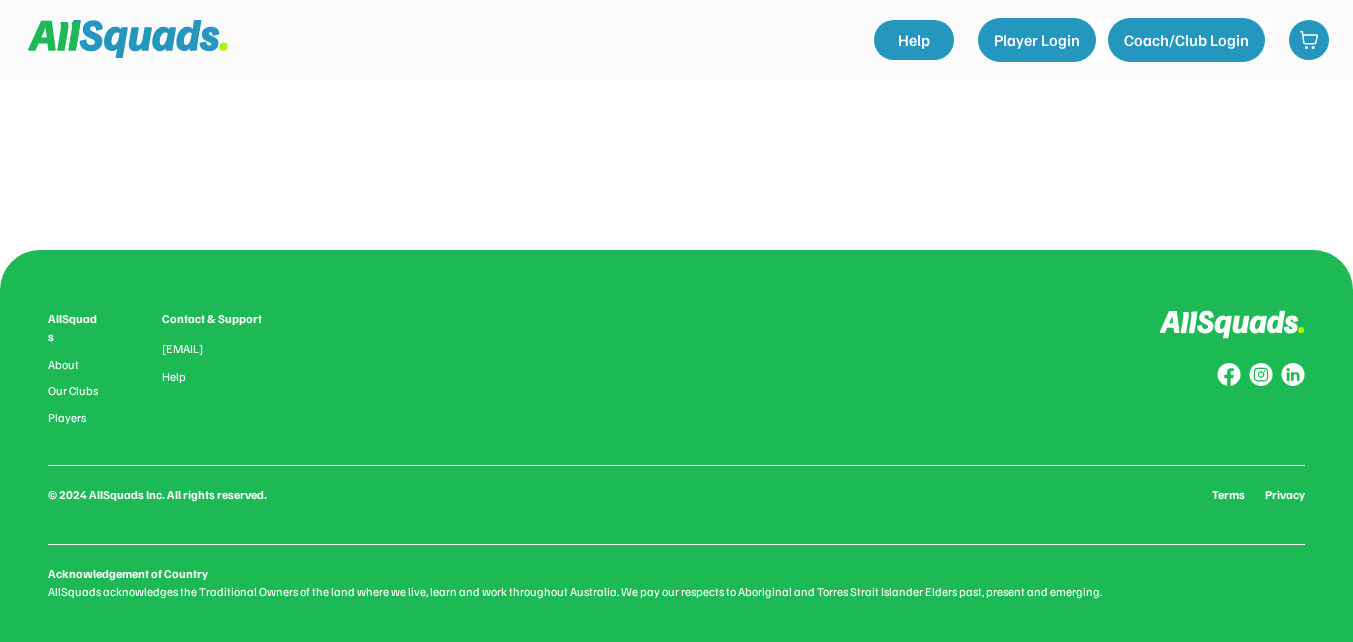 scroll, scrollTop: 0, scrollLeft: 0, axis: both 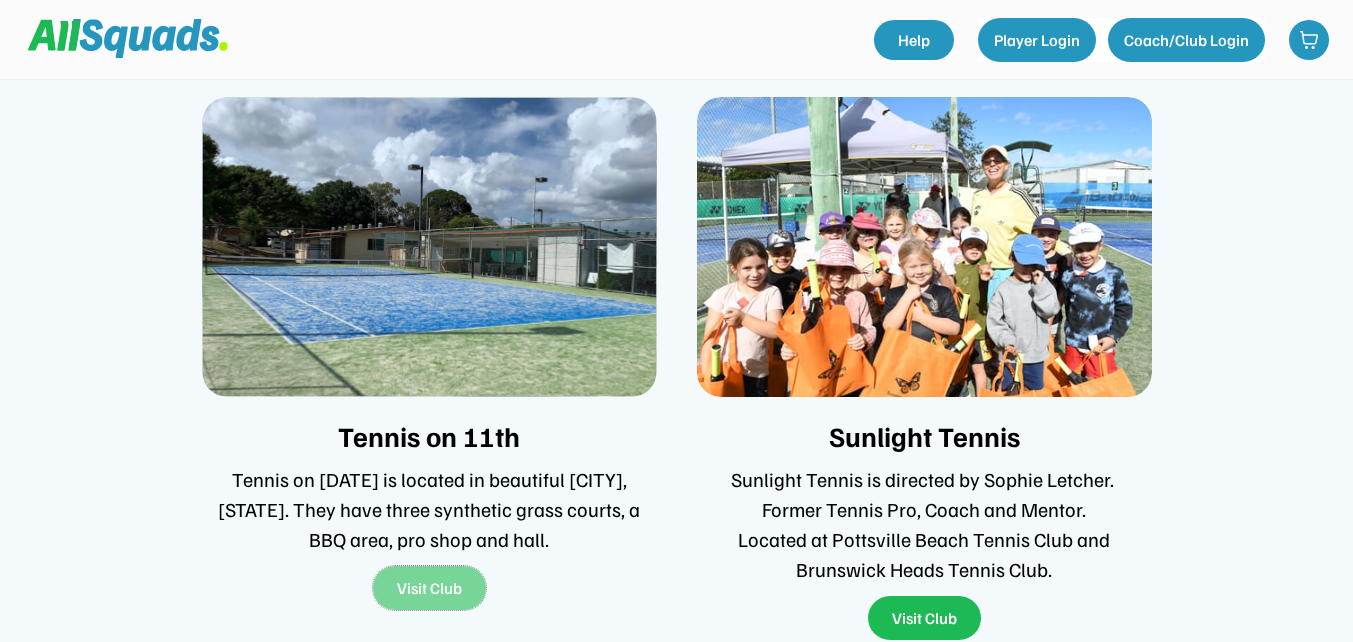 click on "Visit Club" at bounding box center [429, 588] 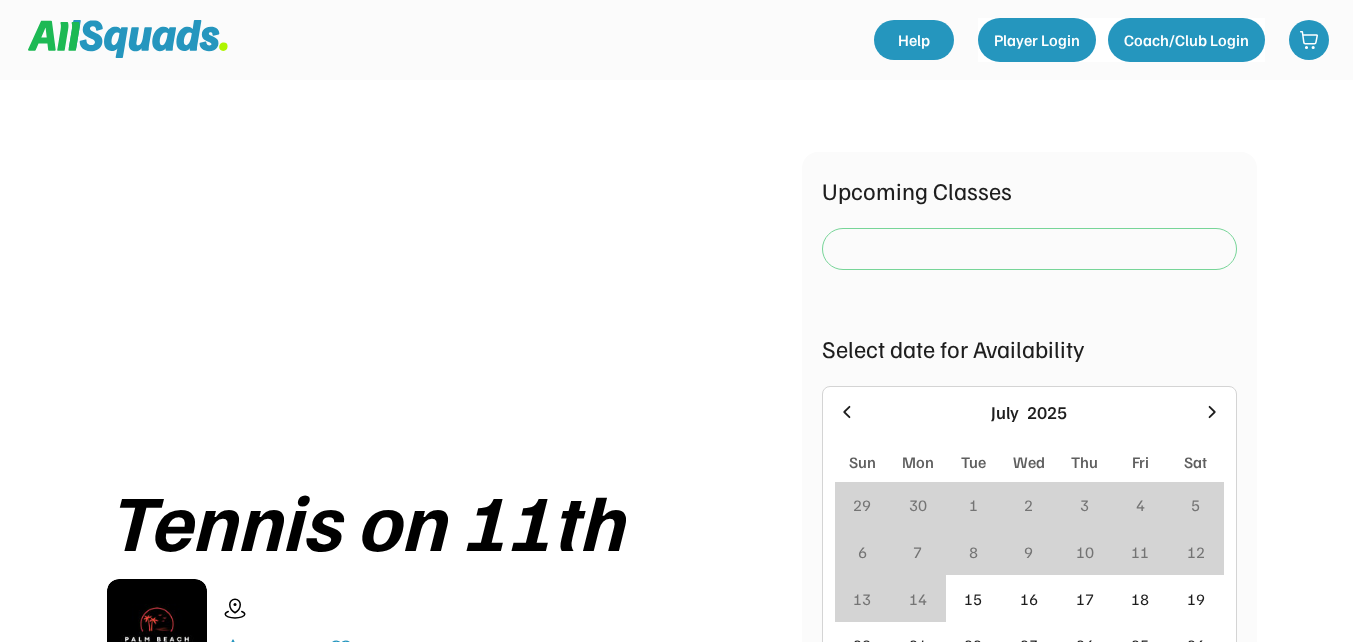 scroll, scrollTop: 0, scrollLeft: 0, axis: both 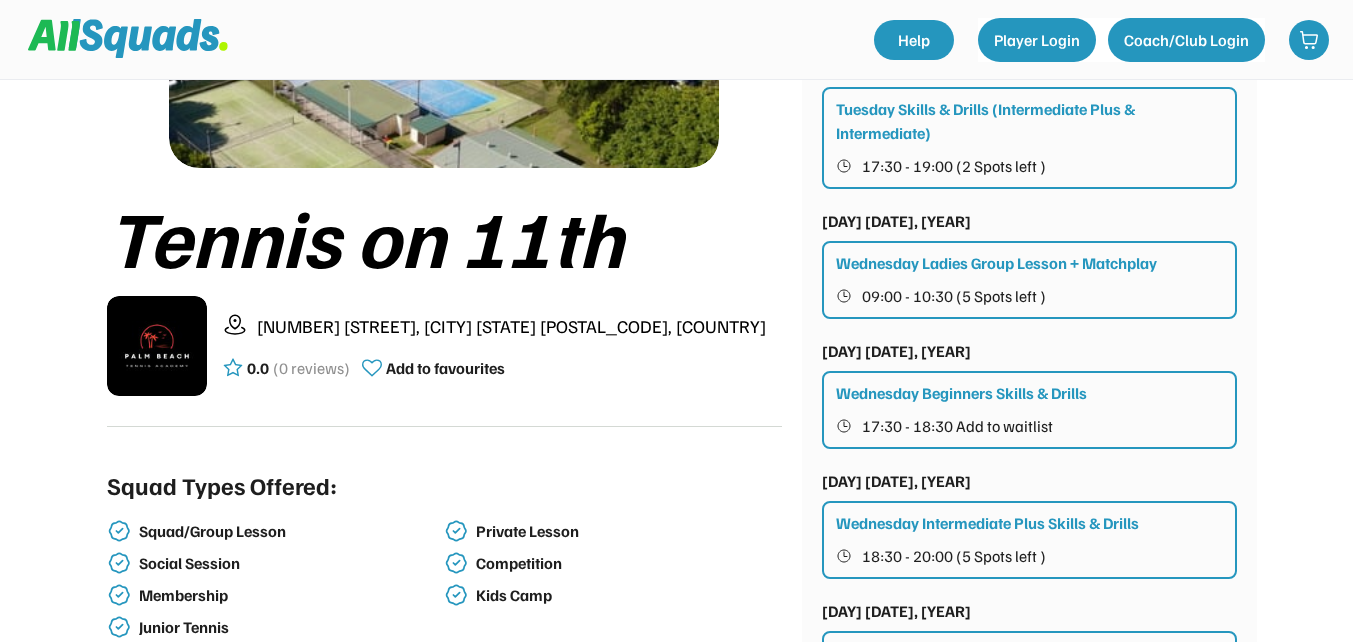click on "Wednesday Ladies Group Lesson + Matchplay" at bounding box center (996, 263) 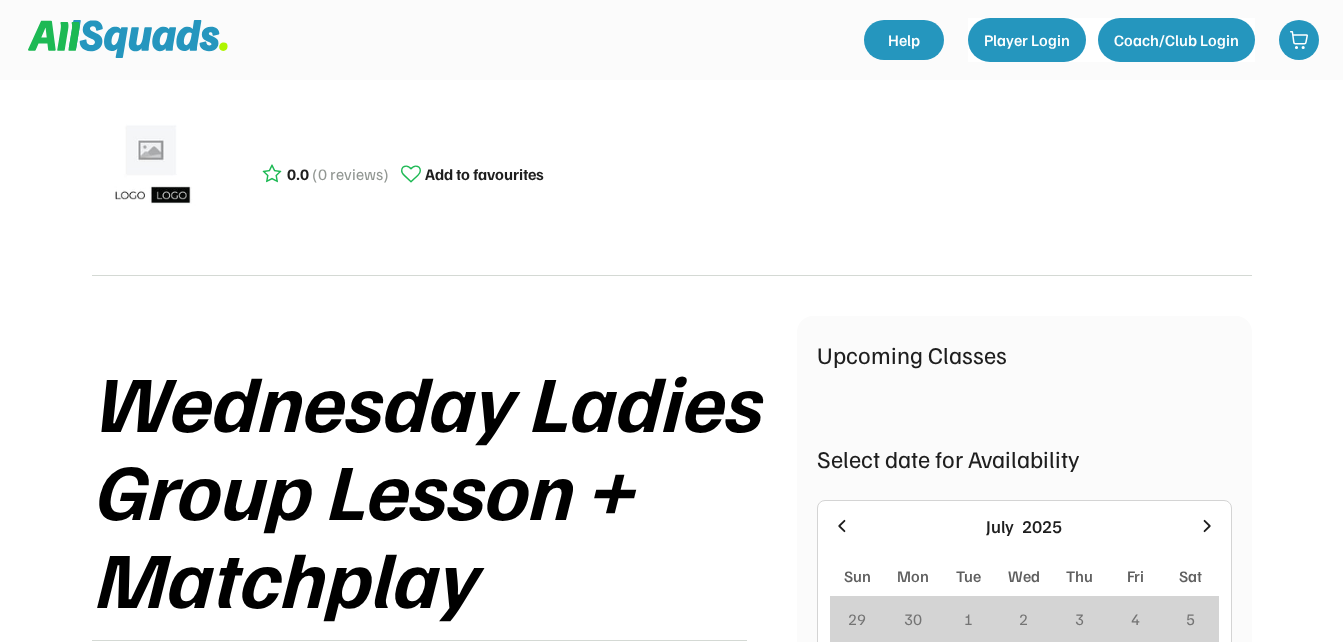 scroll, scrollTop: 0, scrollLeft: 0, axis: both 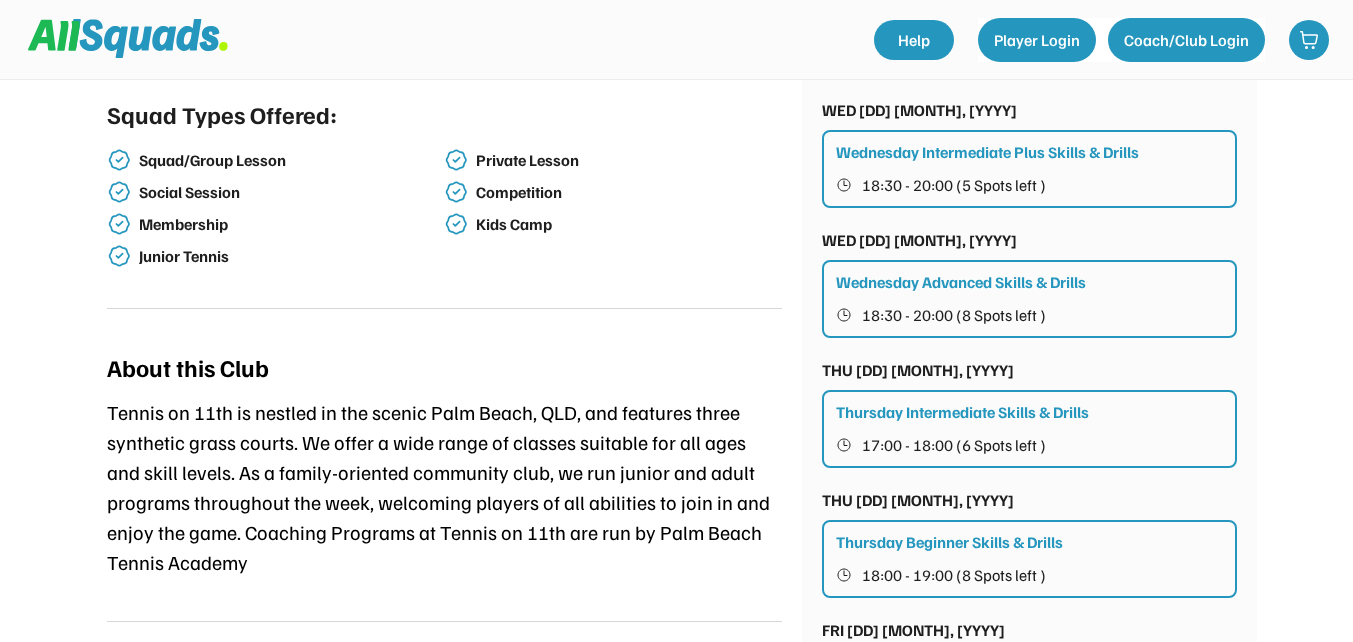 click on "Wednesday Advanced Skills & Drills" at bounding box center (961, 282) 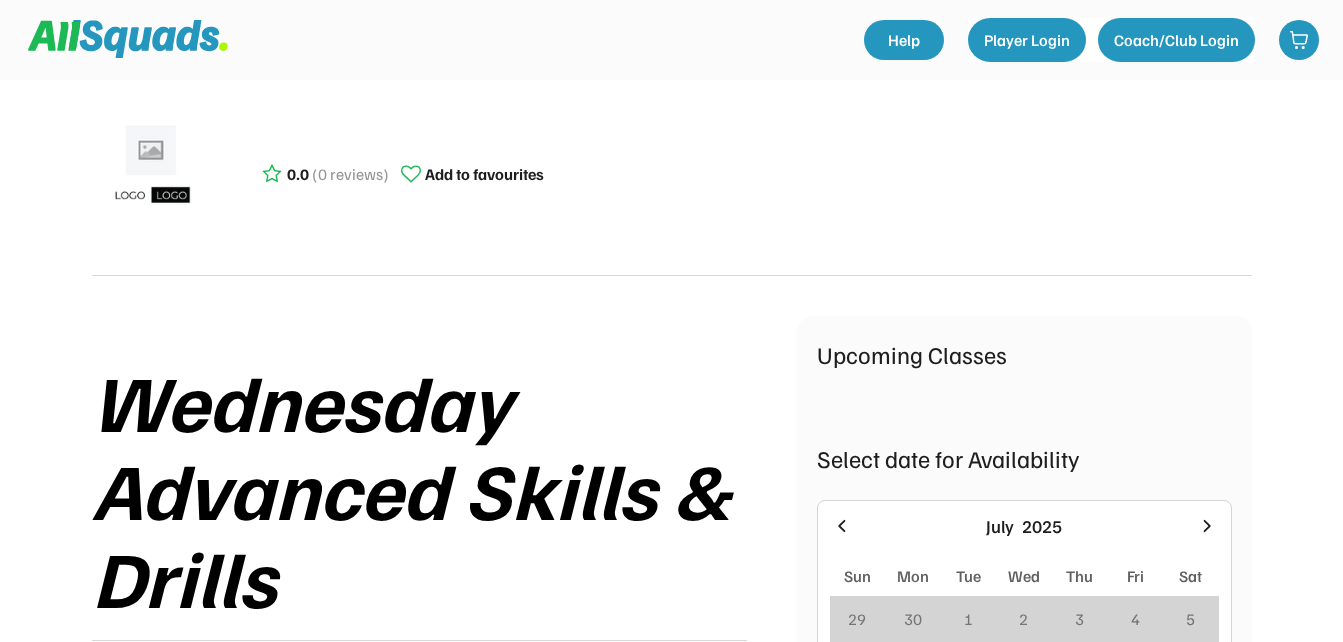 scroll, scrollTop: 0, scrollLeft: 0, axis: both 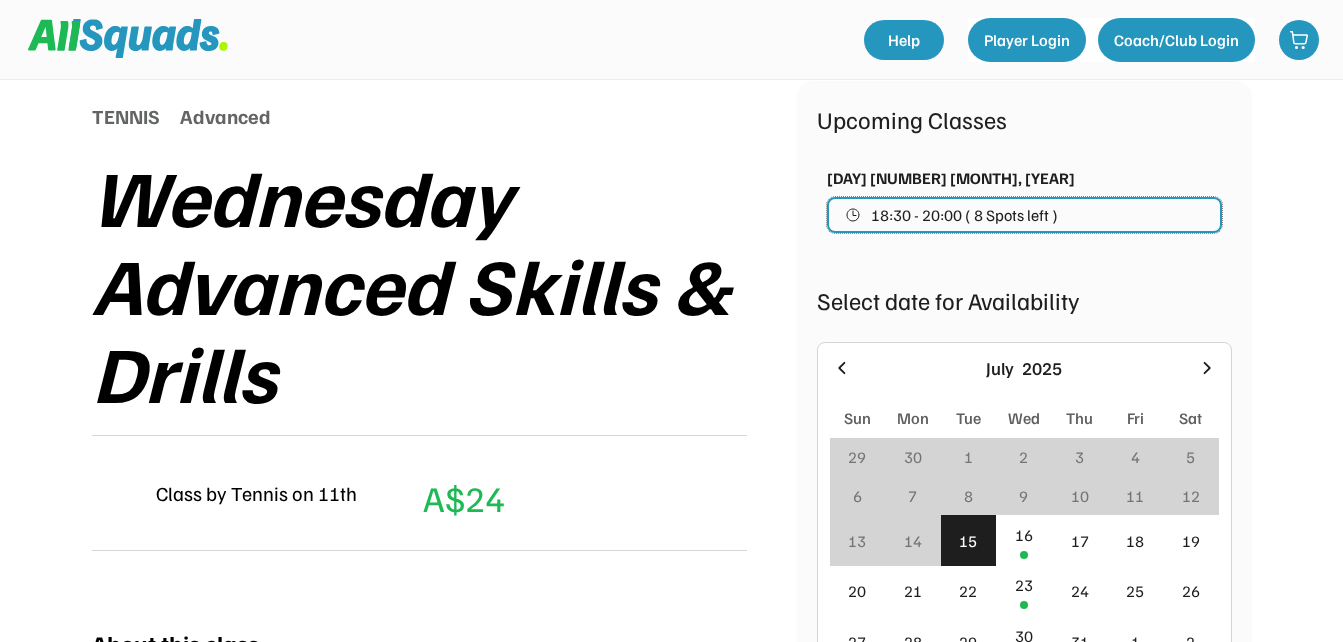 click on "18:30 - 20:00  ( 8 Spots left )" at bounding box center [1024, 215] 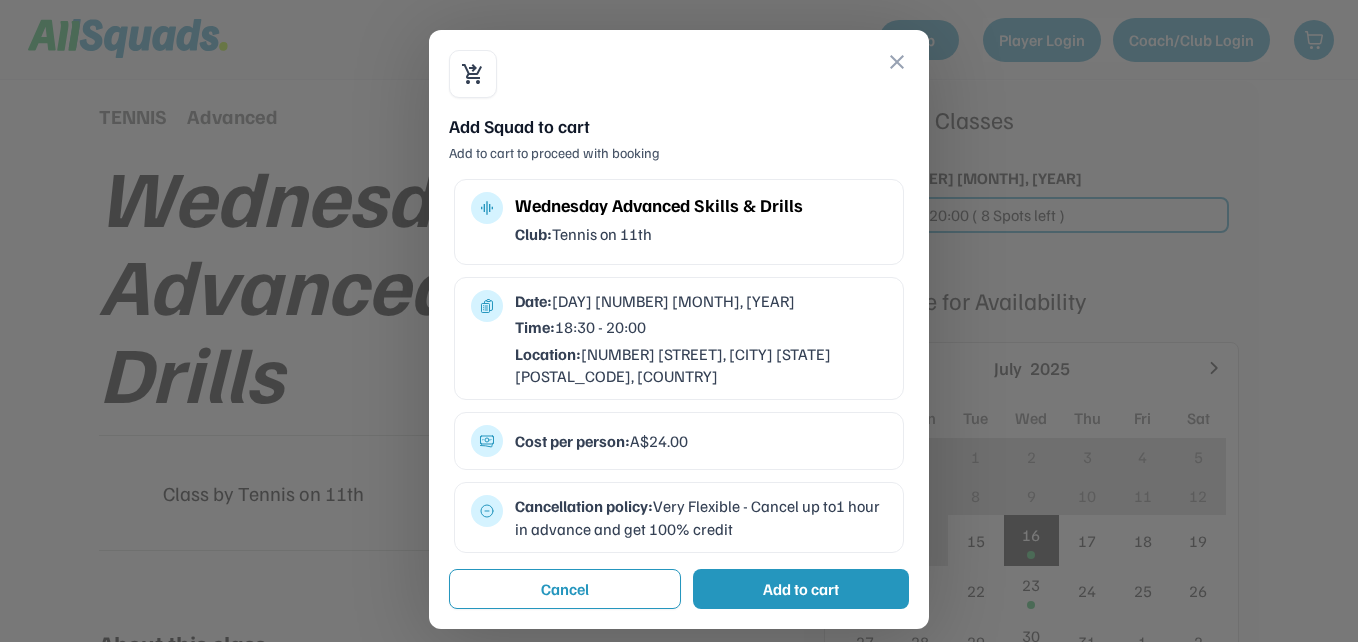 click on "close" at bounding box center (897, 62) 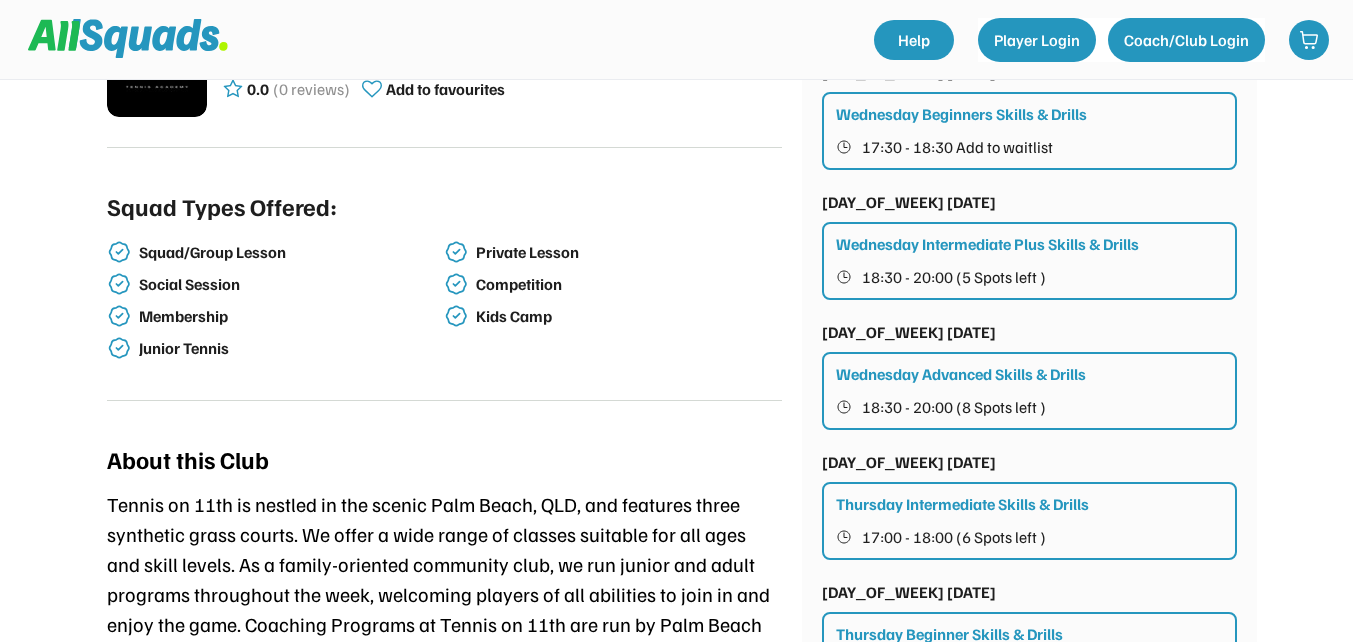 scroll, scrollTop: 1124, scrollLeft: 0, axis: vertical 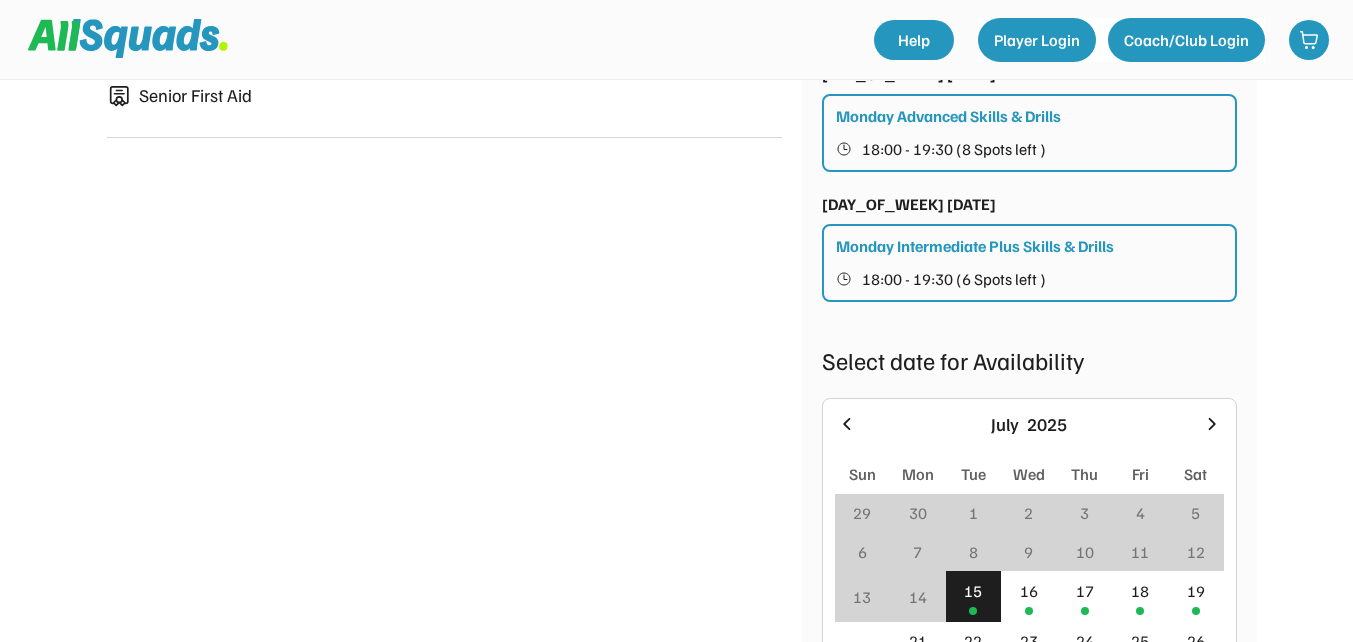 drag, startPoint x: 1358, startPoint y: 370, endPoint x: 1354, endPoint y: 411, distance: 41.19466 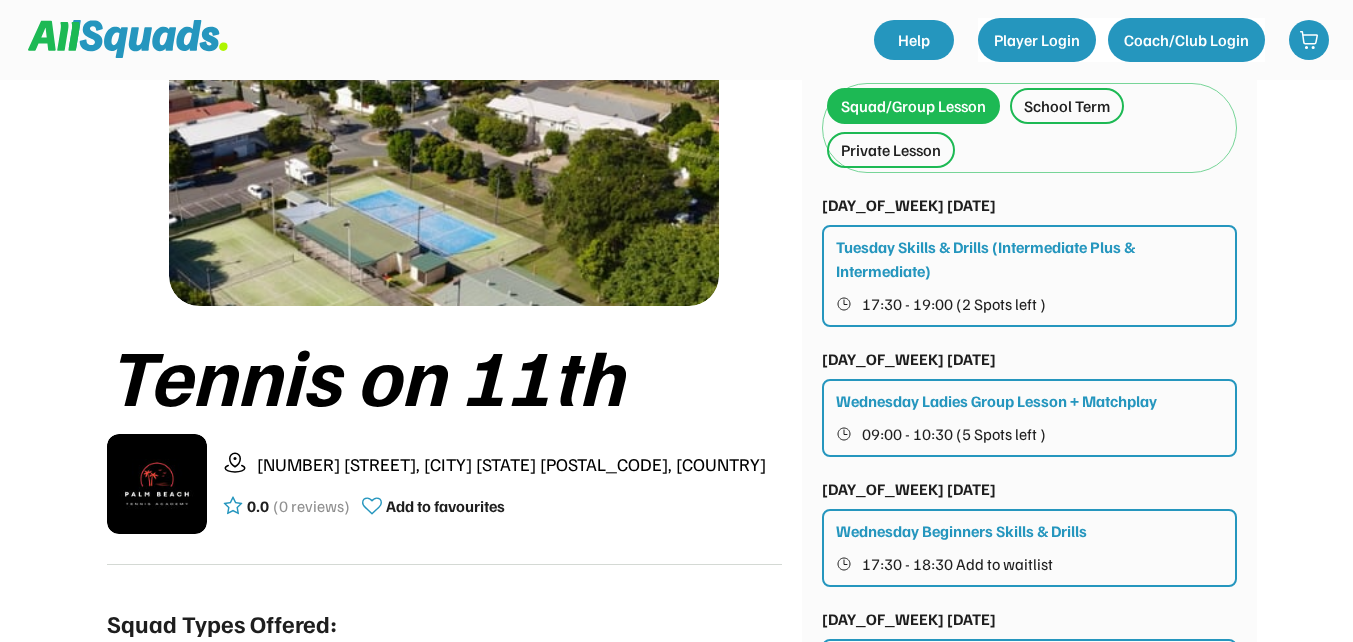 scroll, scrollTop: 0, scrollLeft: 0, axis: both 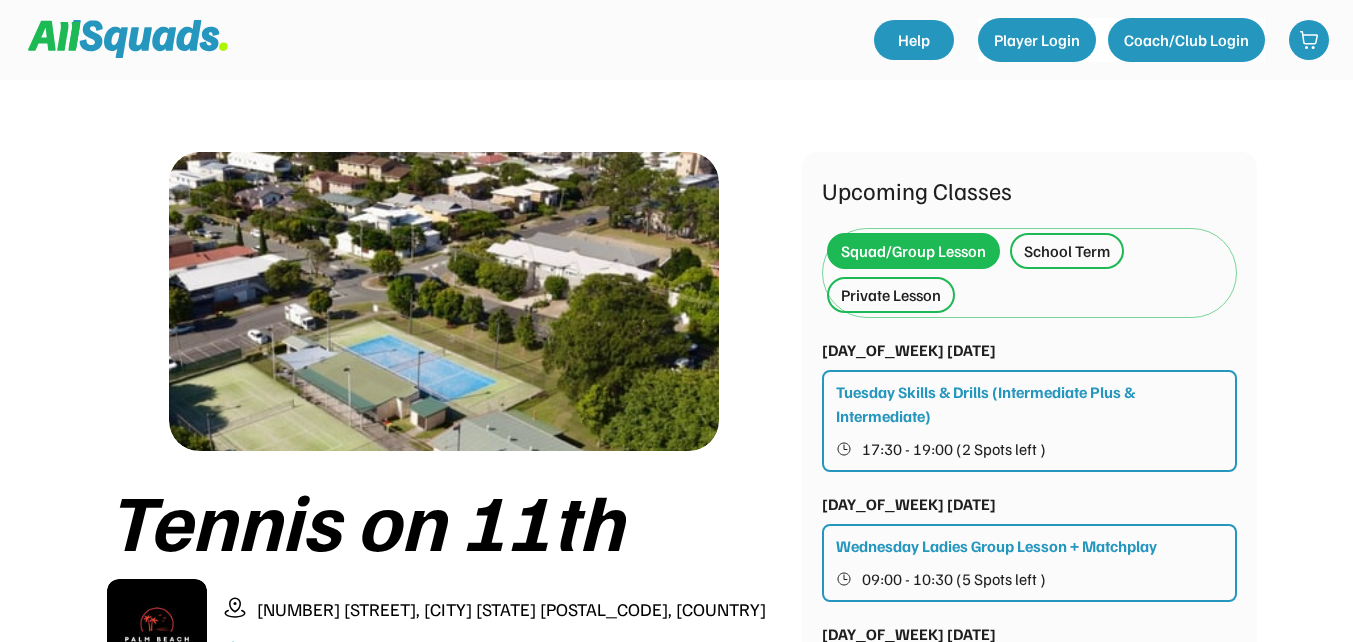 click at bounding box center (128, 39) 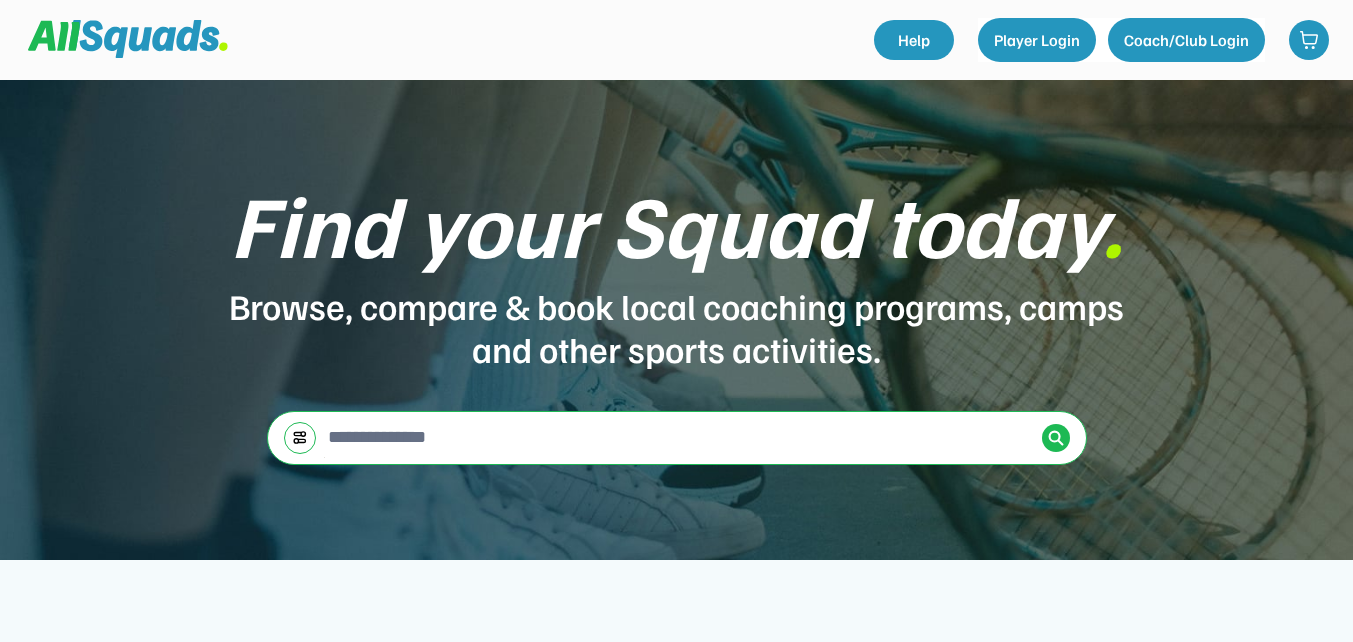 scroll, scrollTop: 0, scrollLeft: 0, axis: both 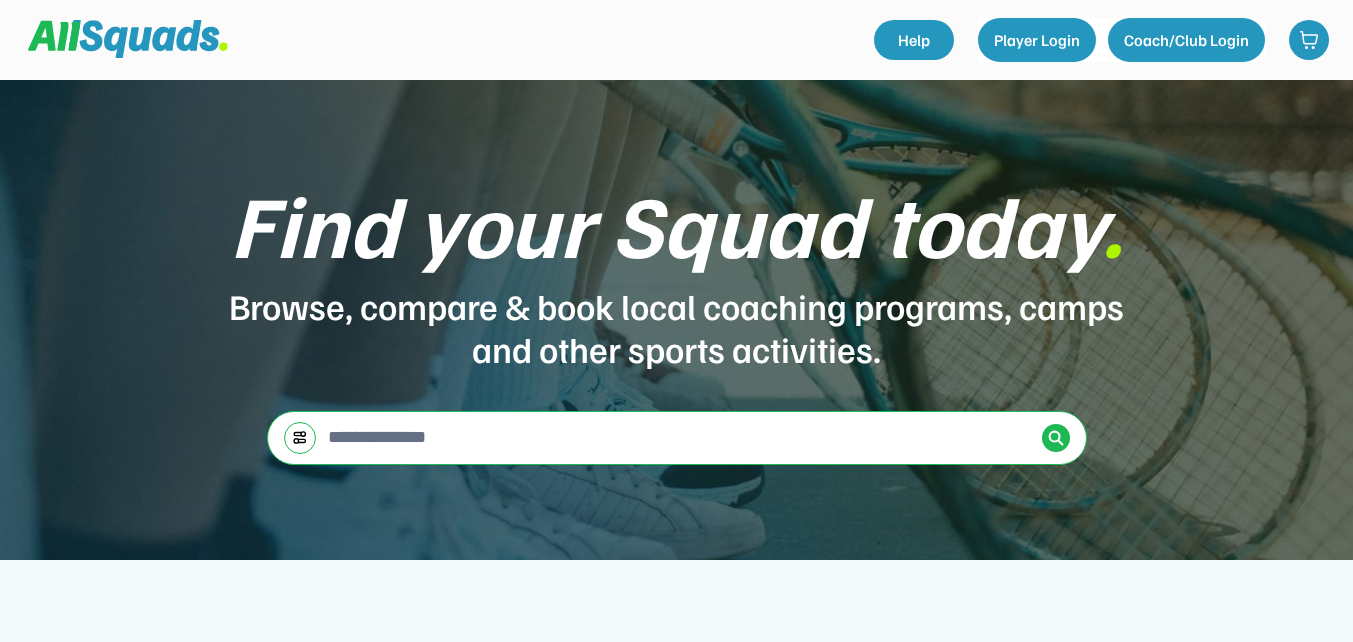 click at bounding box center (300, 437) 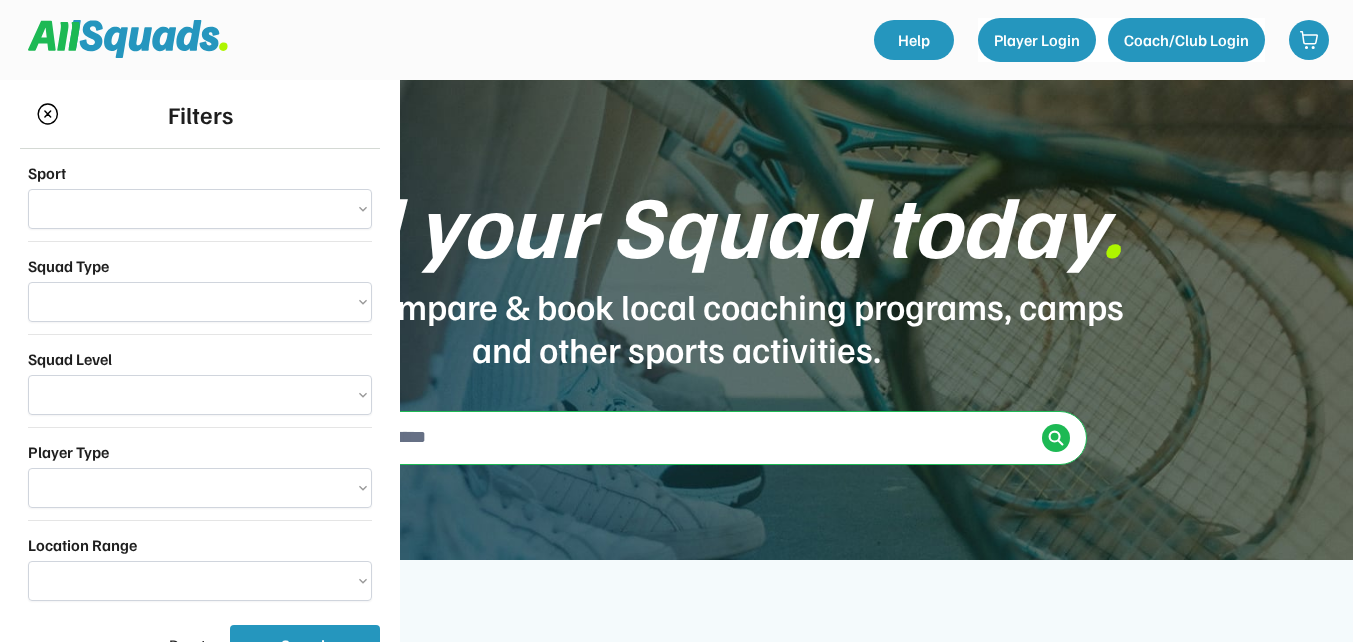 select on "**********" 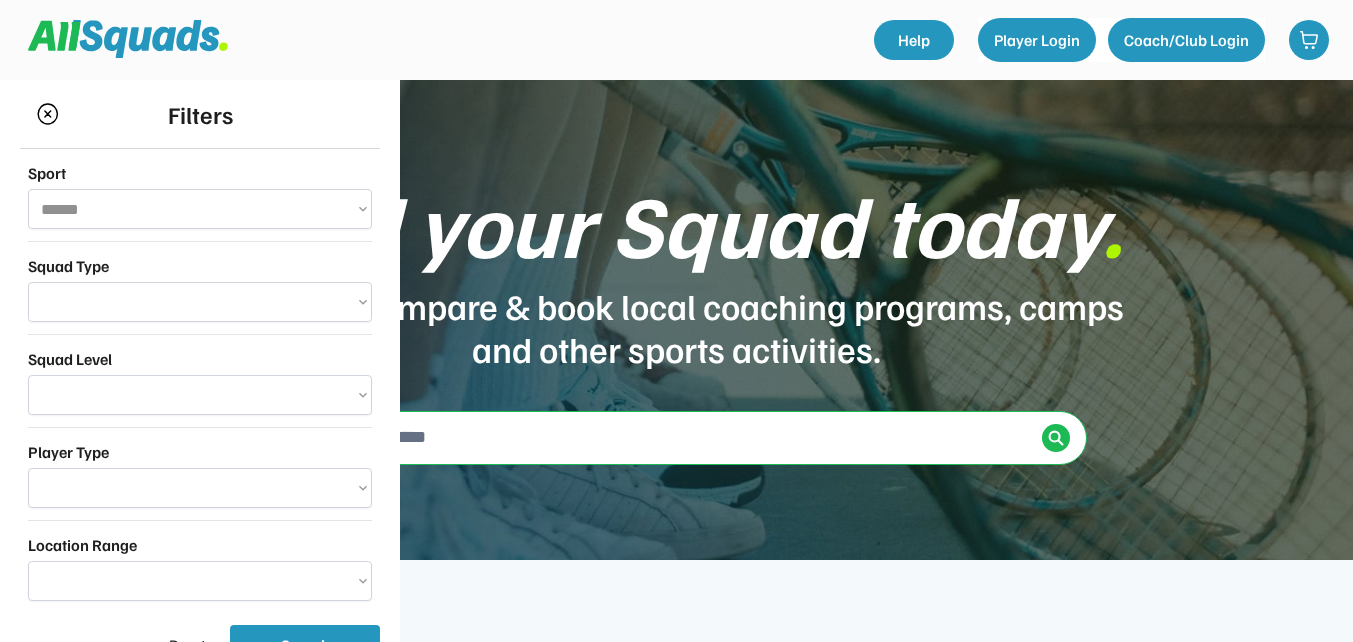 click on "**********" at bounding box center (200, 209) 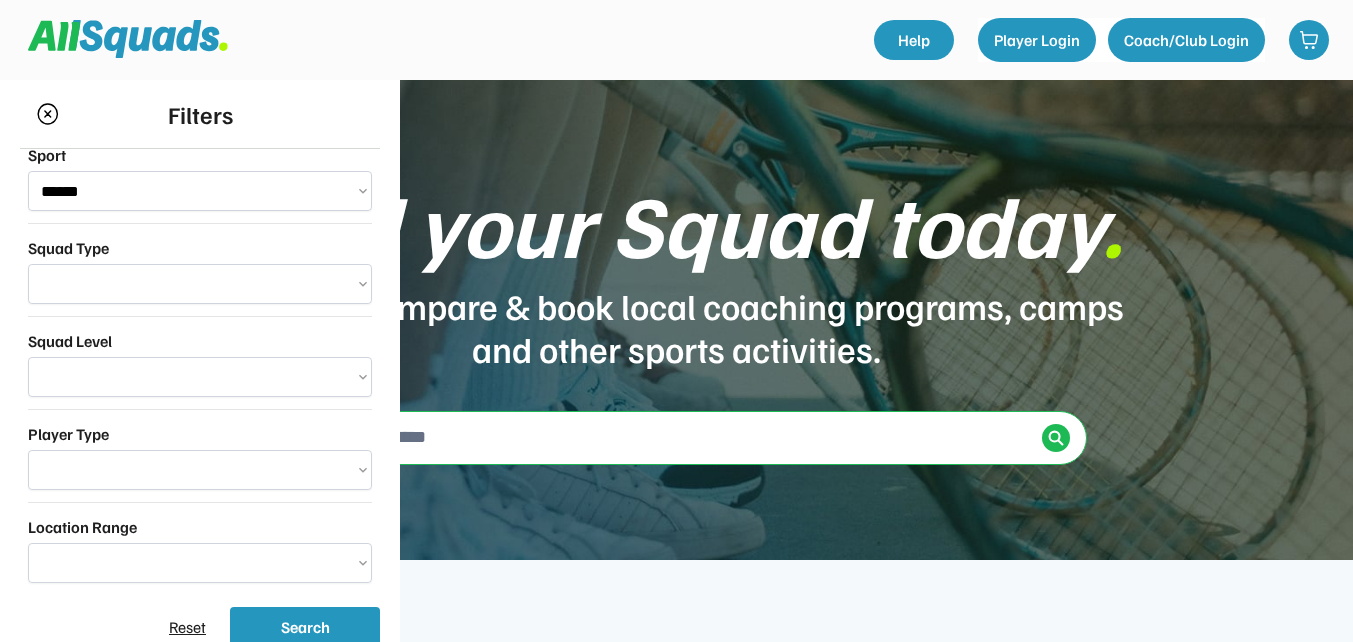 scroll, scrollTop: 23, scrollLeft: 0, axis: vertical 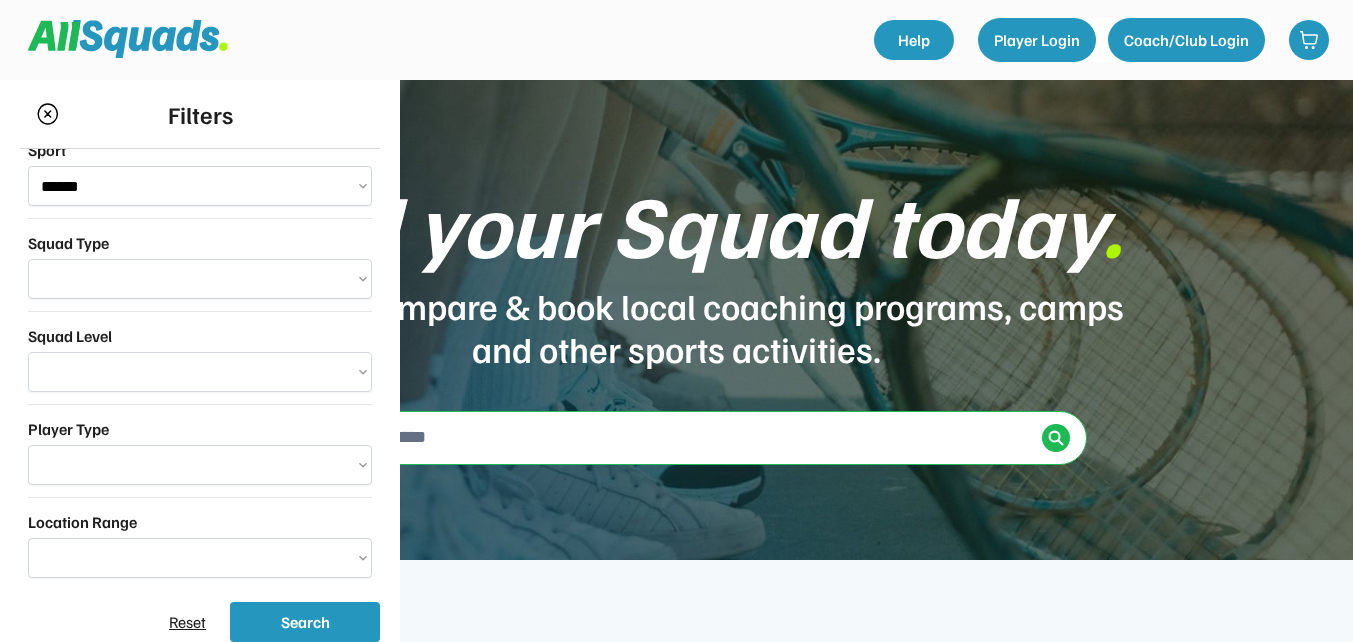 click on "**********" at bounding box center [200, 465] 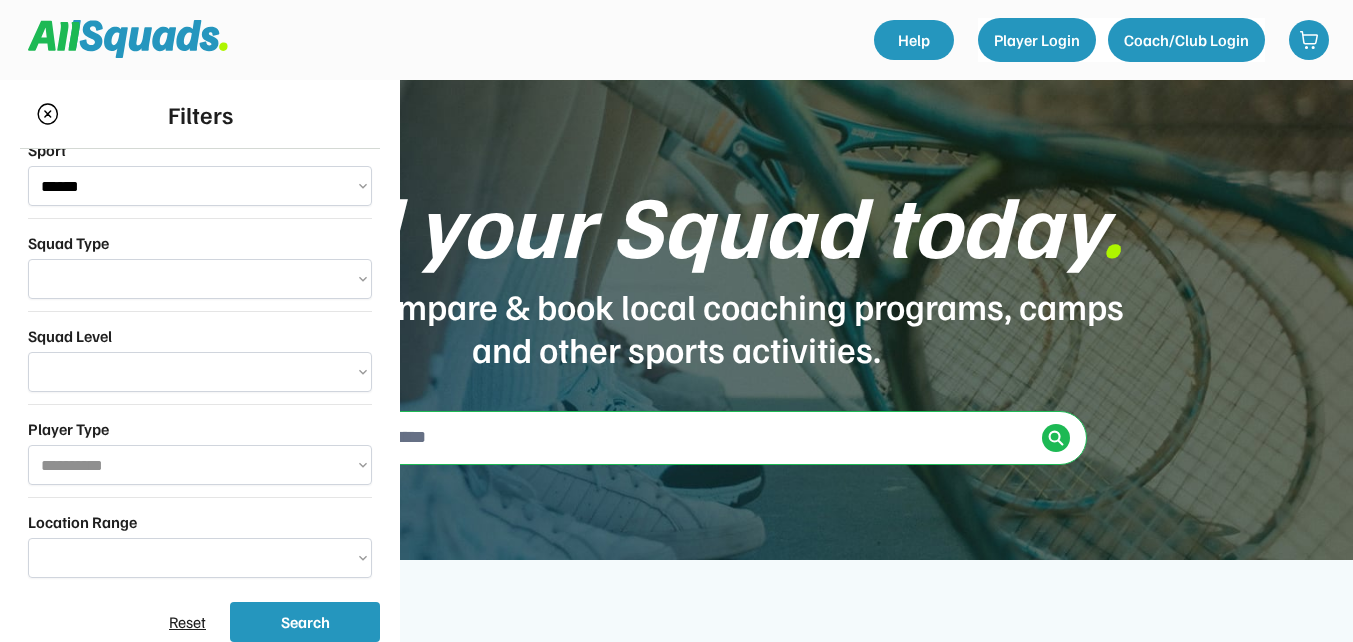 click on "**********" at bounding box center (200, 465) 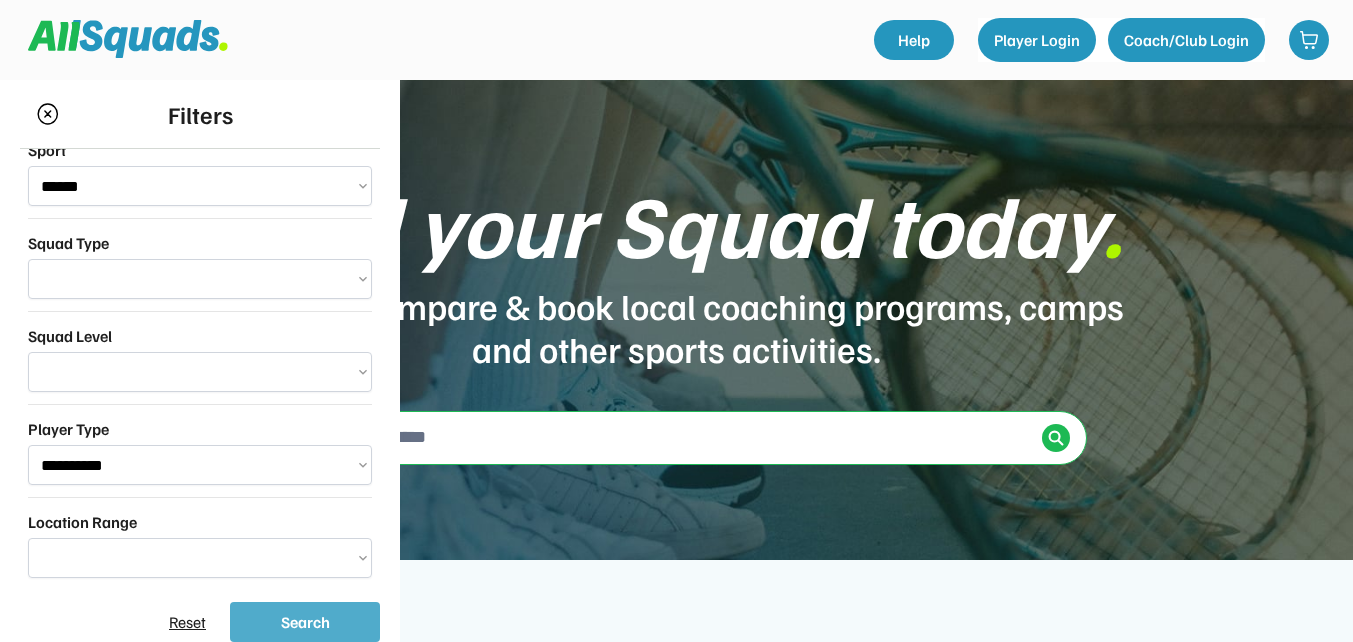 click on "Search" at bounding box center [305, 622] 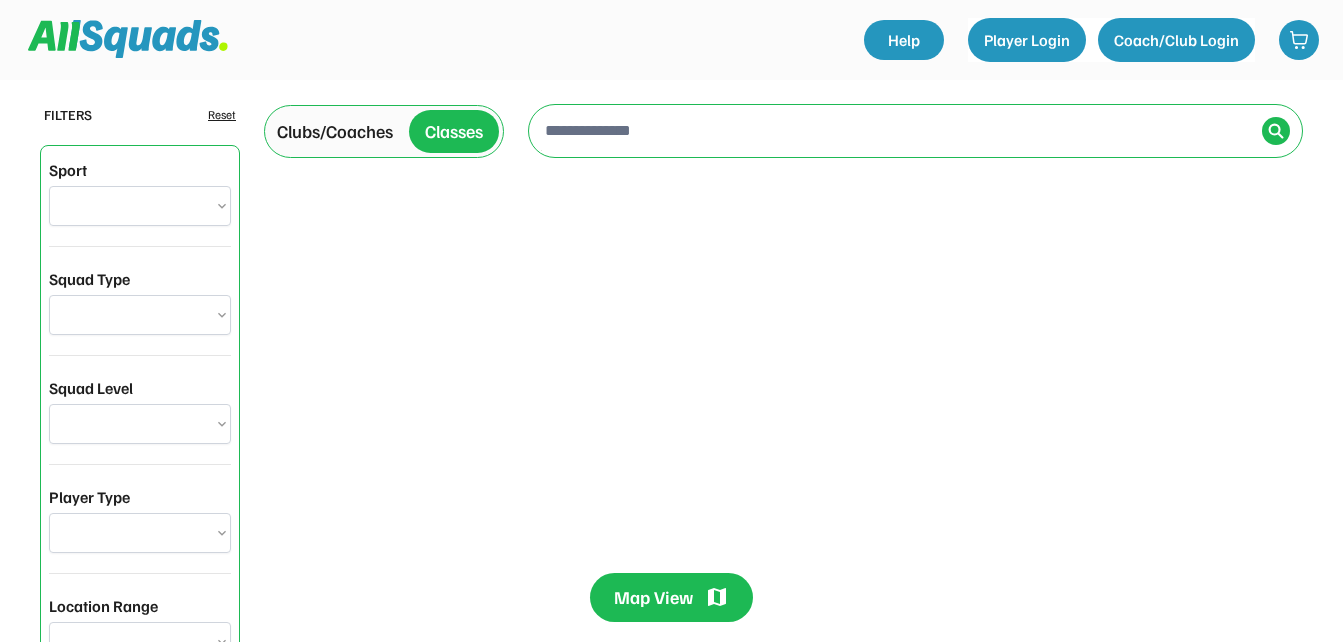 scroll, scrollTop: 0, scrollLeft: 0, axis: both 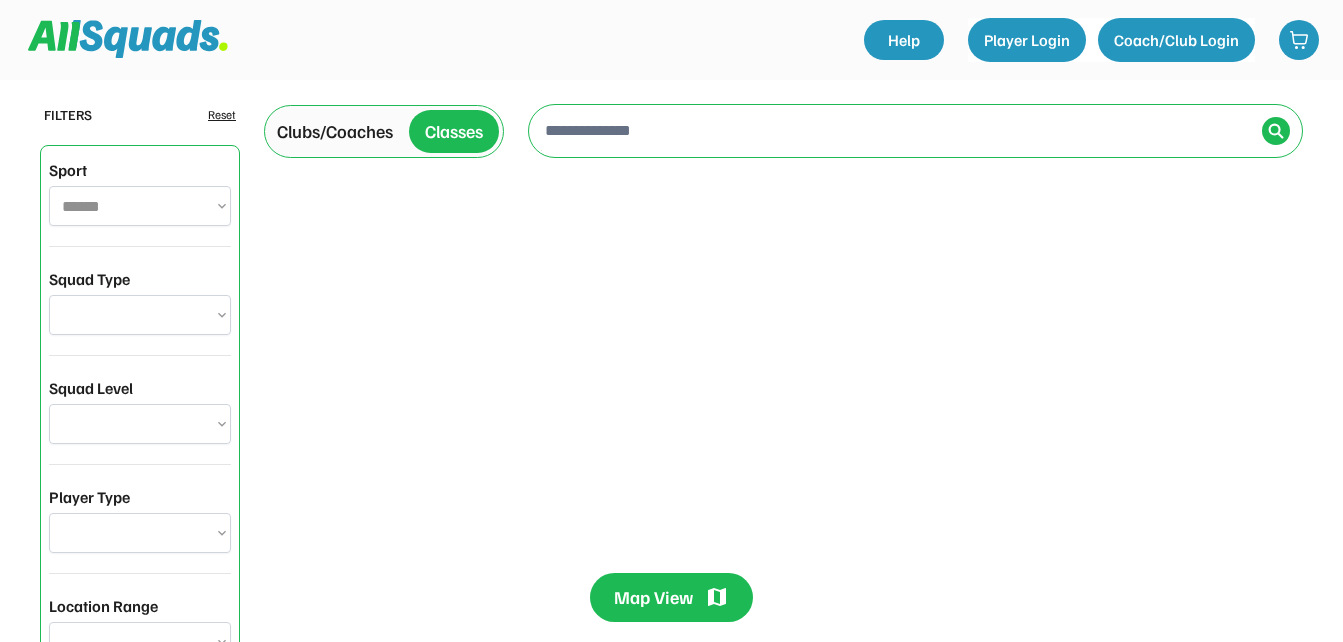 select on "**********" 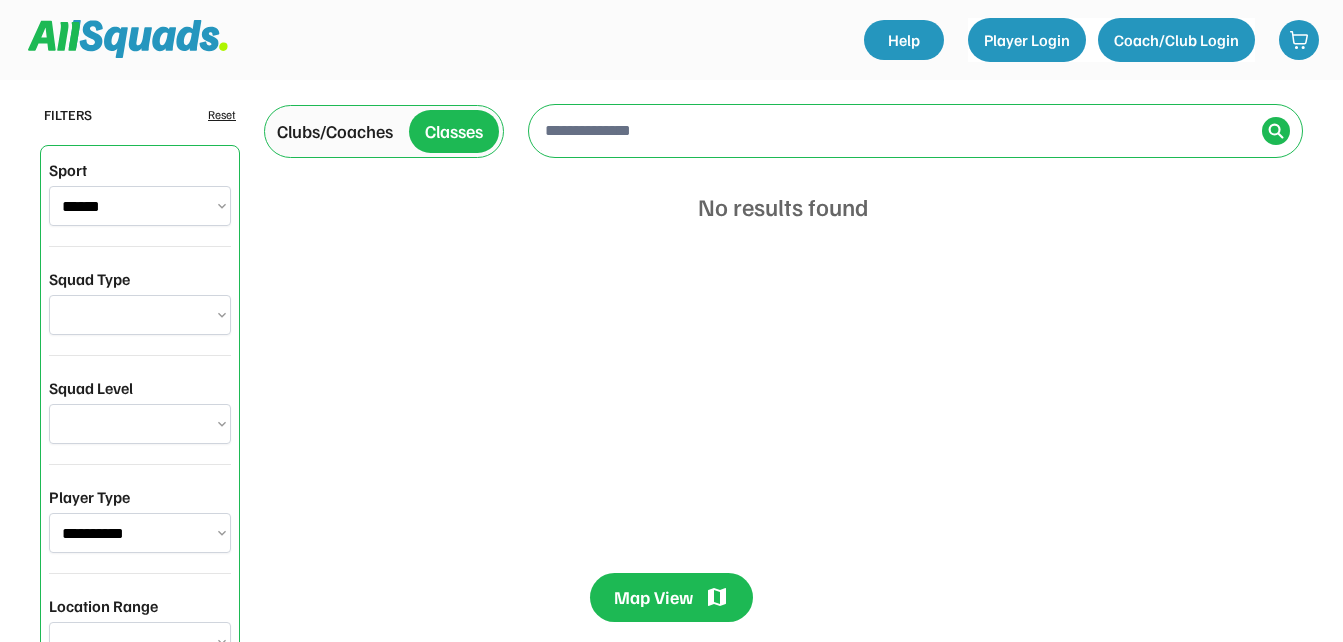 scroll, scrollTop: 519, scrollLeft: 0, axis: vertical 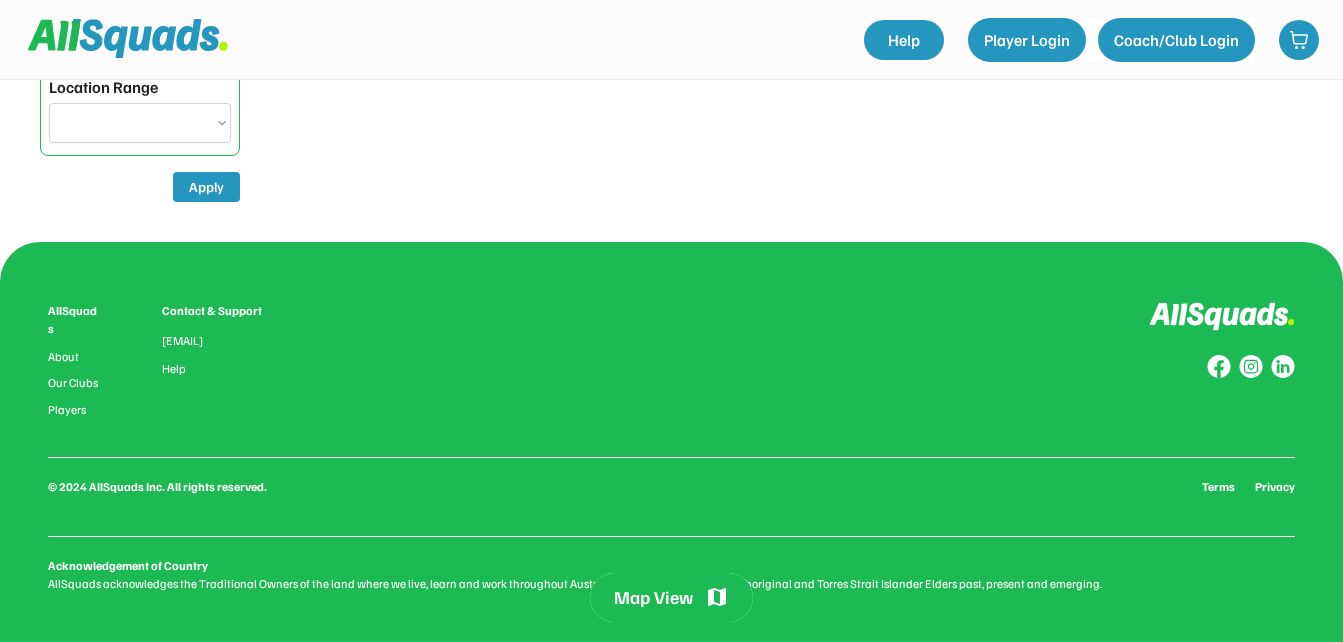 click on "*** *** **** **** **** *****" at bounding box center (140, 123) 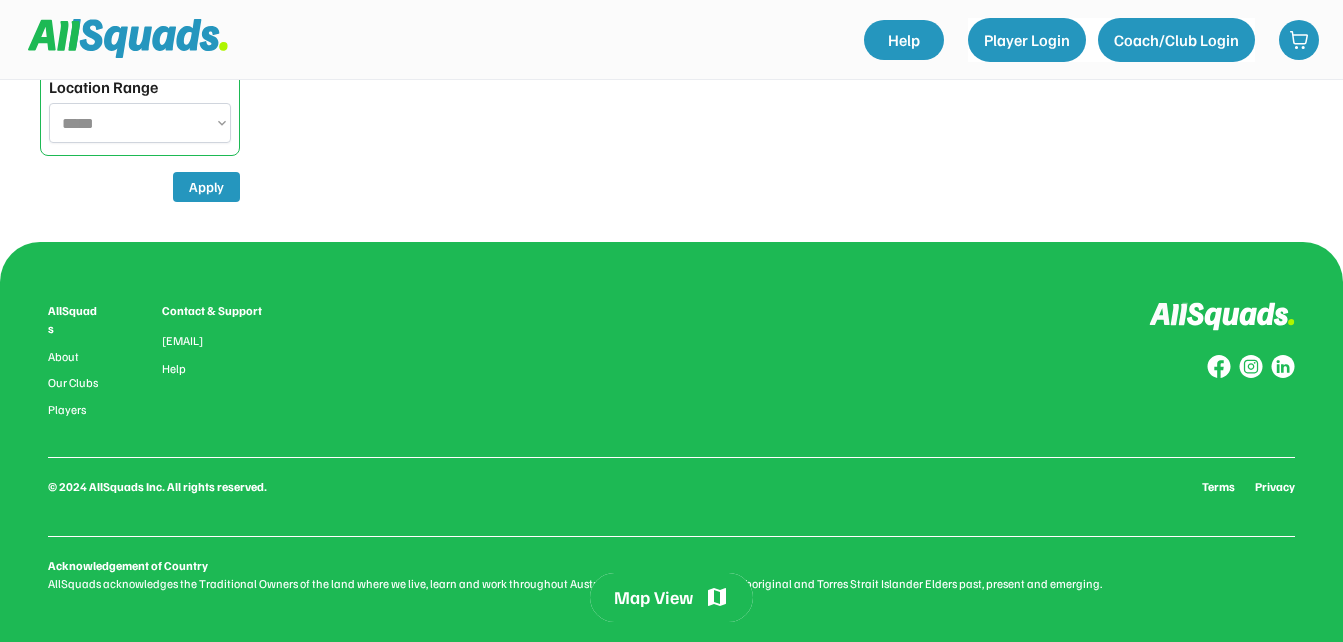 click on "*** *** **** **** **** *****" at bounding box center [140, 123] 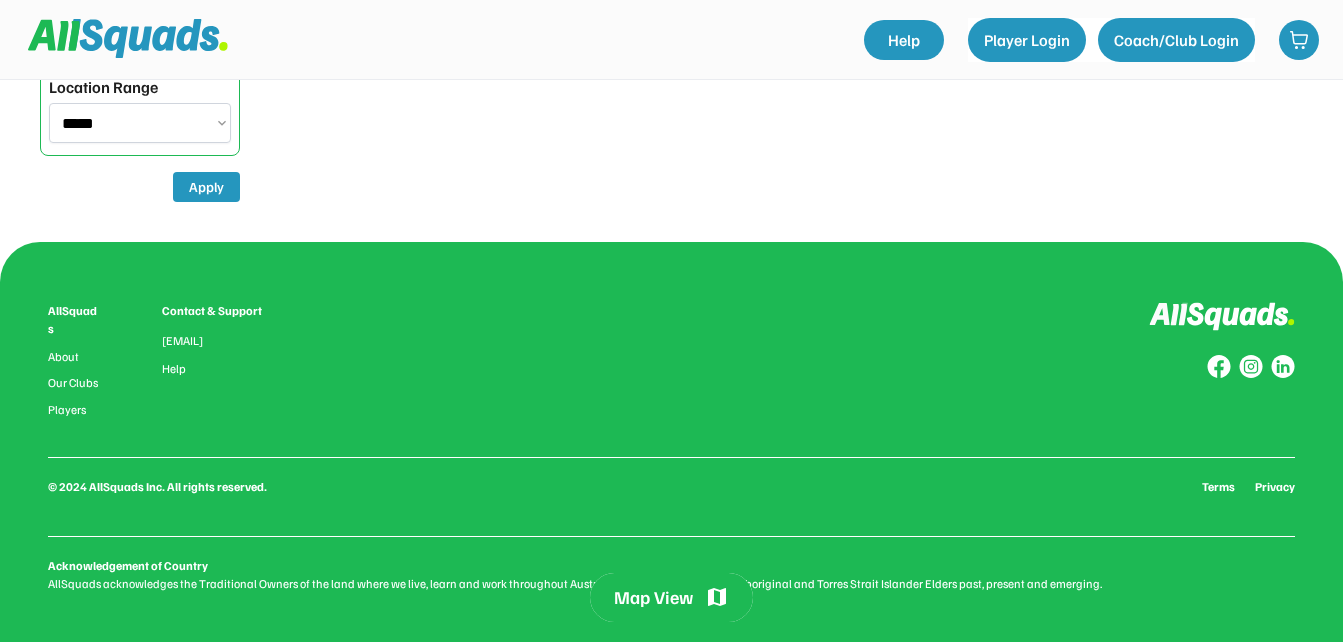 click on "**********" at bounding box center [140, -119] 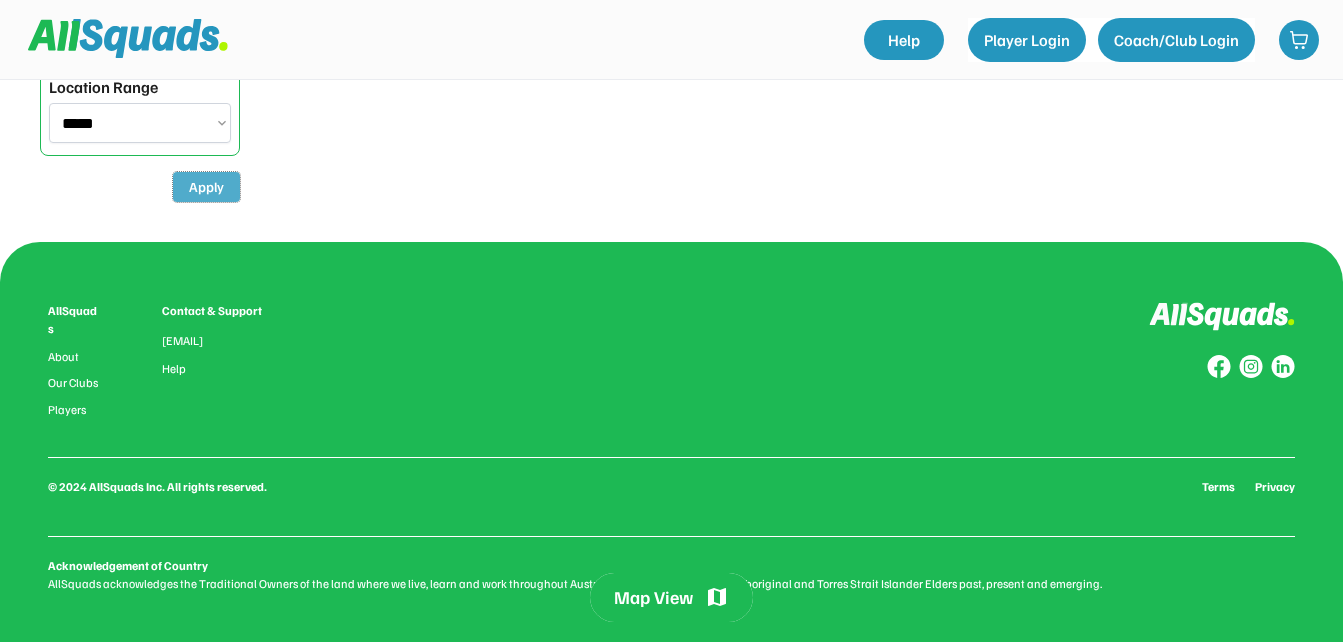 click on "Apply" at bounding box center (206, 187) 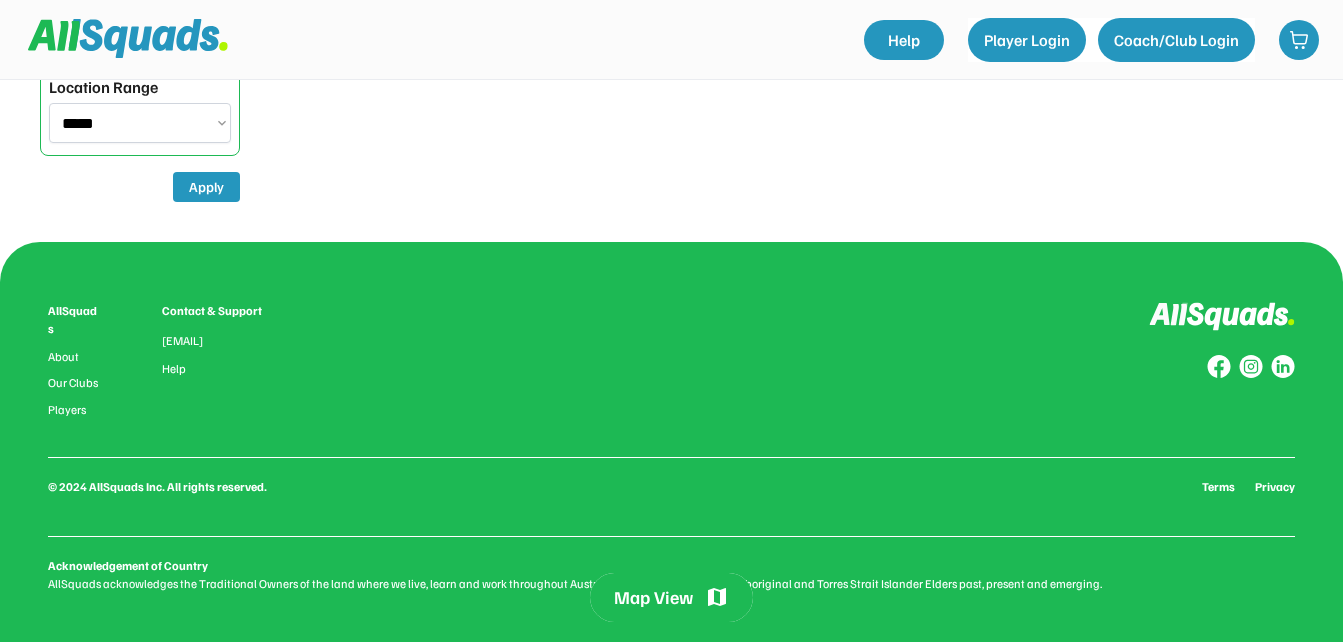 scroll, scrollTop: 0, scrollLeft: 0, axis: both 